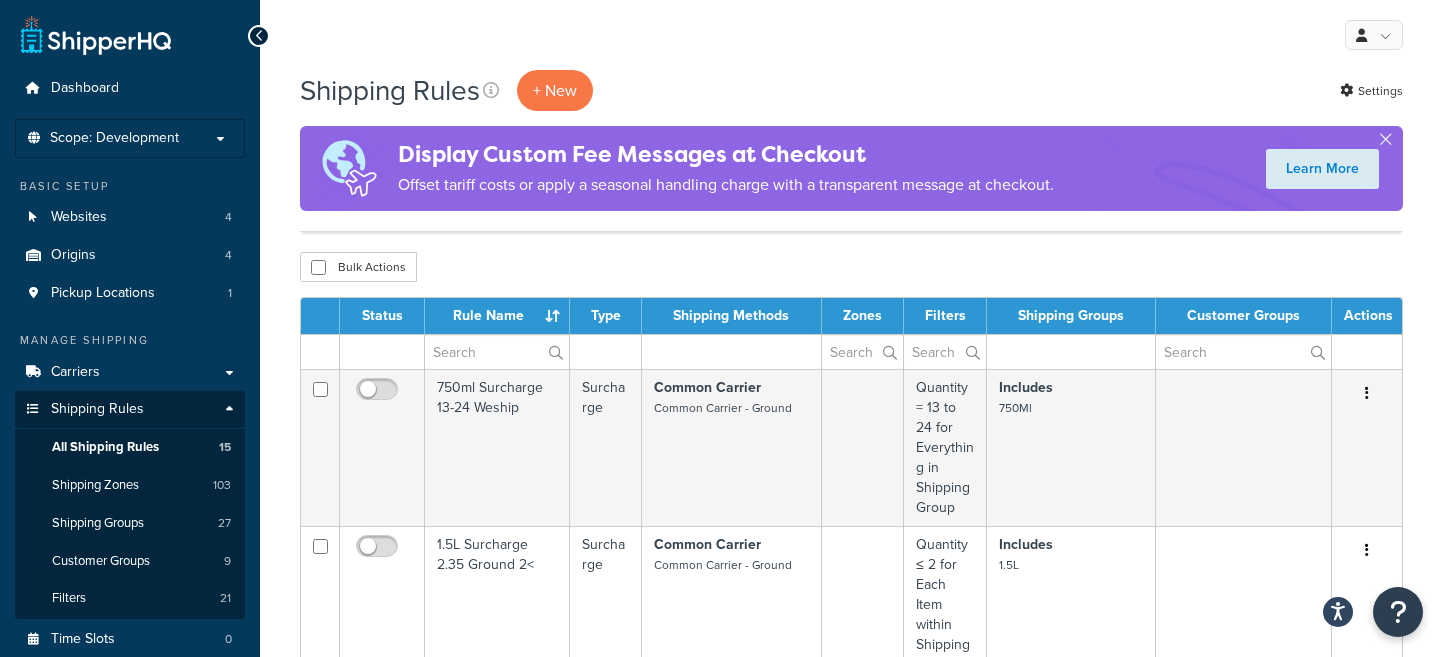 scroll, scrollTop: 375, scrollLeft: 0, axis: vertical 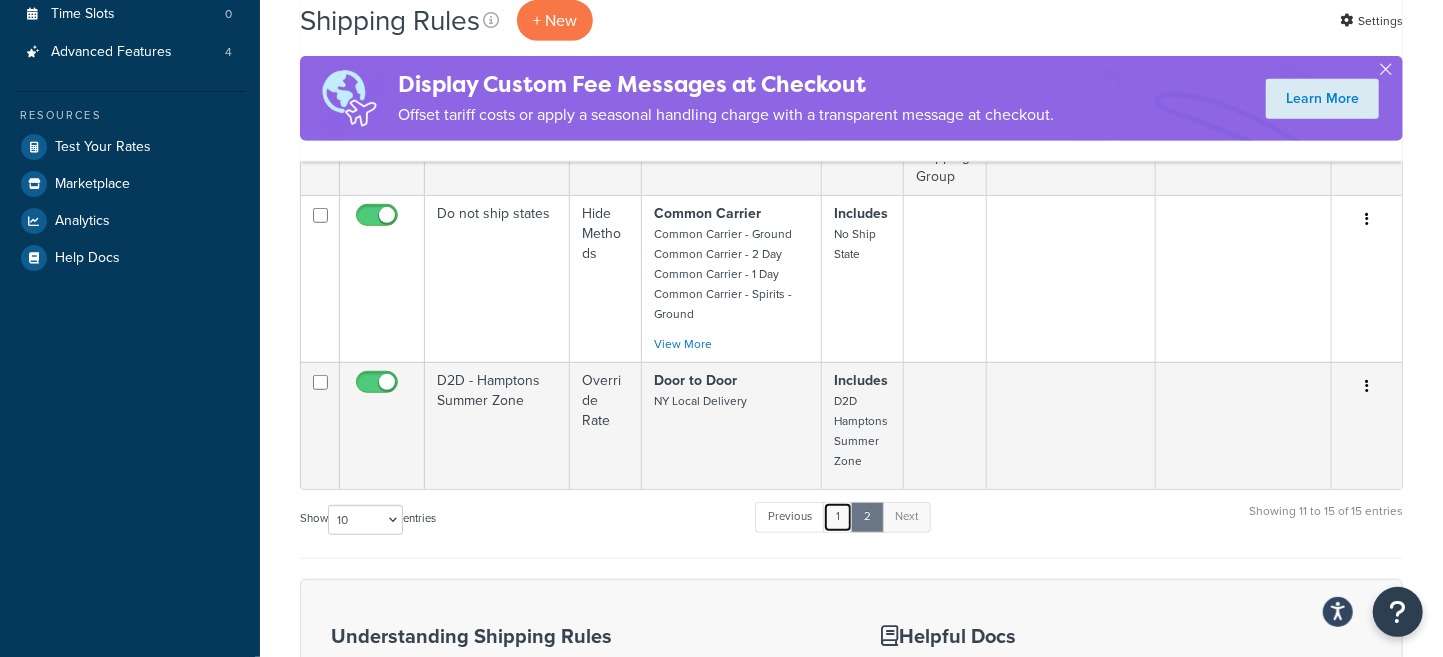 click on "1" at bounding box center [838, 517] 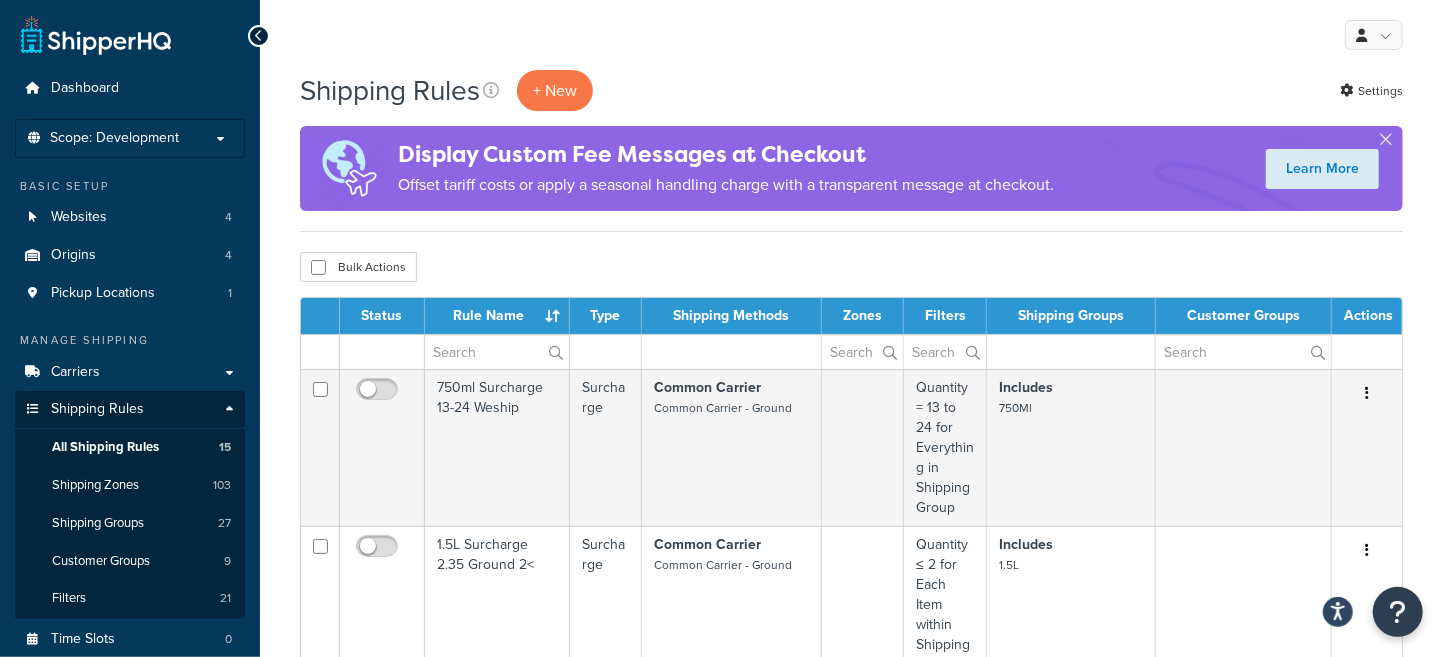 scroll, scrollTop: 375, scrollLeft: 0, axis: vertical 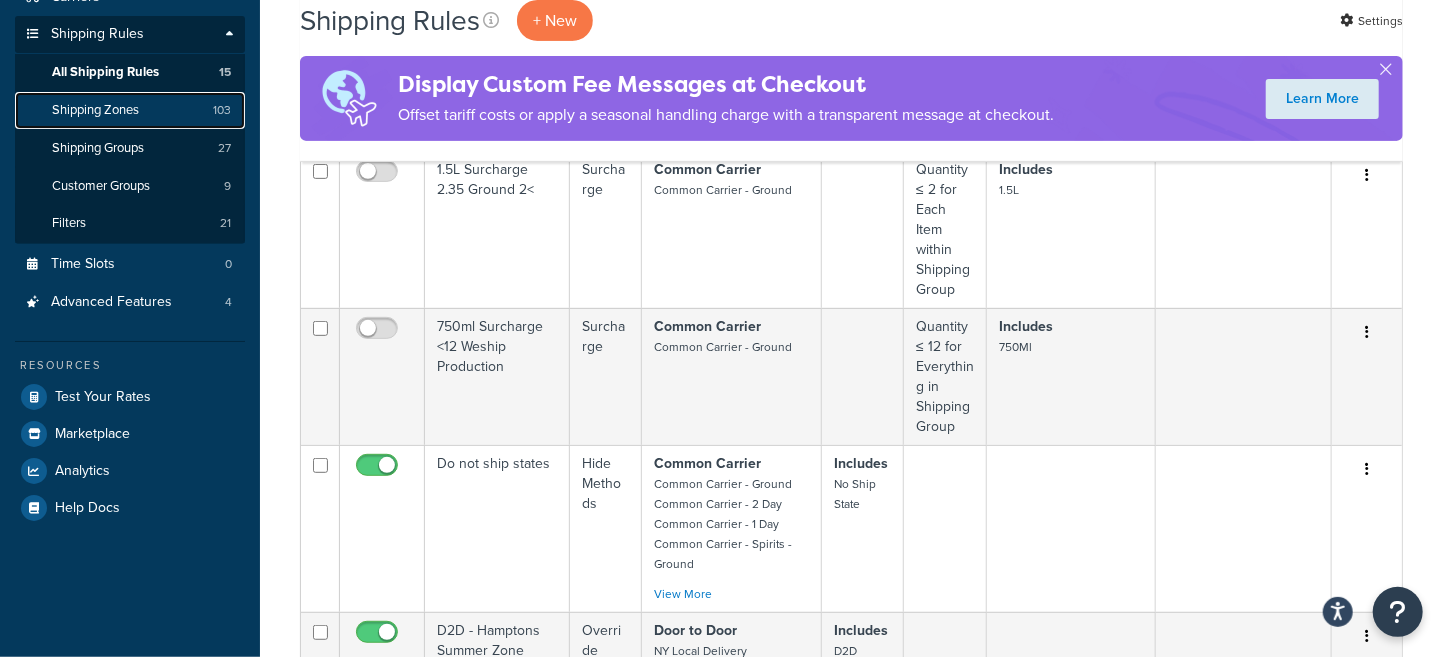 click on "Shipping Zones" at bounding box center (95, 110) 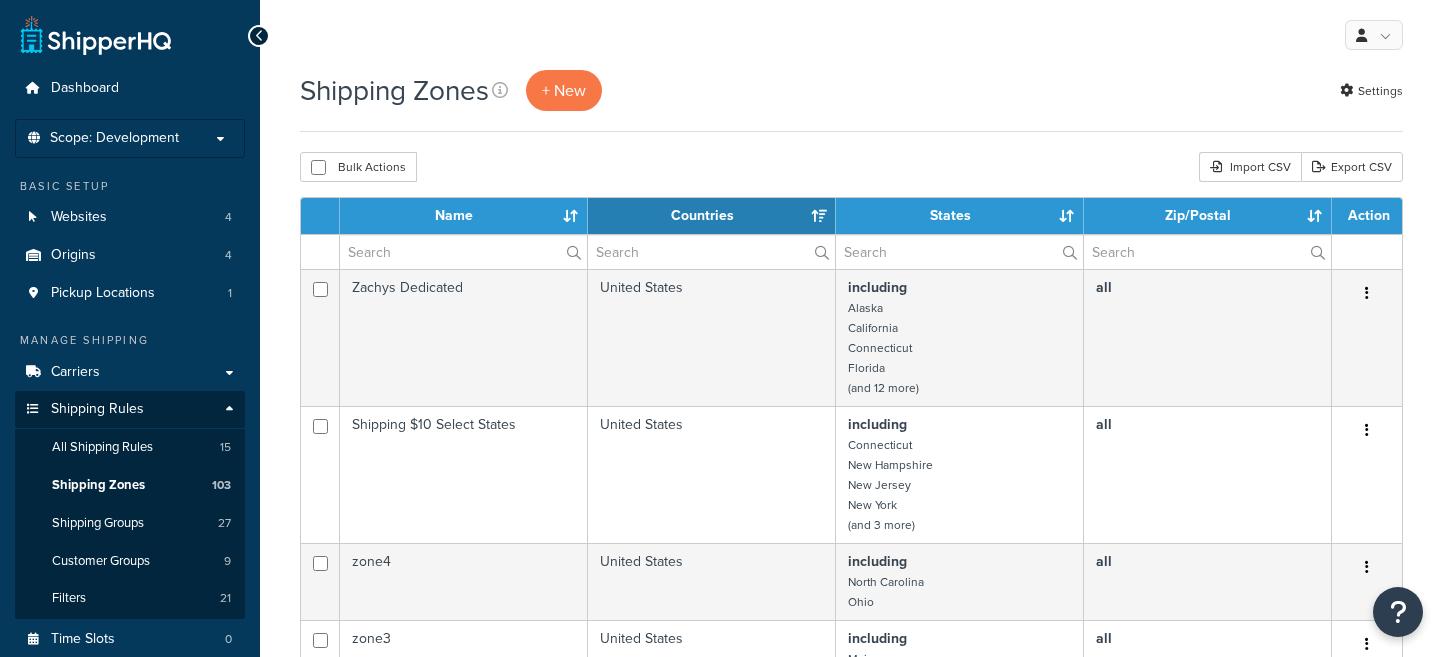 select on "15" 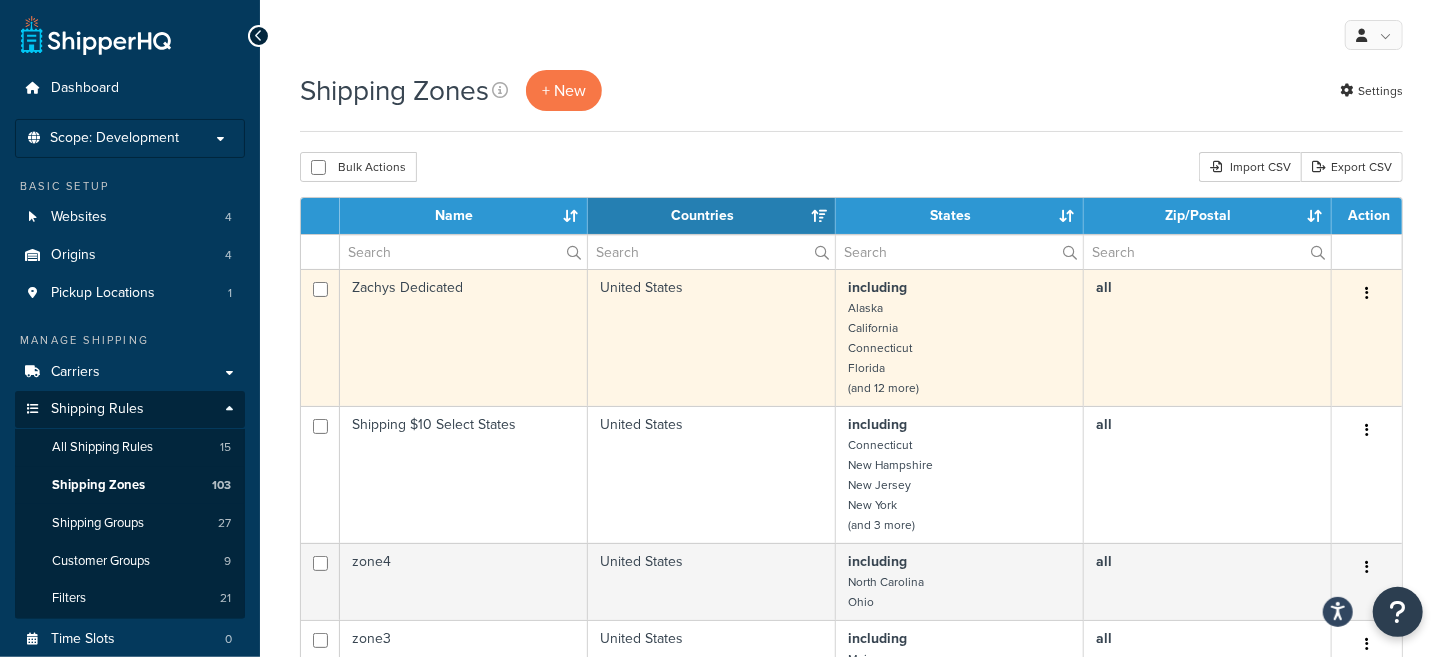 scroll, scrollTop: 0, scrollLeft: 0, axis: both 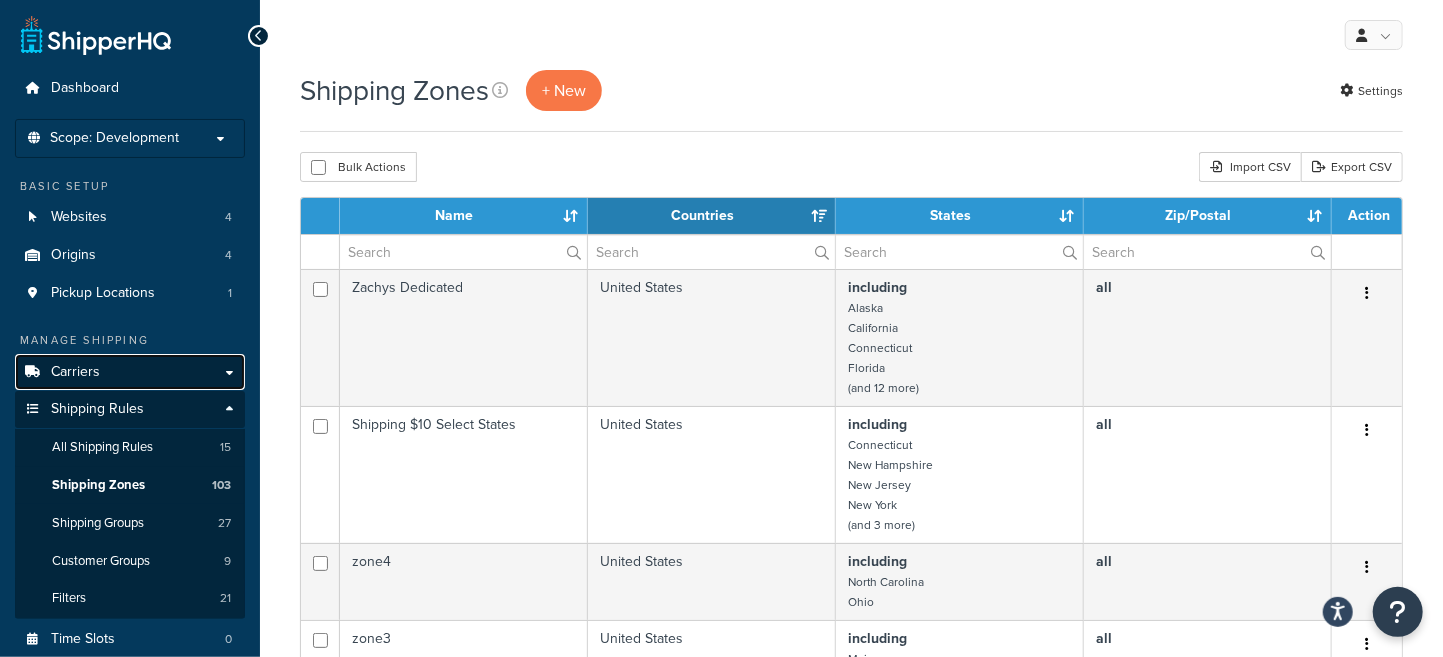 click on "Carriers" at bounding box center (75, 372) 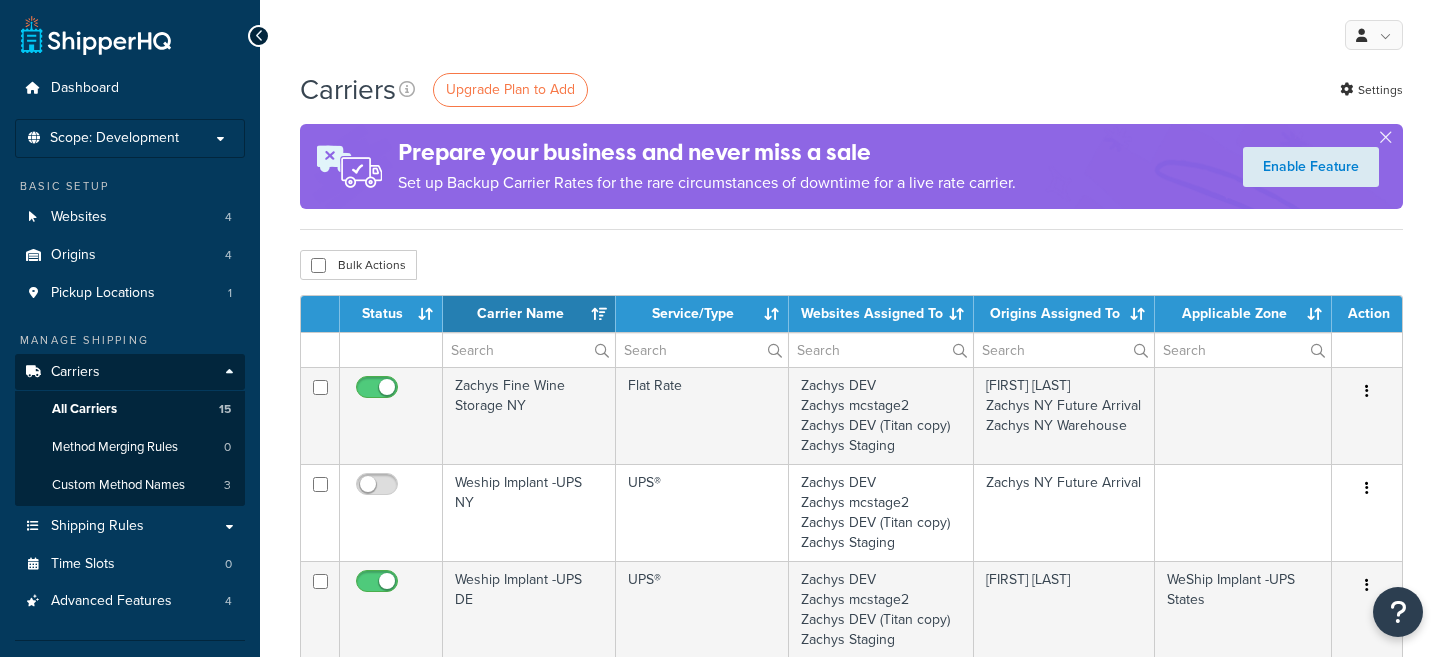 select on "15" 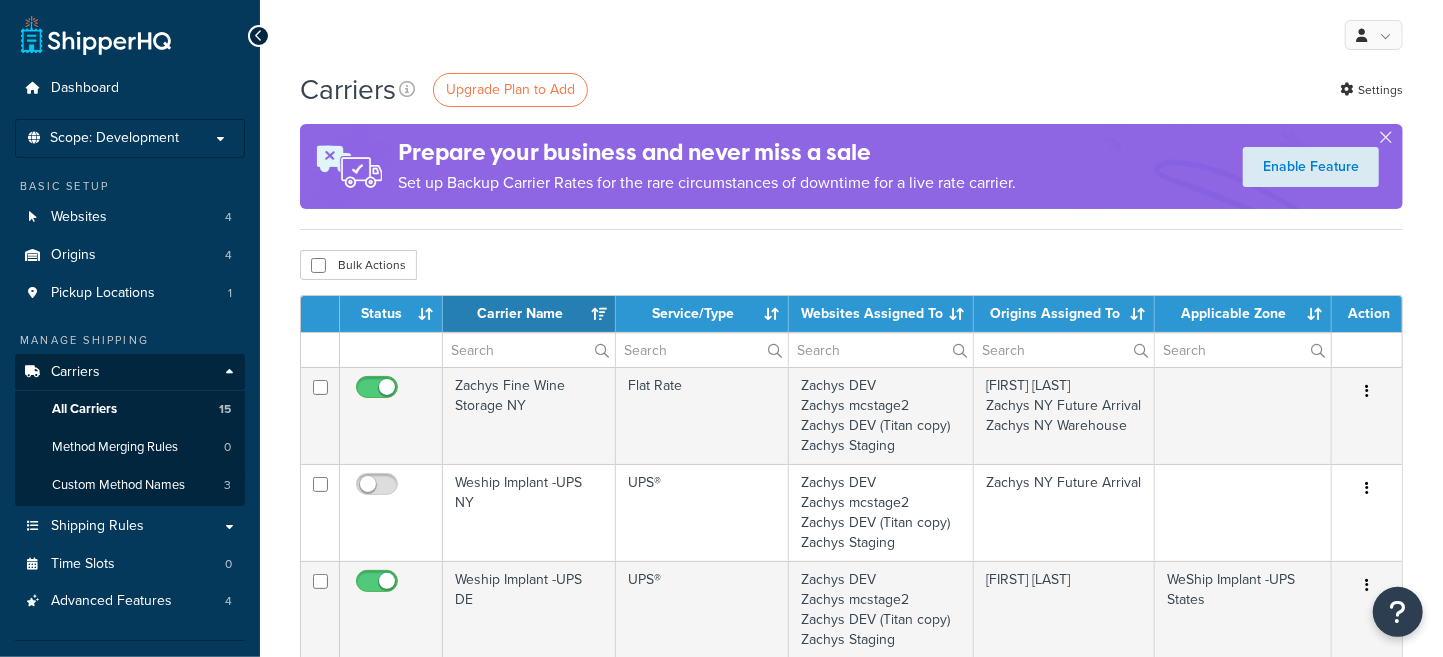 scroll, scrollTop: 0, scrollLeft: 0, axis: both 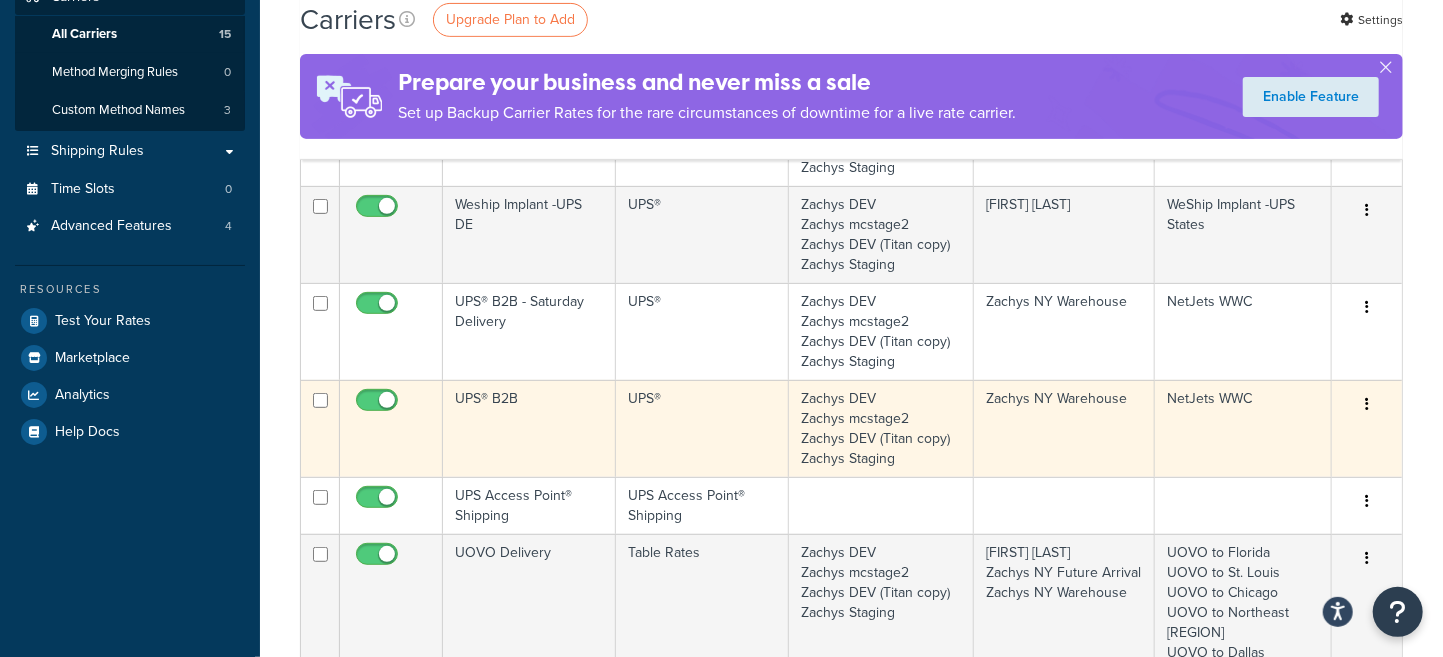 click at bounding box center (1367, 405) 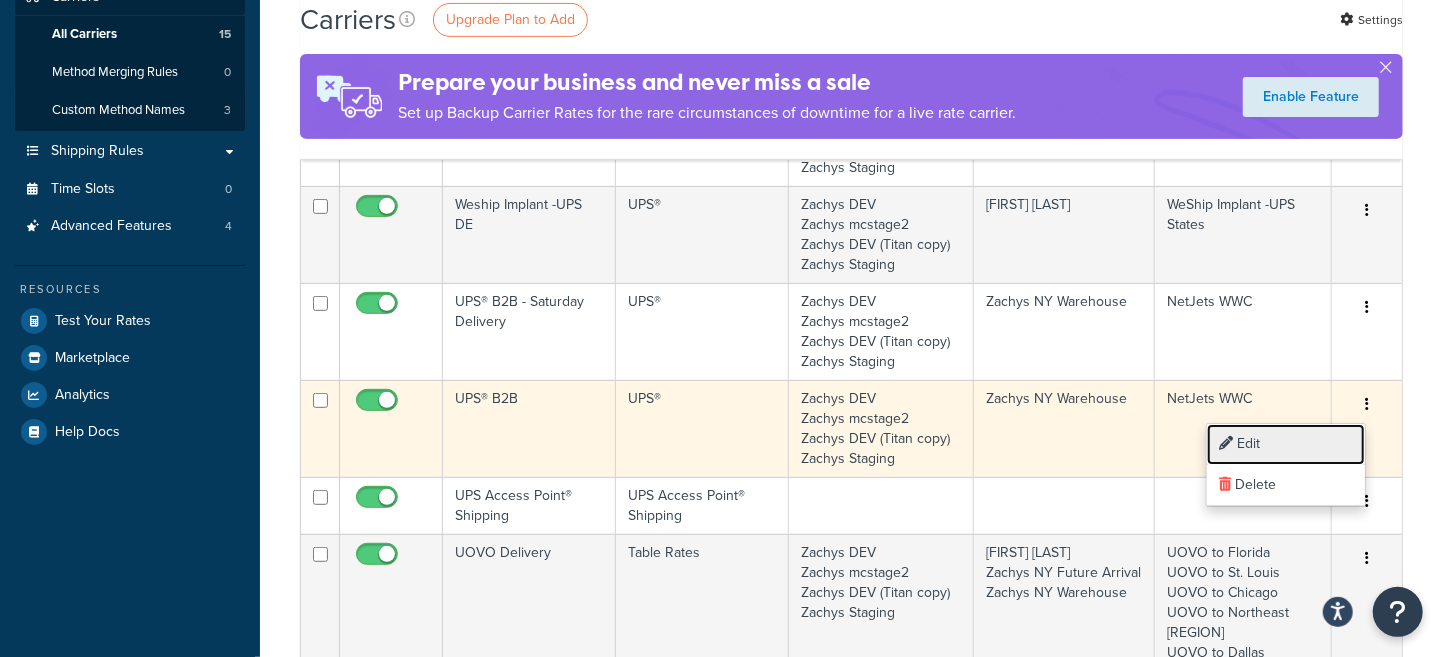 click on "Edit" at bounding box center [1286, 444] 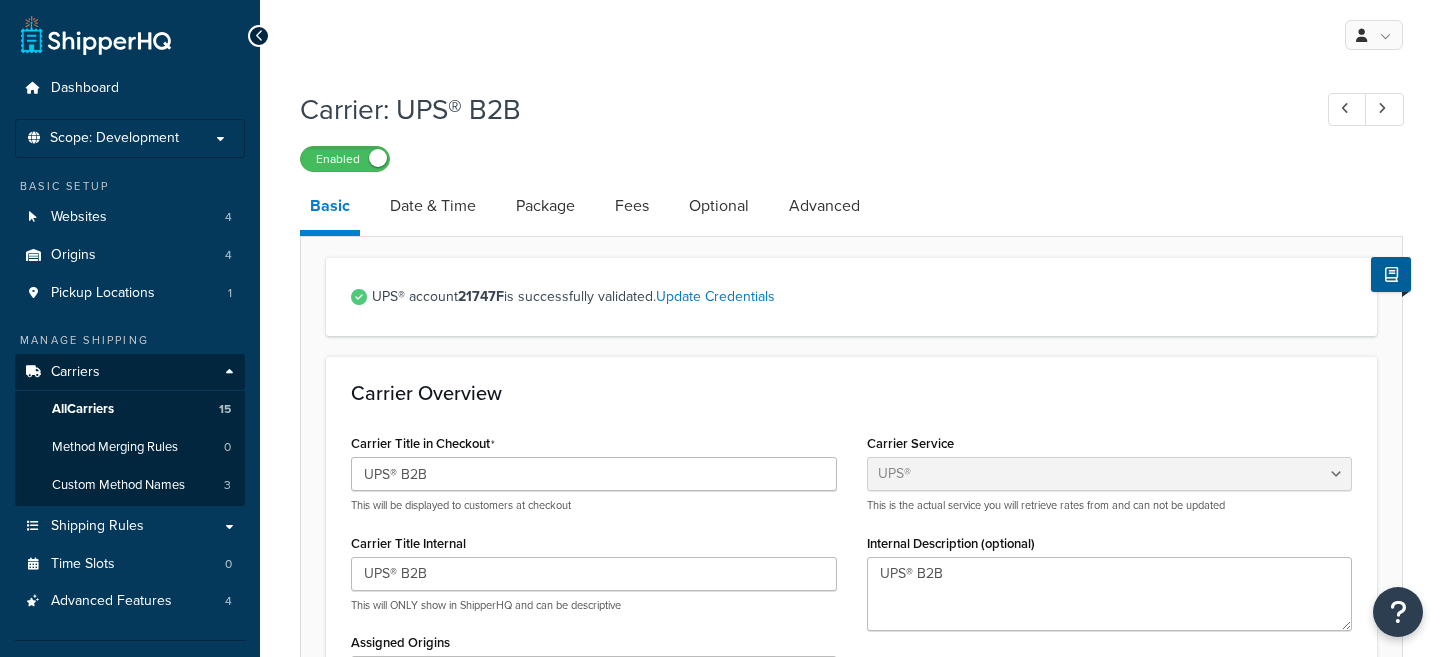 select on "ups" 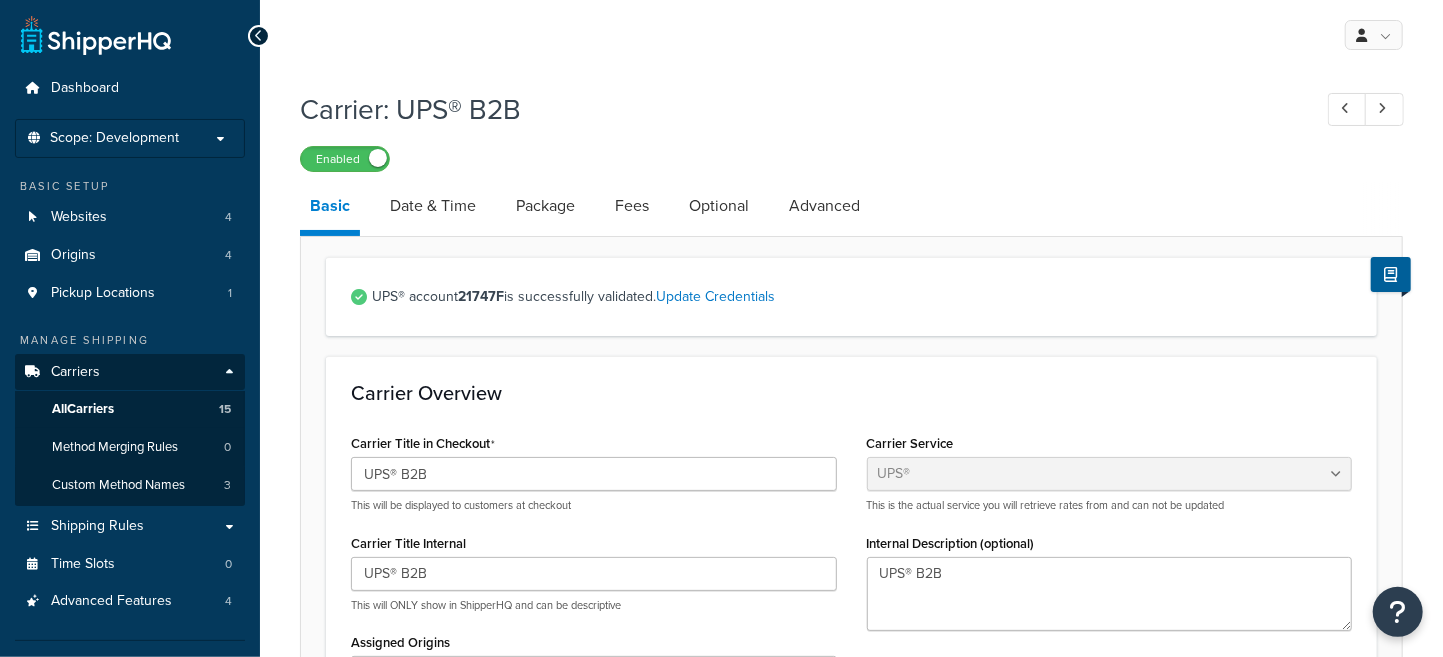 scroll, scrollTop: 0, scrollLeft: 0, axis: both 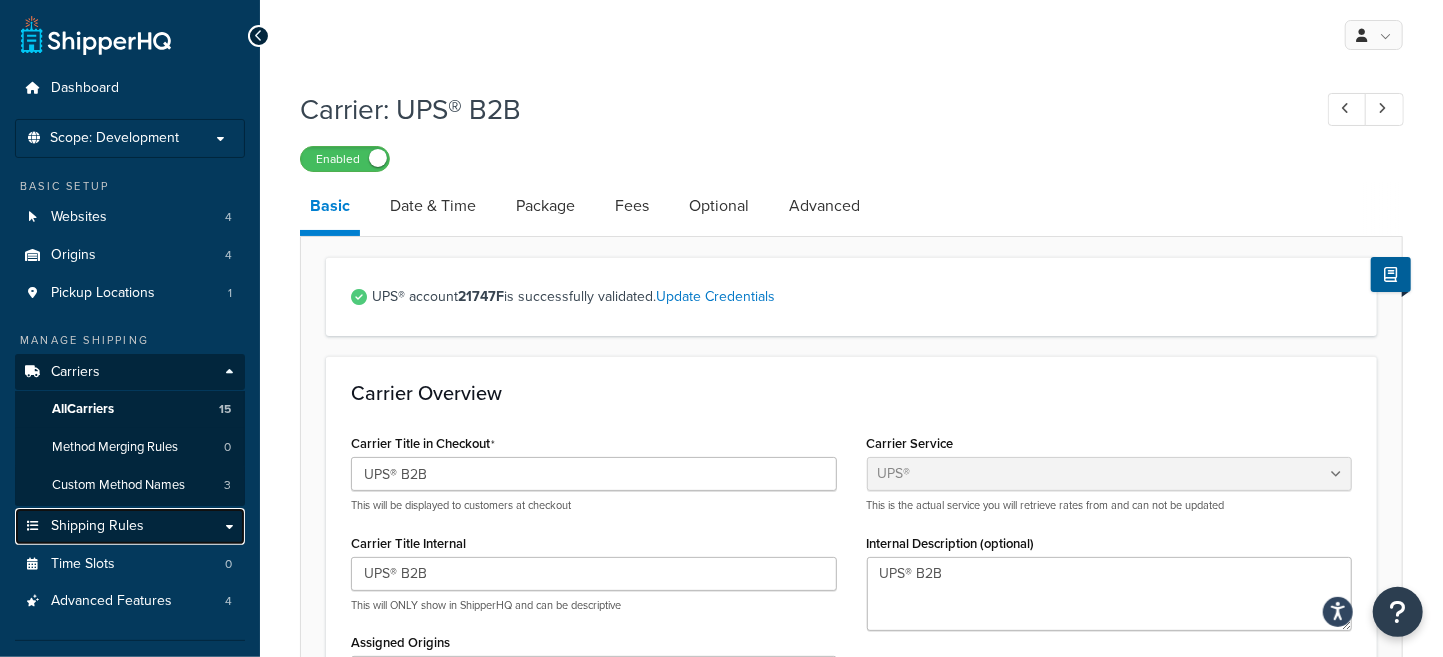 click on "Shipping Rules" at bounding box center (97, 526) 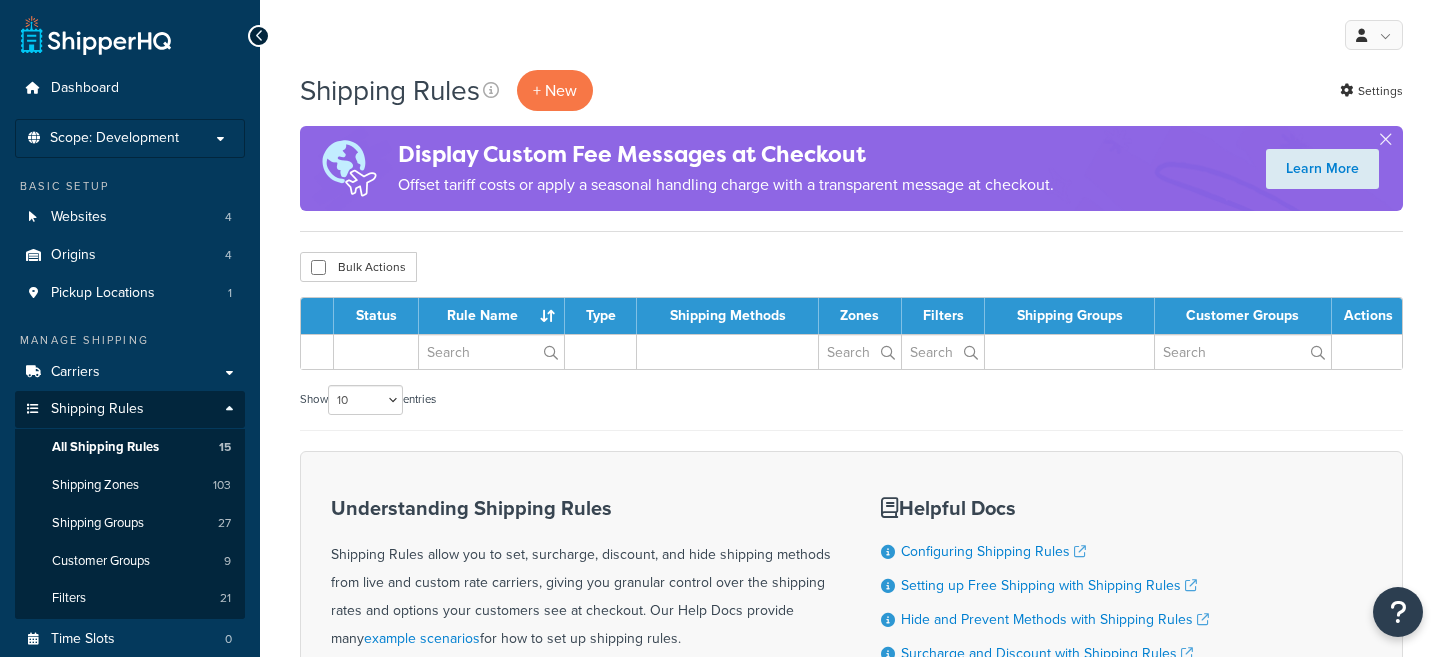 scroll, scrollTop: 0, scrollLeft: 0, axis: both 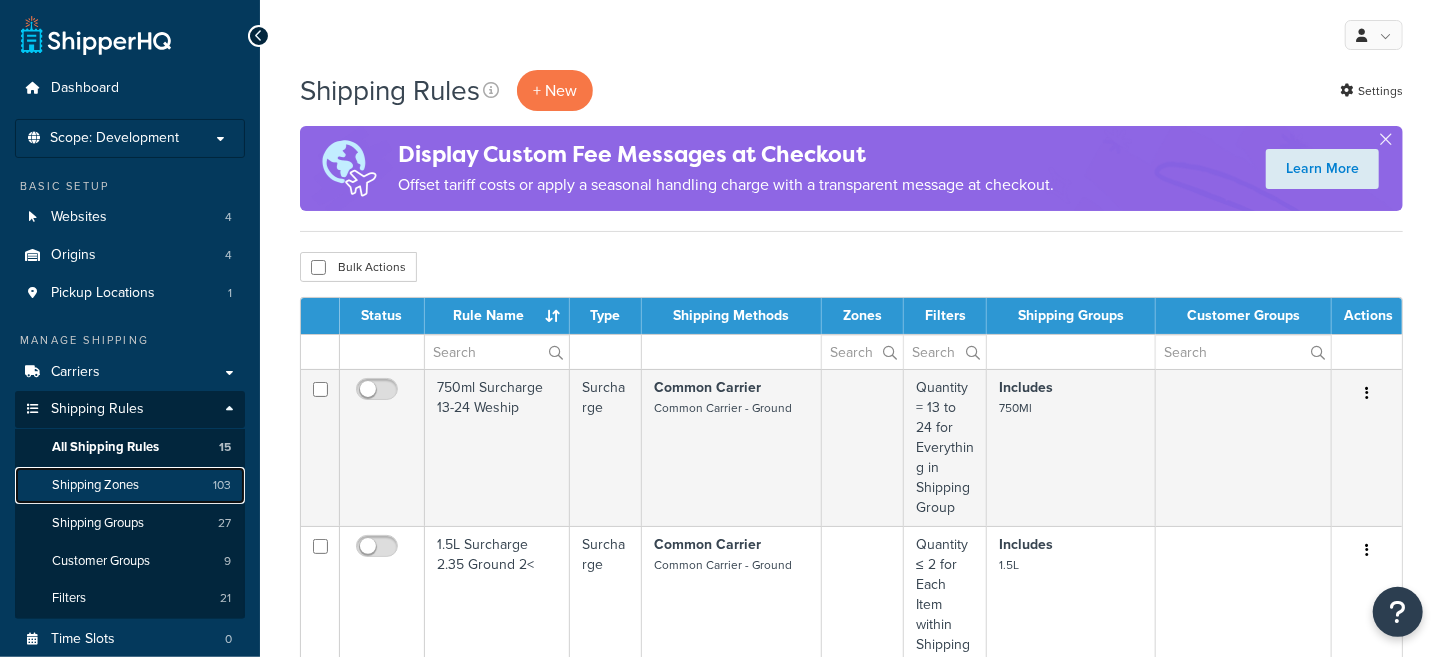 click on "Shipping Zones" at bounding box center [95, 485] 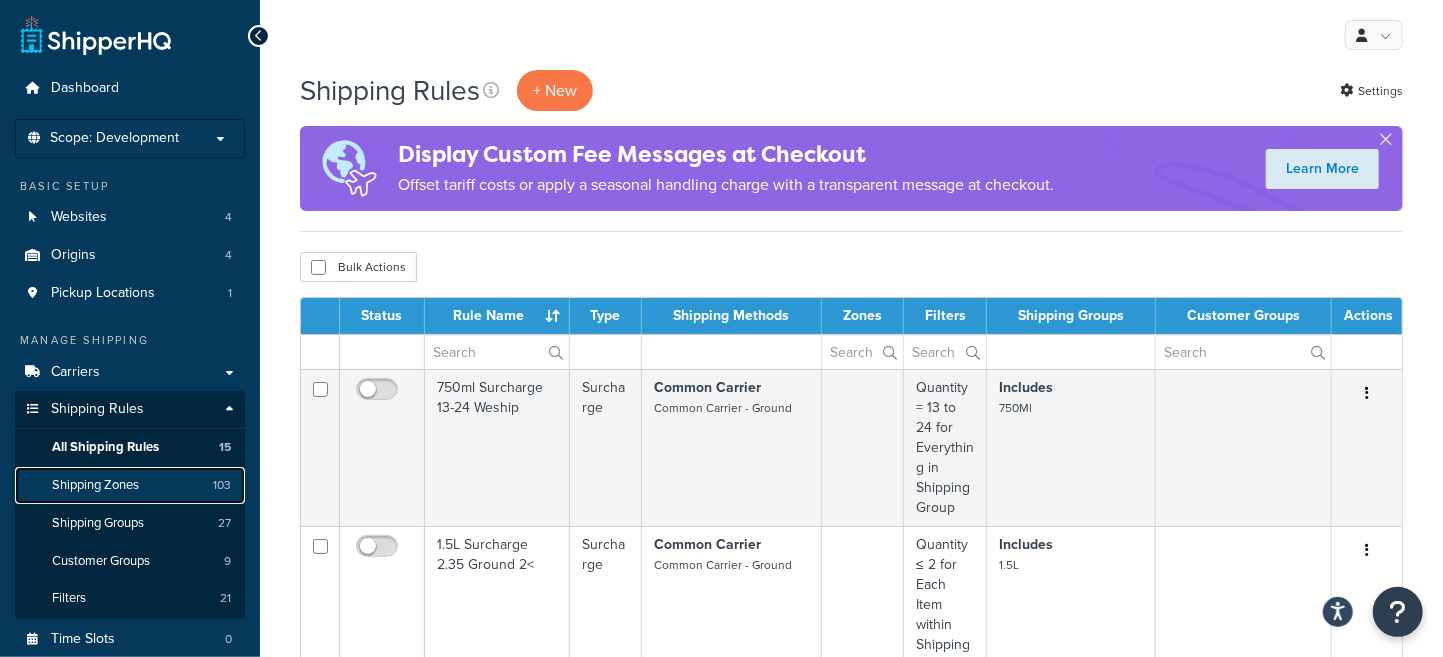 scroll, scrollTop: 0, scrollLeft: 0, axis: both 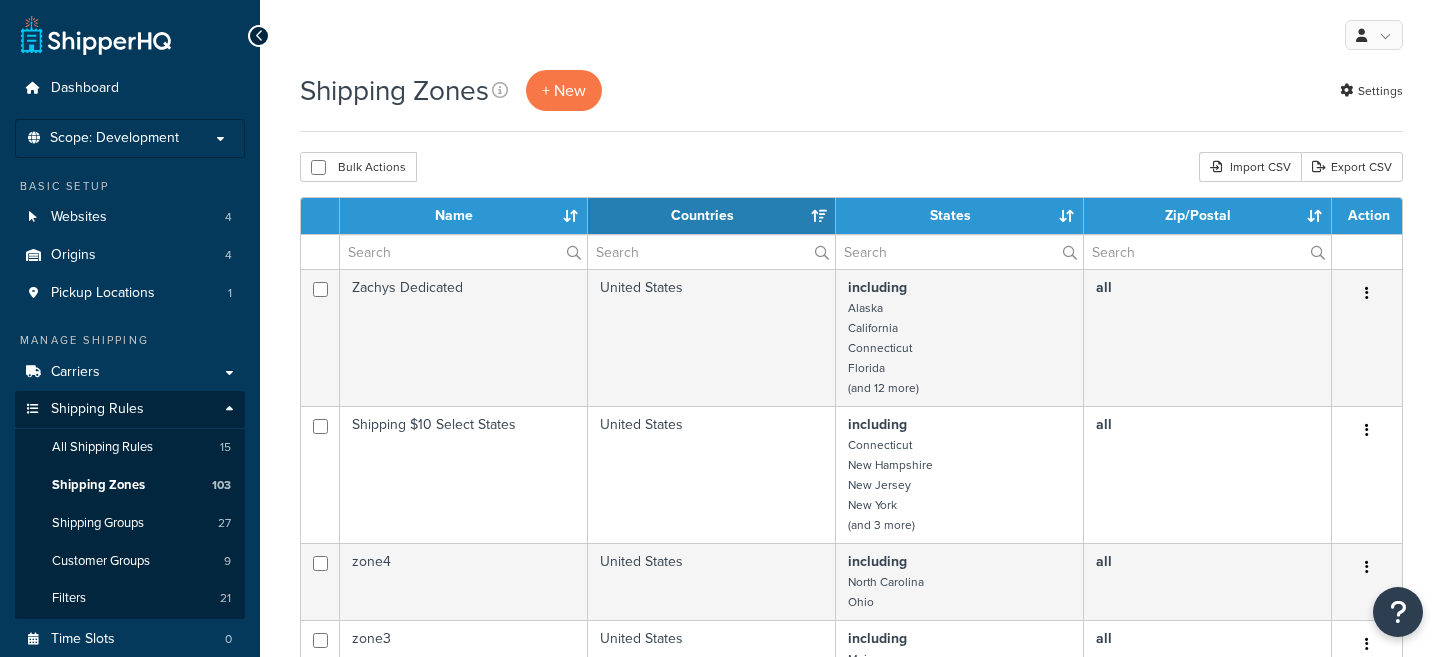 select on "15" 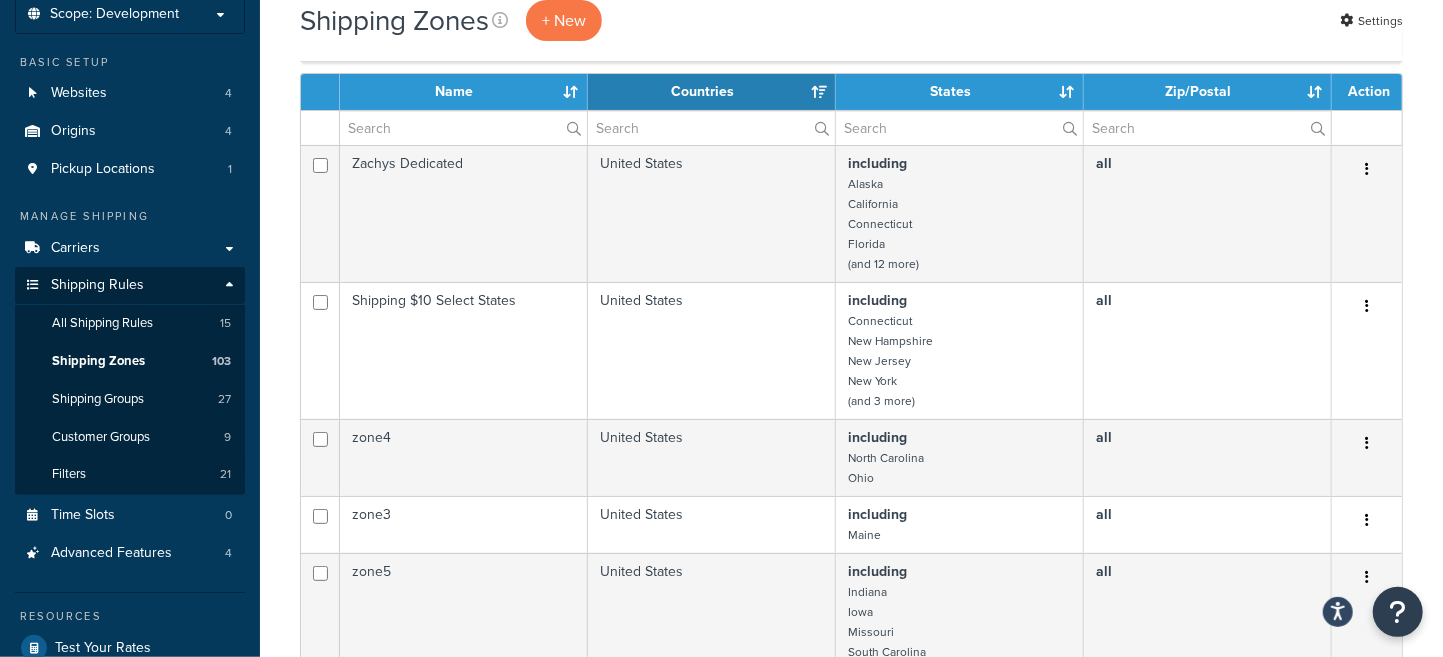 scroll, scrollTop: 0, scrollLeft: 0, axis: both 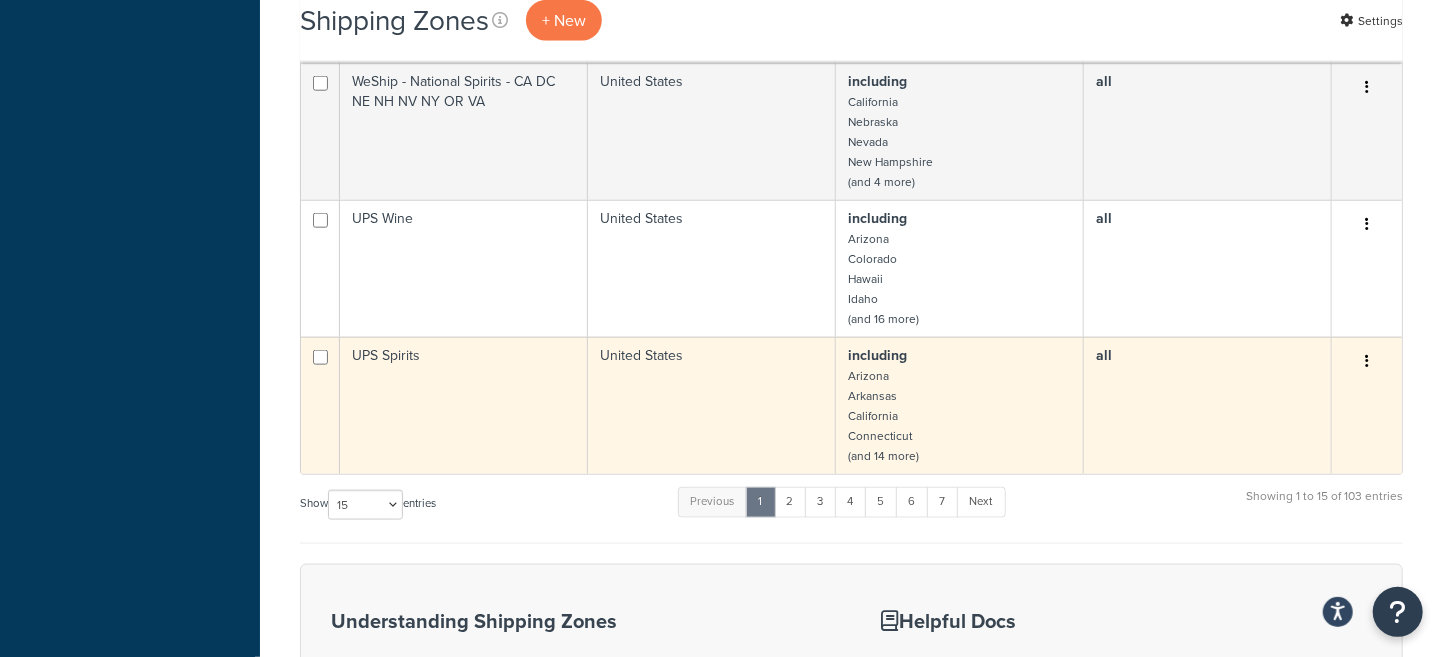 click at bounding box center [1367, 362] 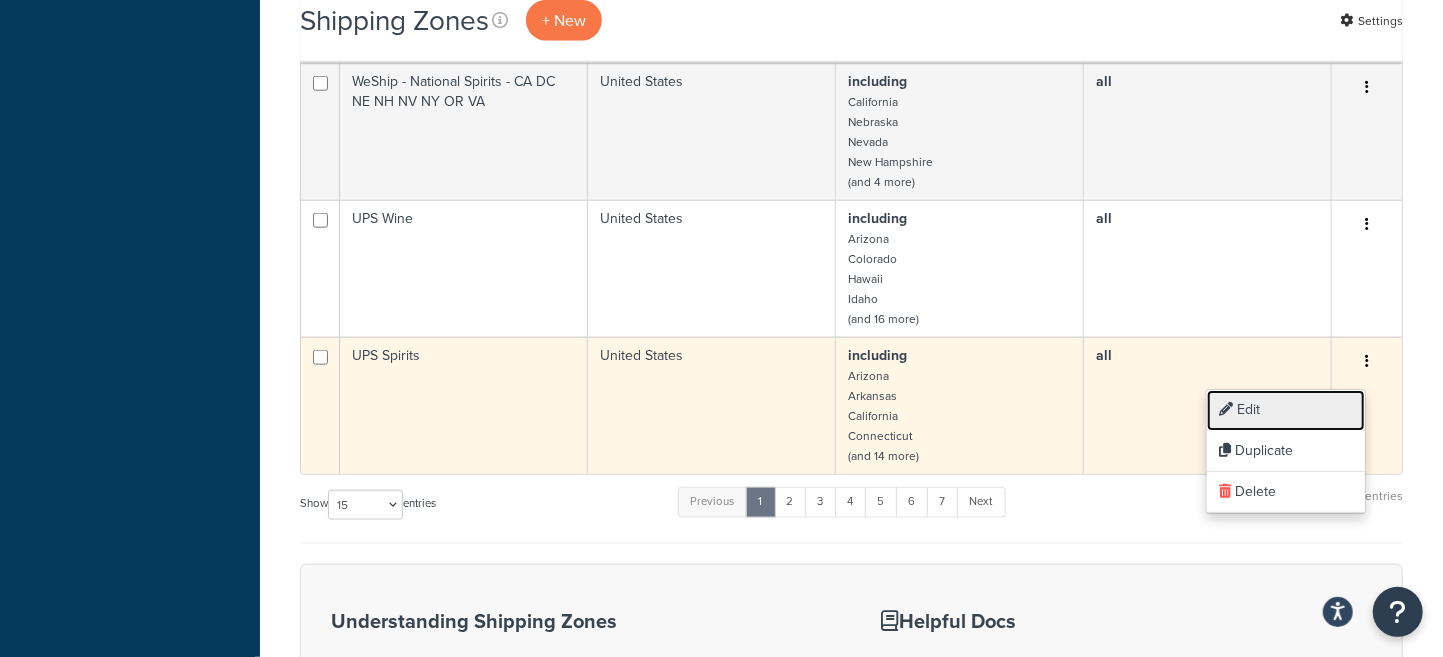 click on "Edit" at bounding box center (1286, 410) 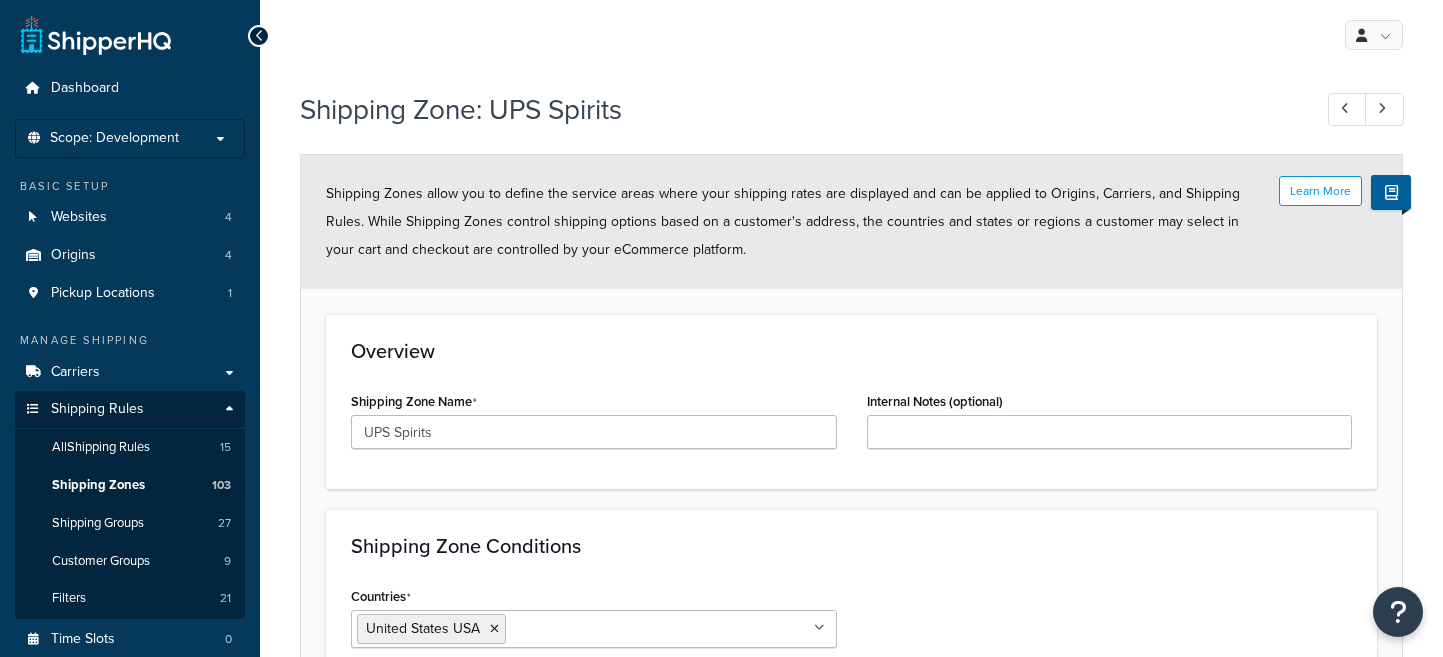 select on "including" 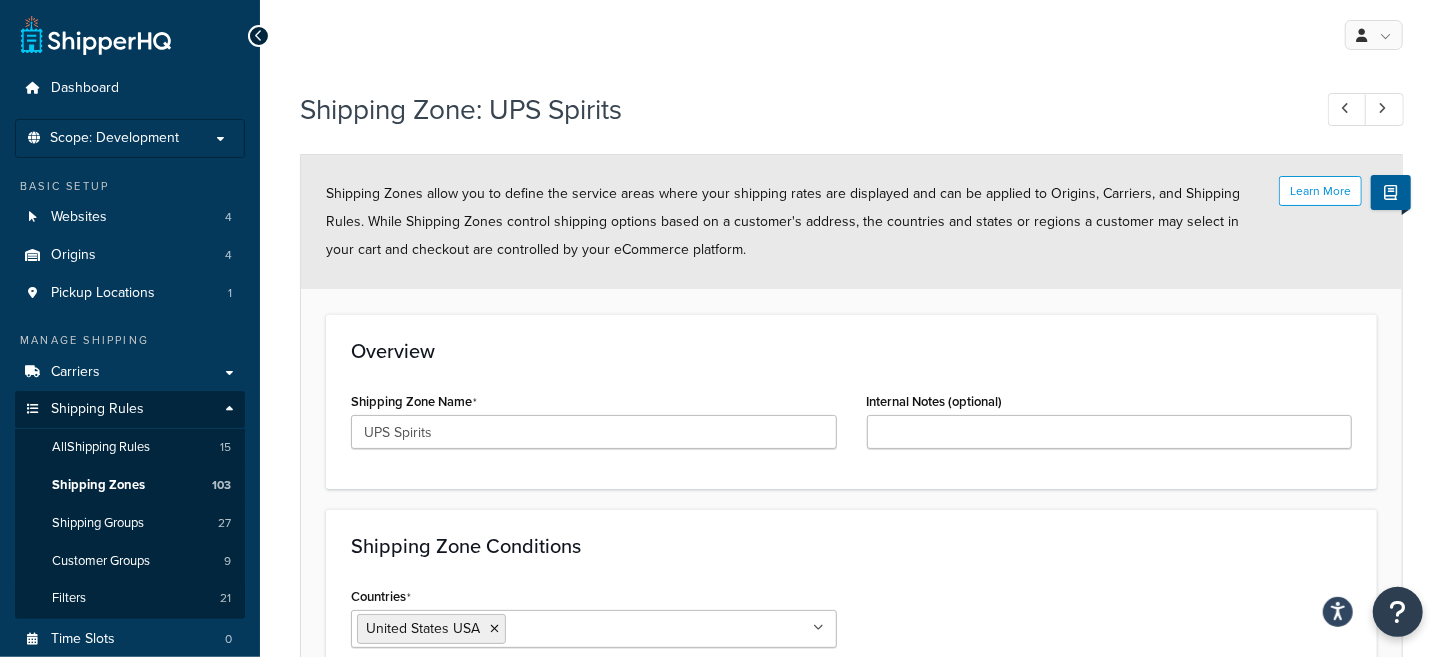 scroll, scrollTop: 104, scrollLeft: 0, axis: vertical 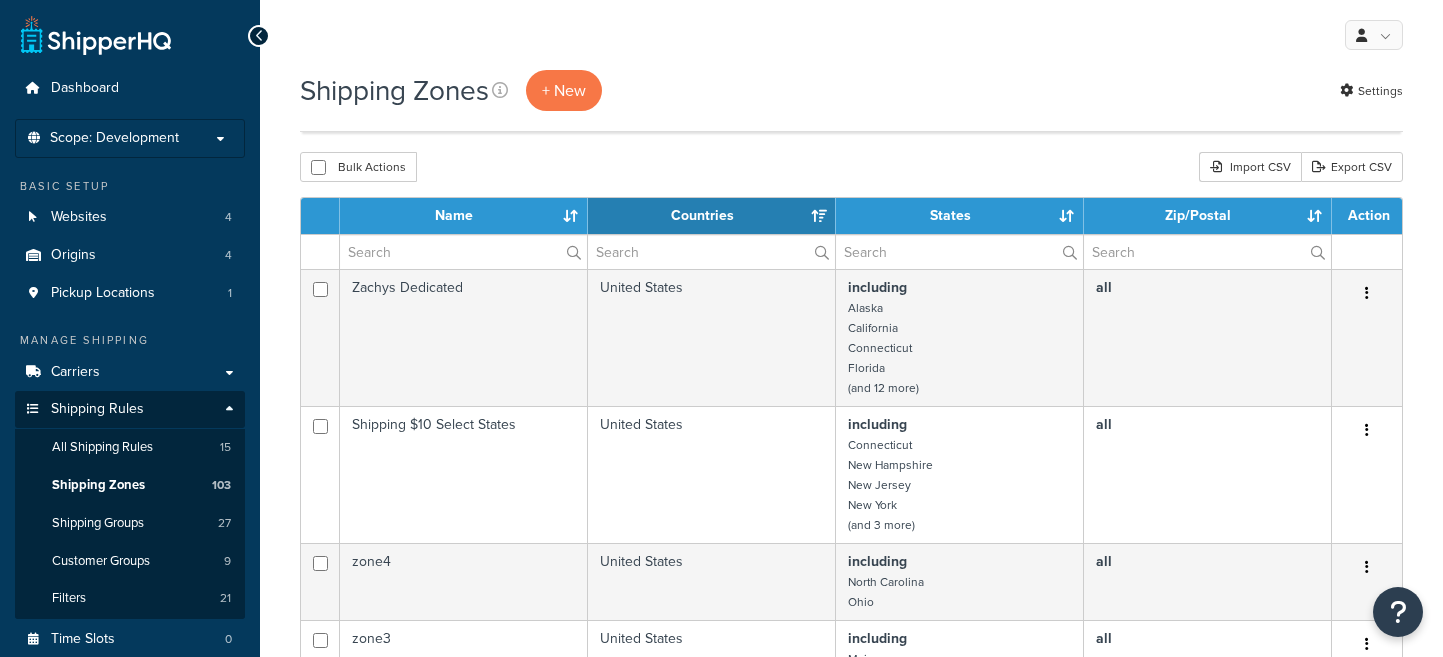 select on "15" 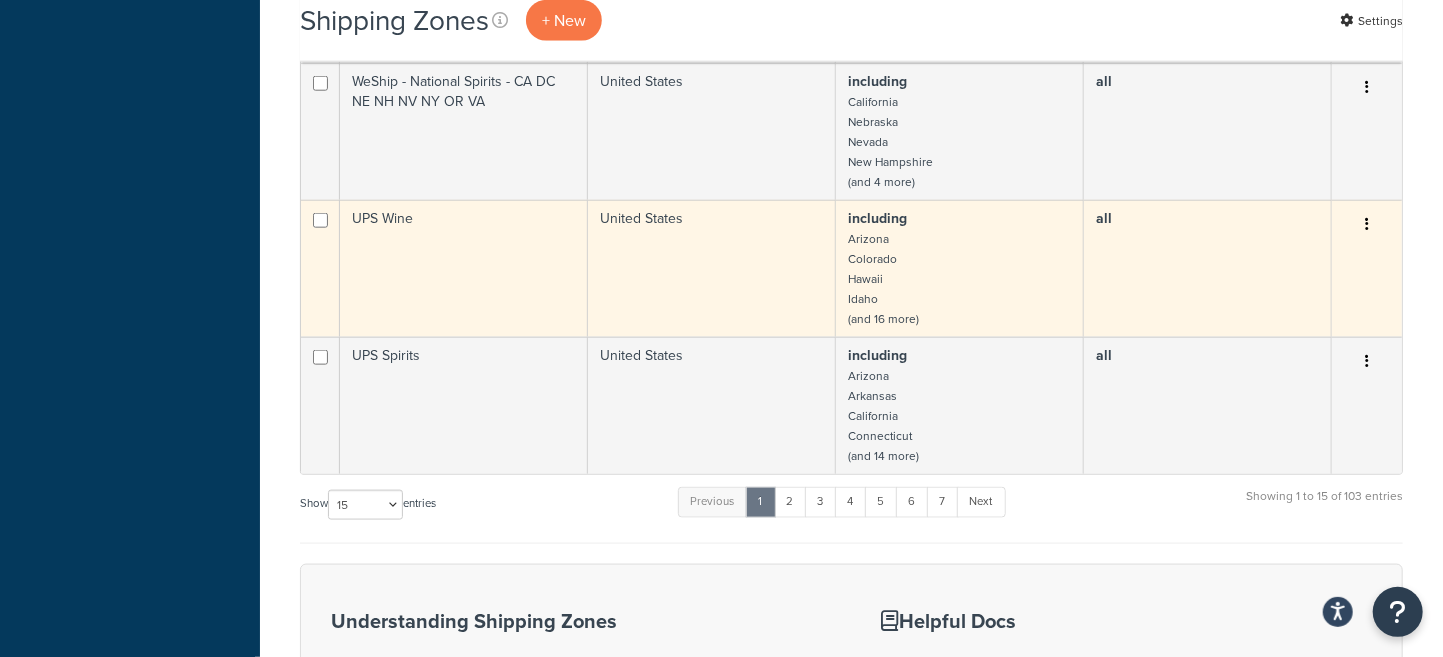 scroll, scrollTop: 0, scrollLeft: 0, axis: both 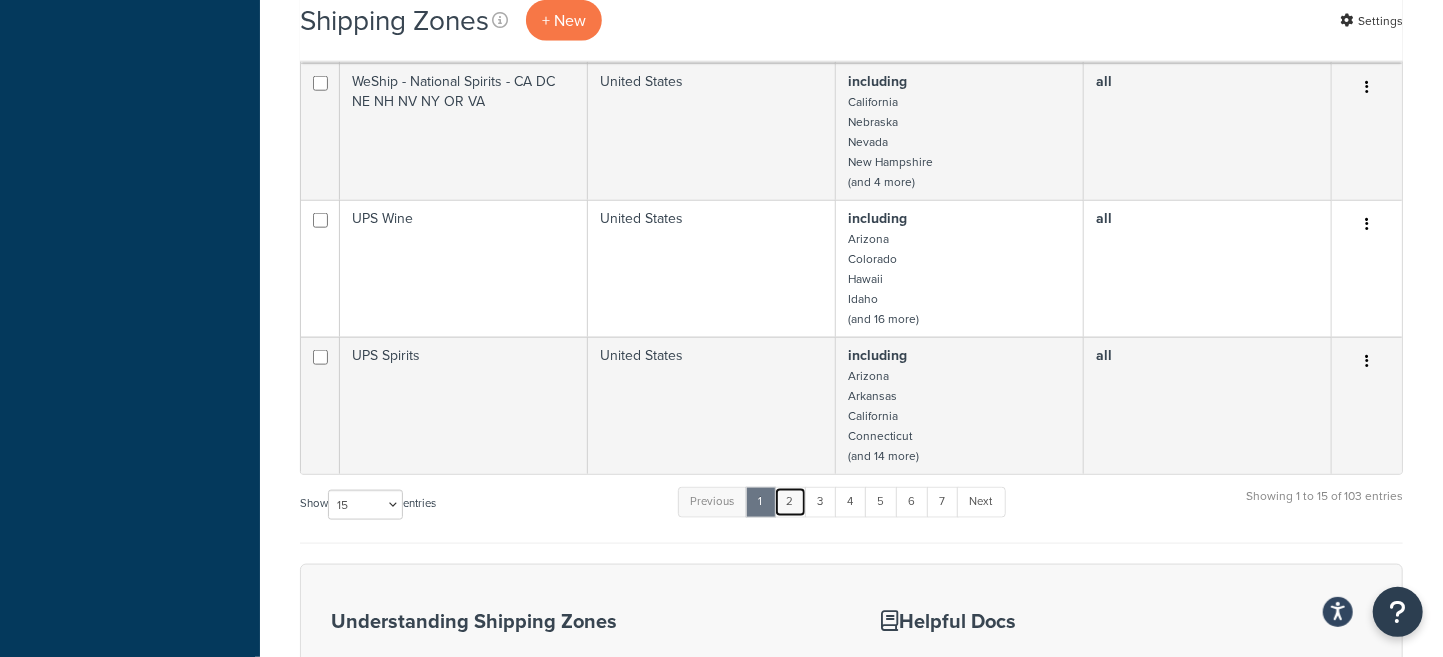 click on "2" at bounding box center [790, 502] 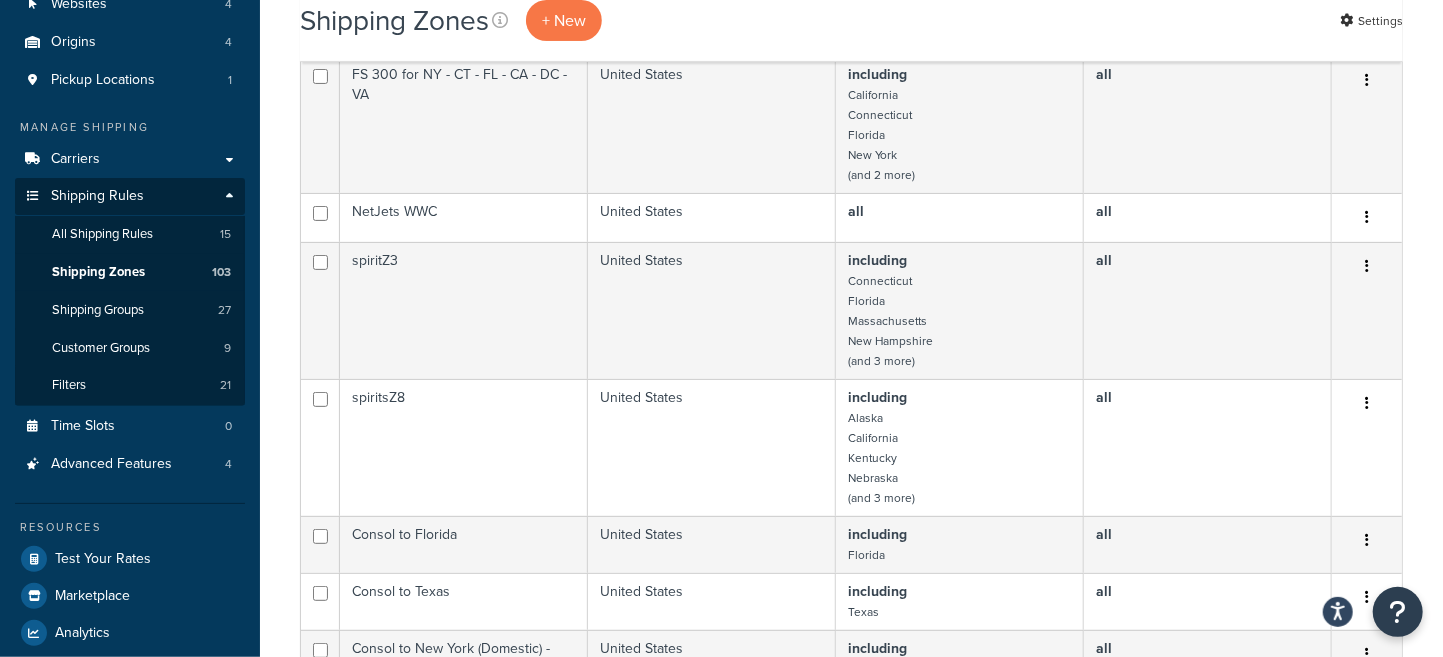 scroll, scrollTop: 124, scrollLeft: 0, axis: vertical 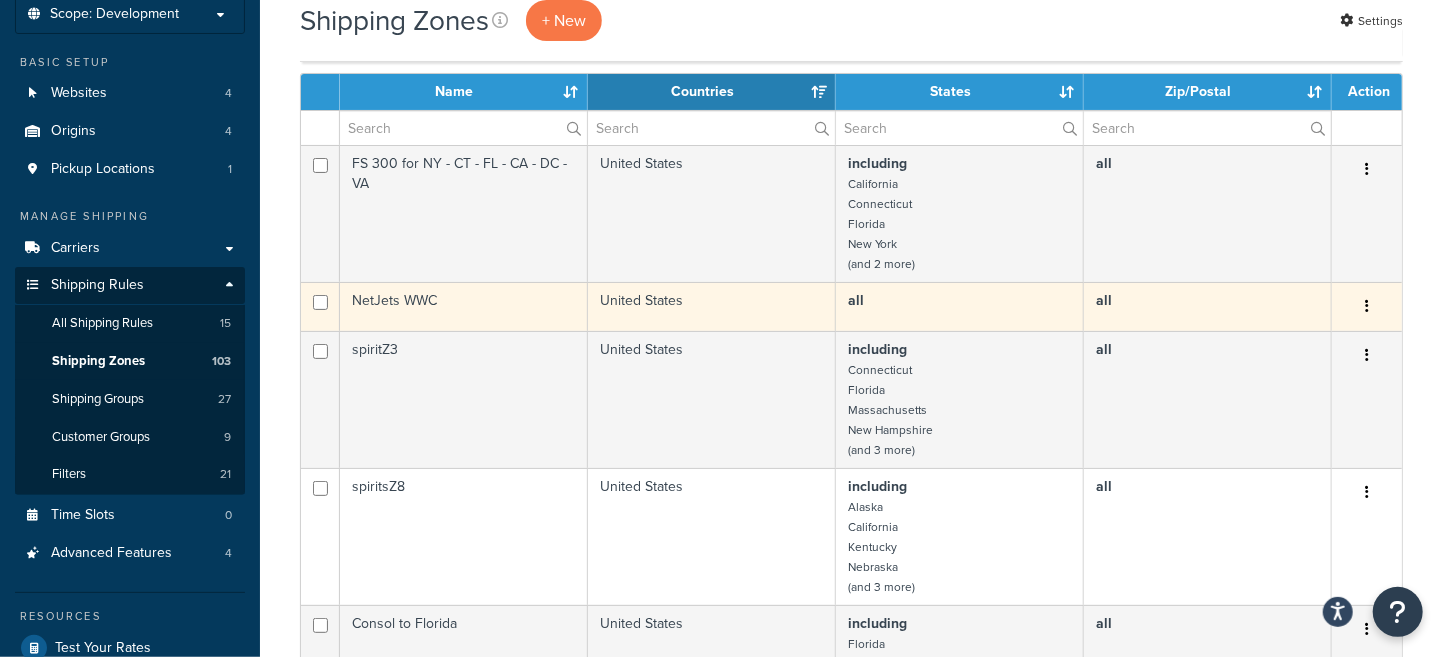 click at bounding box center (1367, 307) 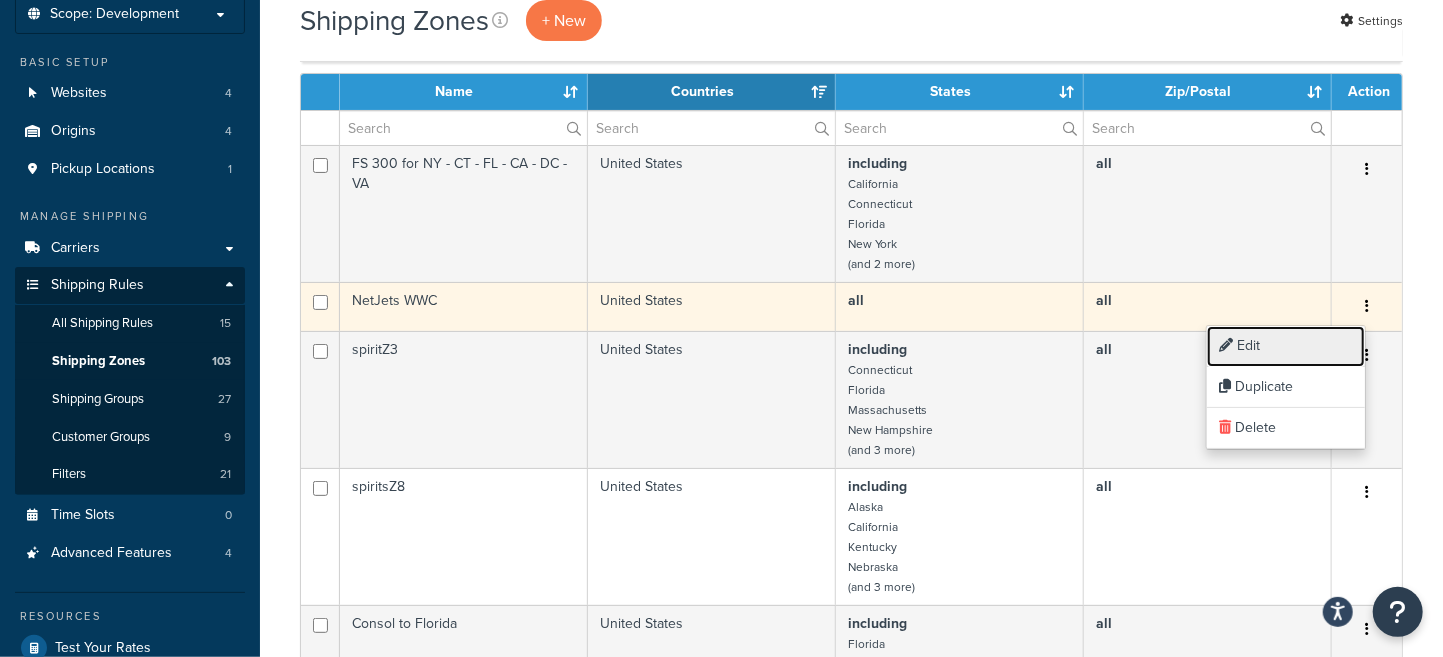 click on "Edit" at bounding box center (1286, 346) 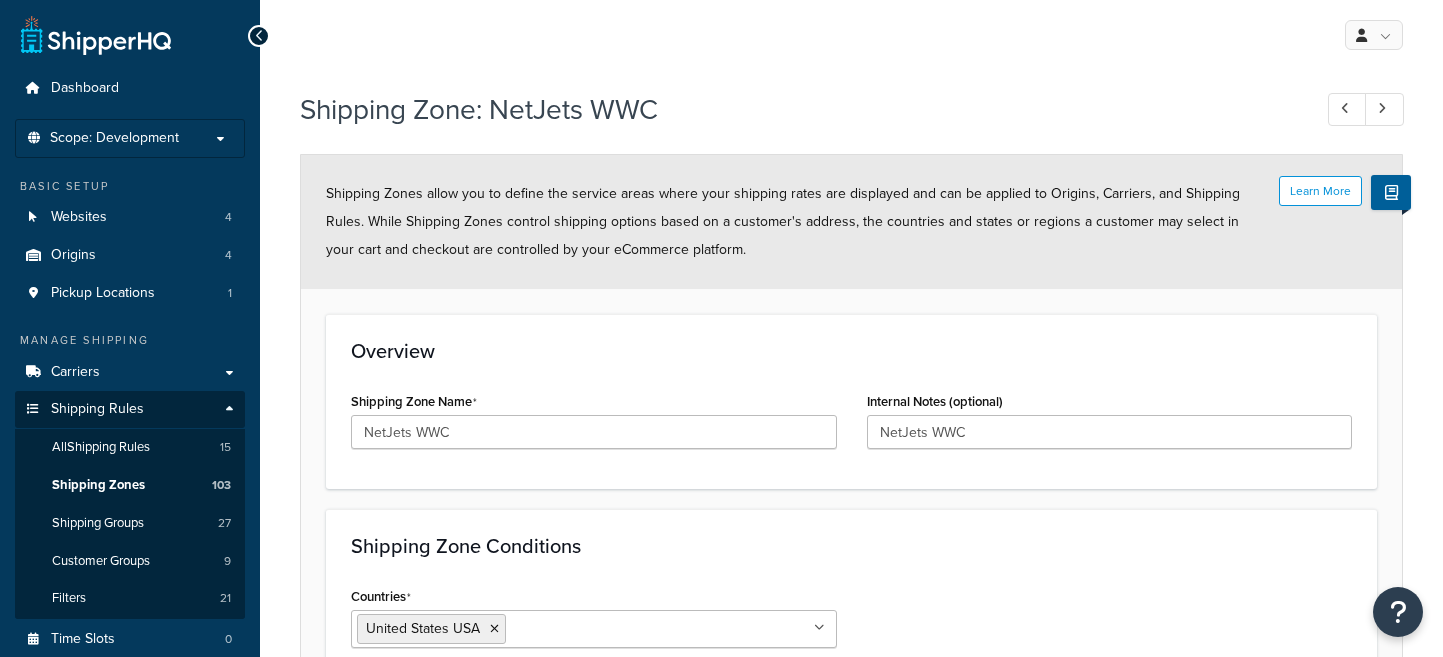 scroll, scrollTop: 0, scrollLeft: 0, axis: both 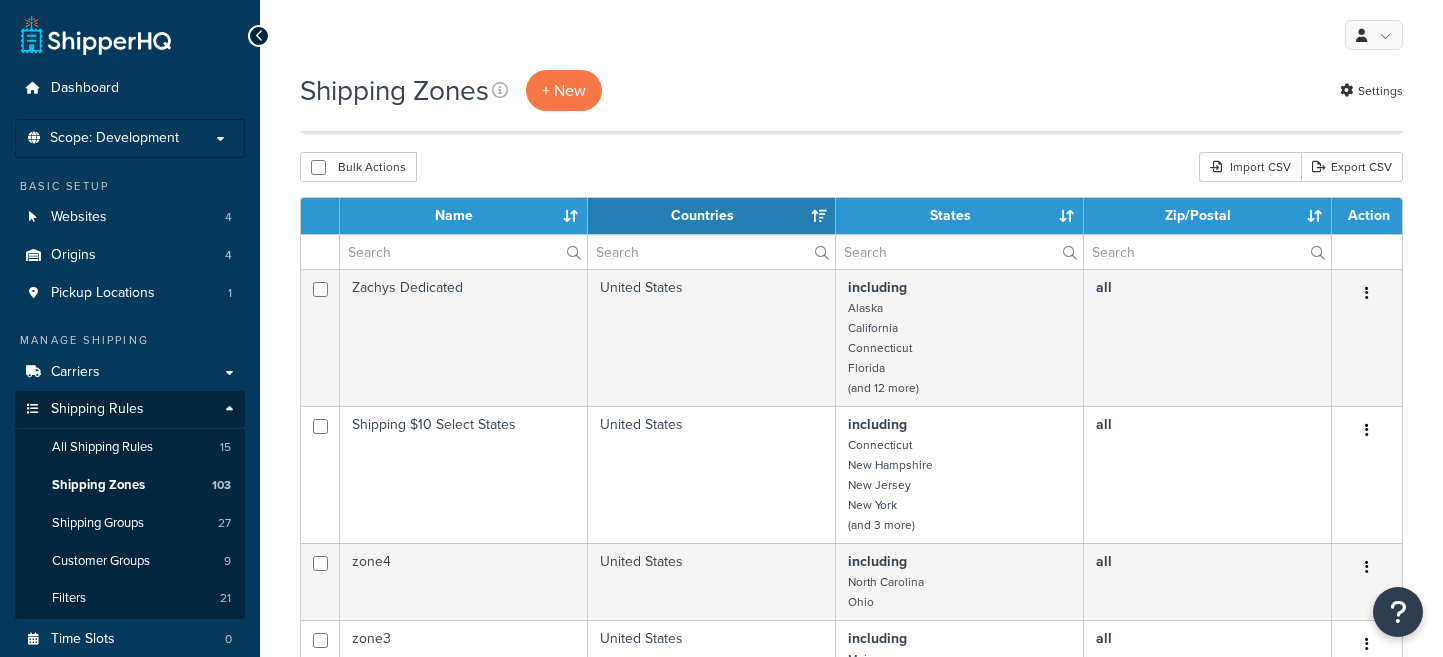 select on "15" 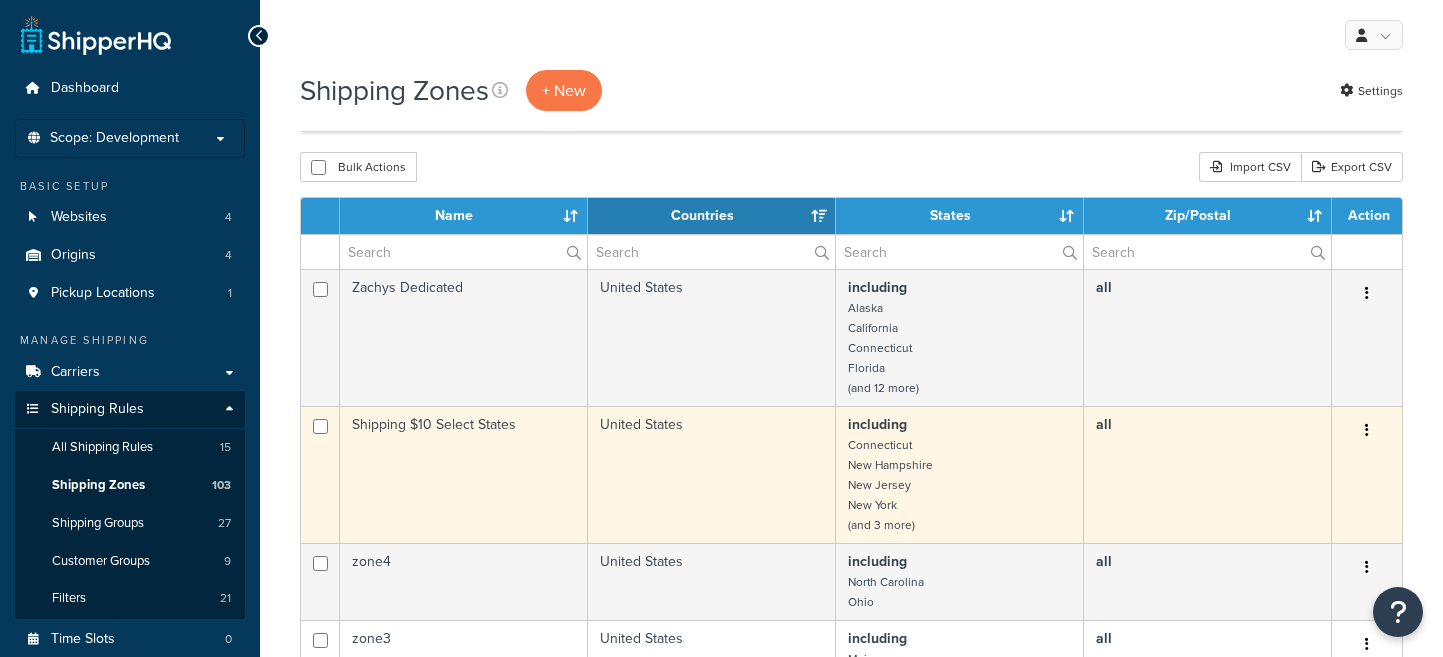 scroll, scrollTop: 124, scrollLeft: 0, axis: vertical 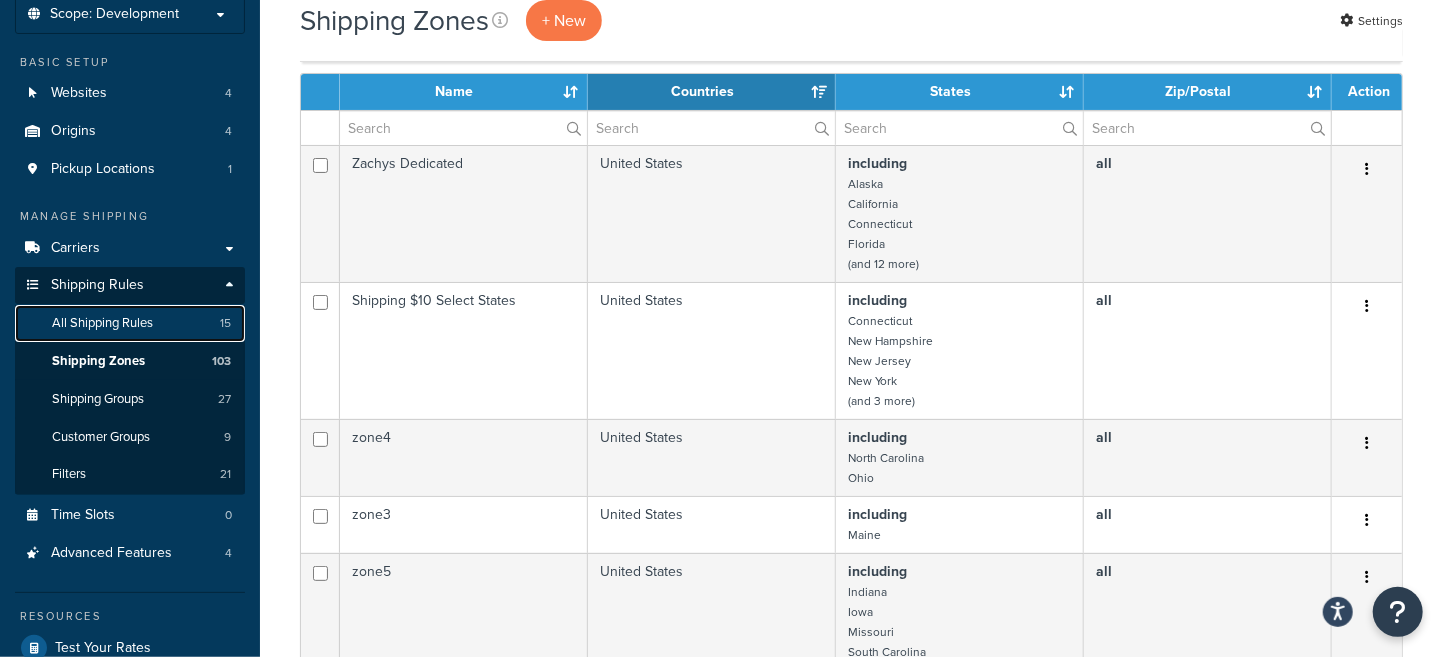 click on "All Shipping Rules" at bounding box center (102, 323) 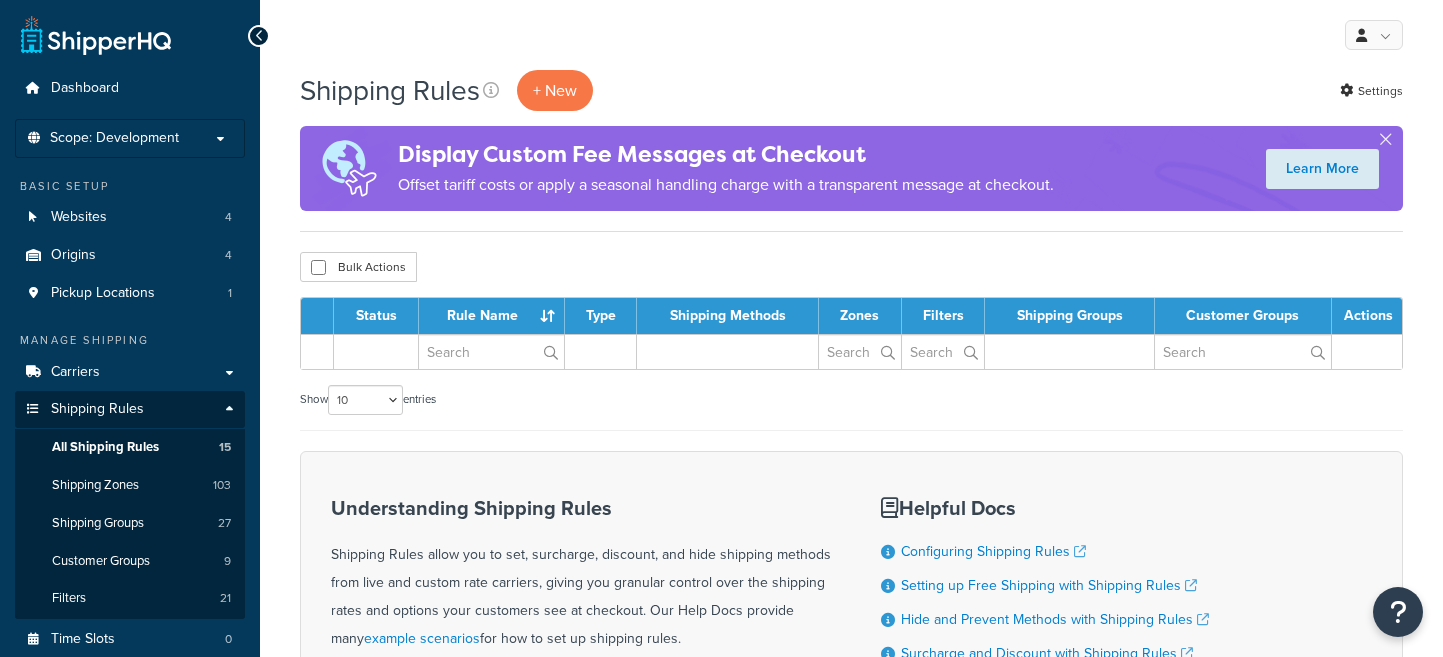 scroll, scrollTop: 0, scrollLeft: 0, axis: both 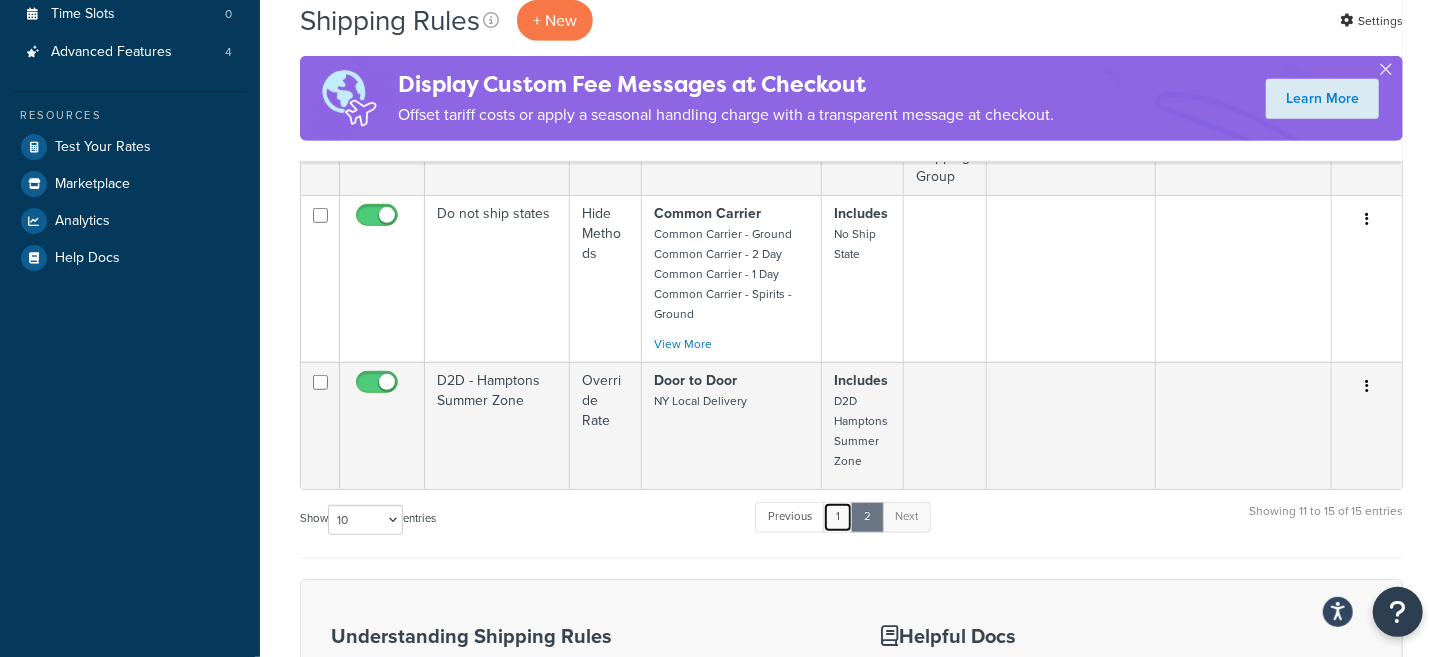 click on "1" at bounding box center [838, 517] 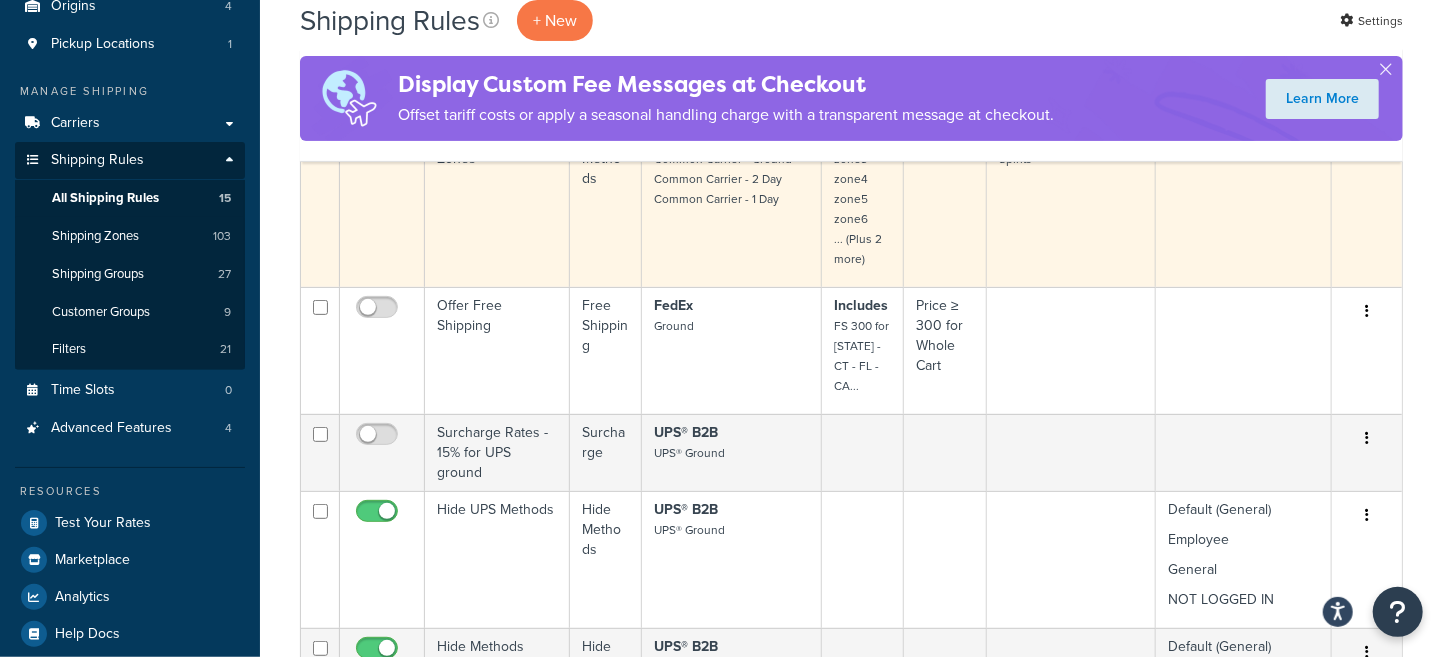 scroll, scrollTop: 375, scrollLeft: 0, axis: vertical 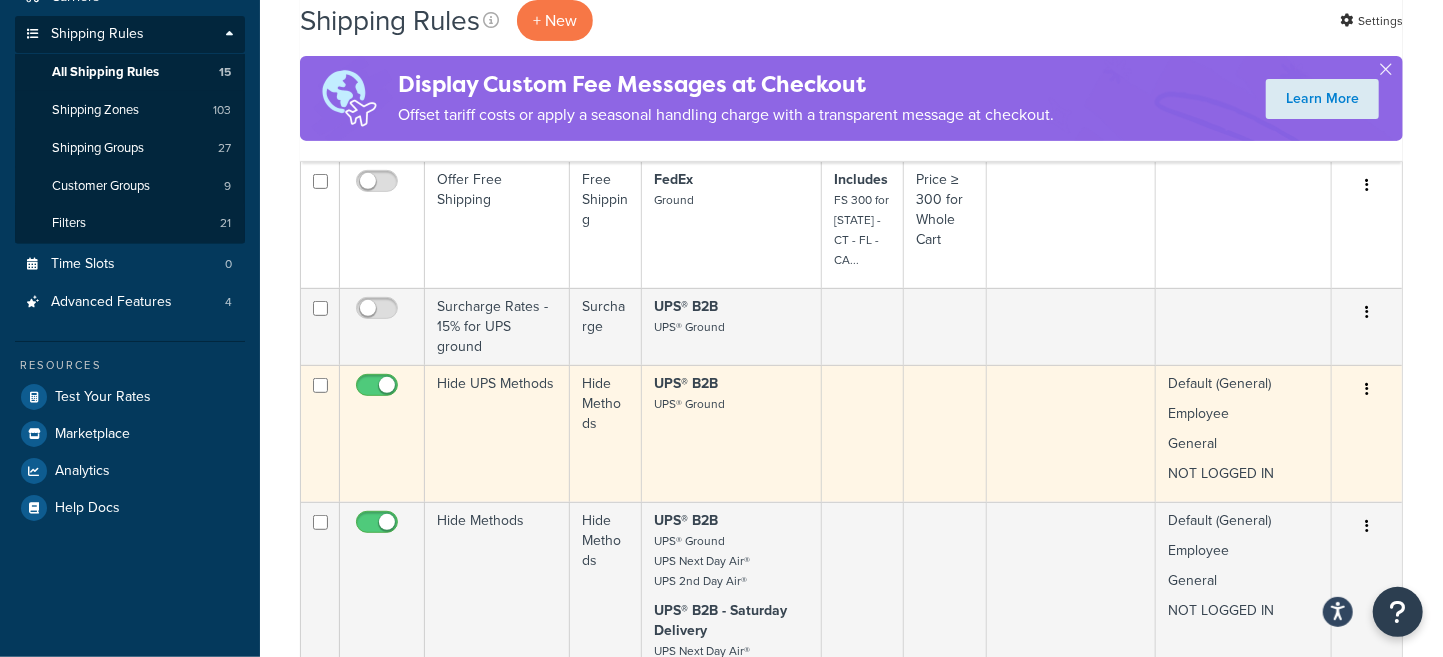 click at bounding box center [1367, 389] 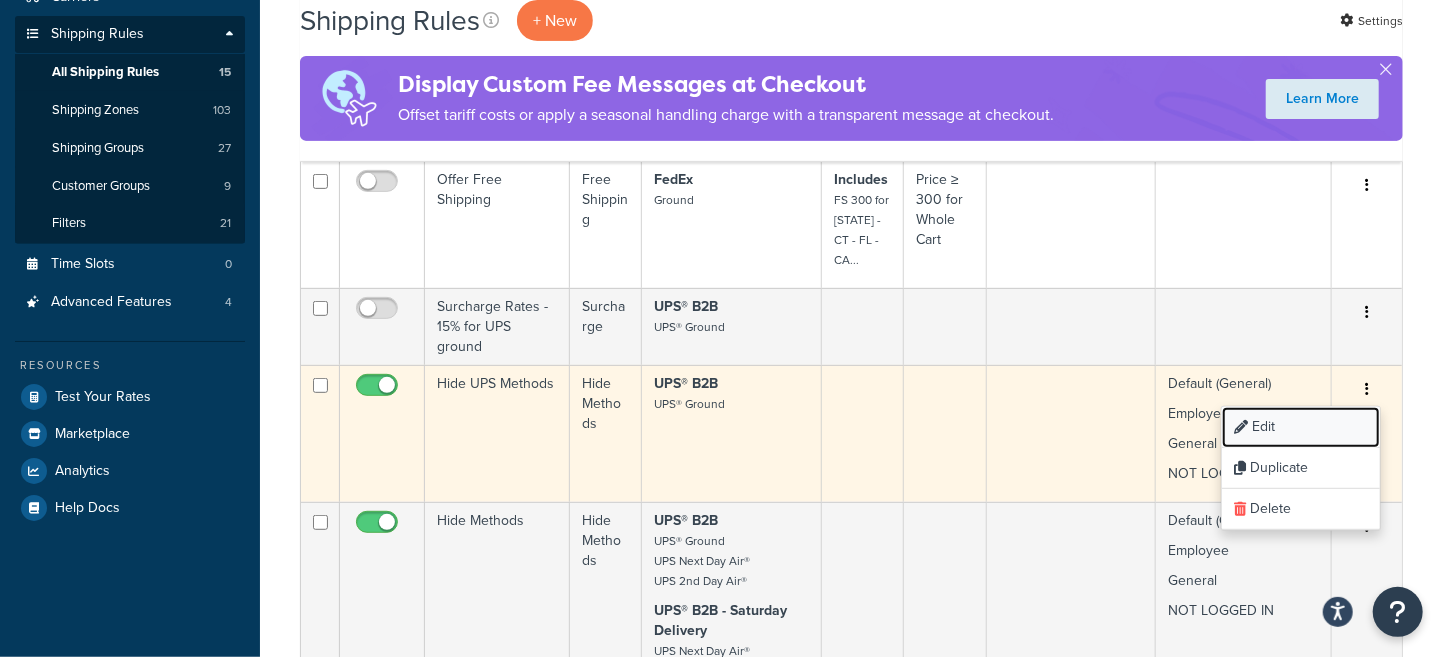 click on "Edit" at bounding box center [1301, 427] 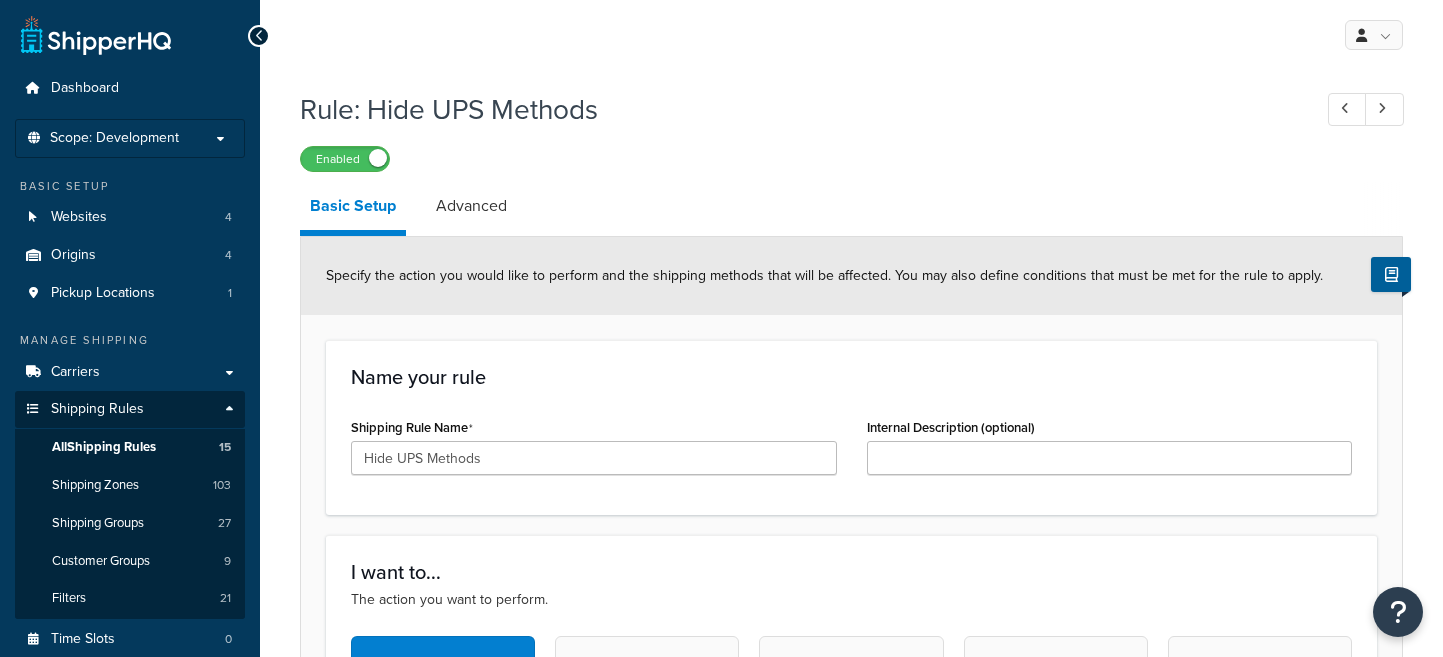 scroll, scrollTop: 0, scrollLeft: 0, axis: both 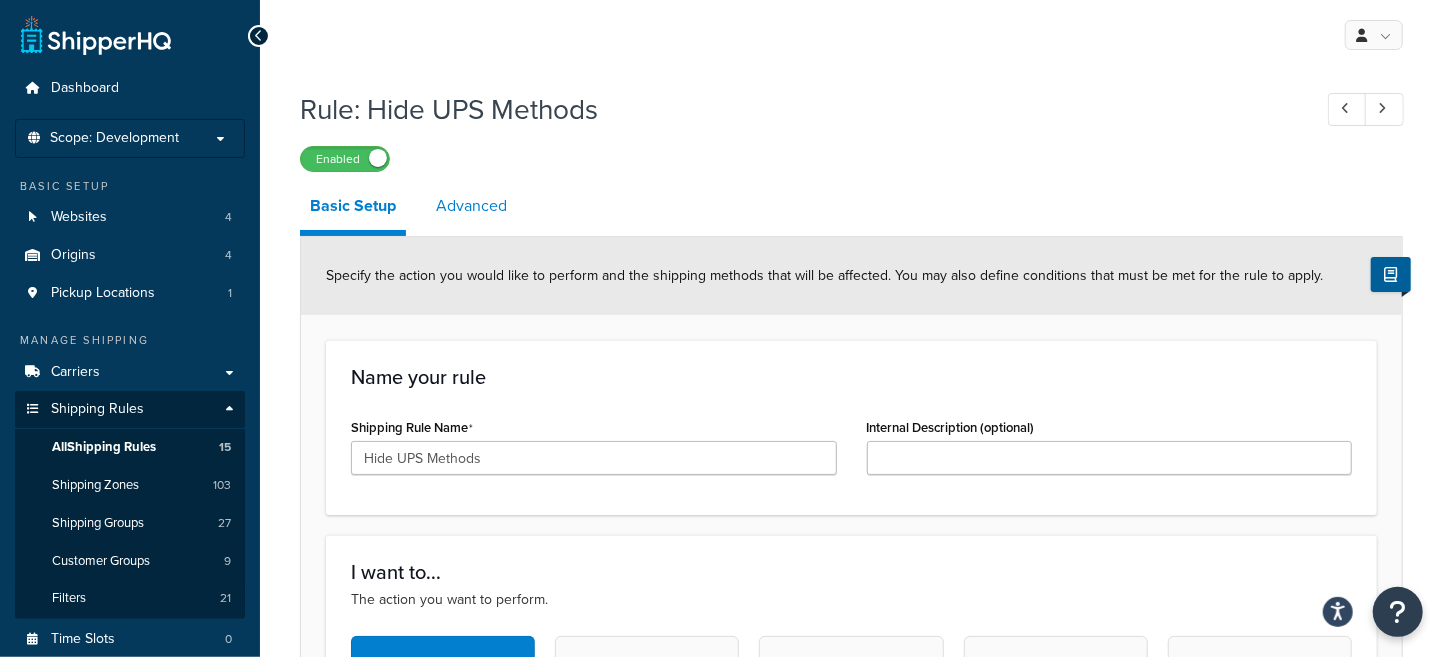 click on "Advanced" at bounding box center [471, 206] 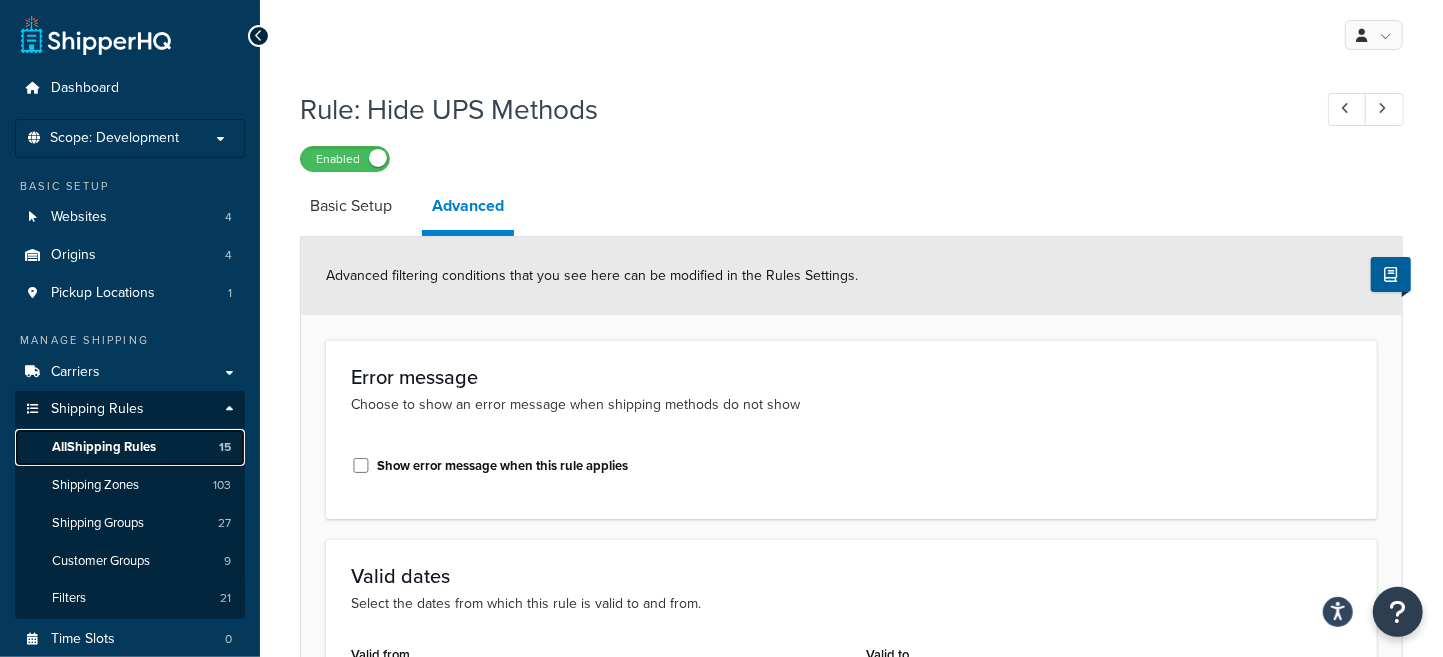 click on "All  Shipping Rules" at bounding box center [104, 447] 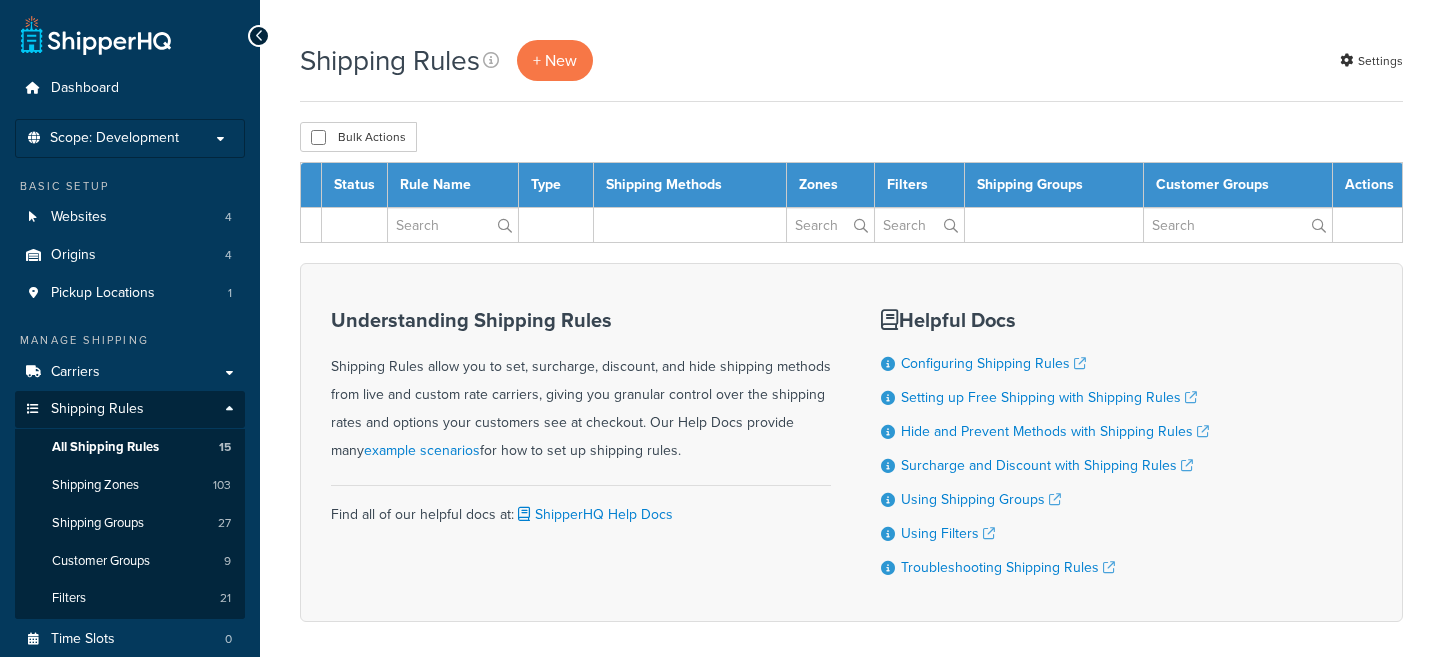 scroll, scrollTop: 0, scrollLeft: 0, axis: both 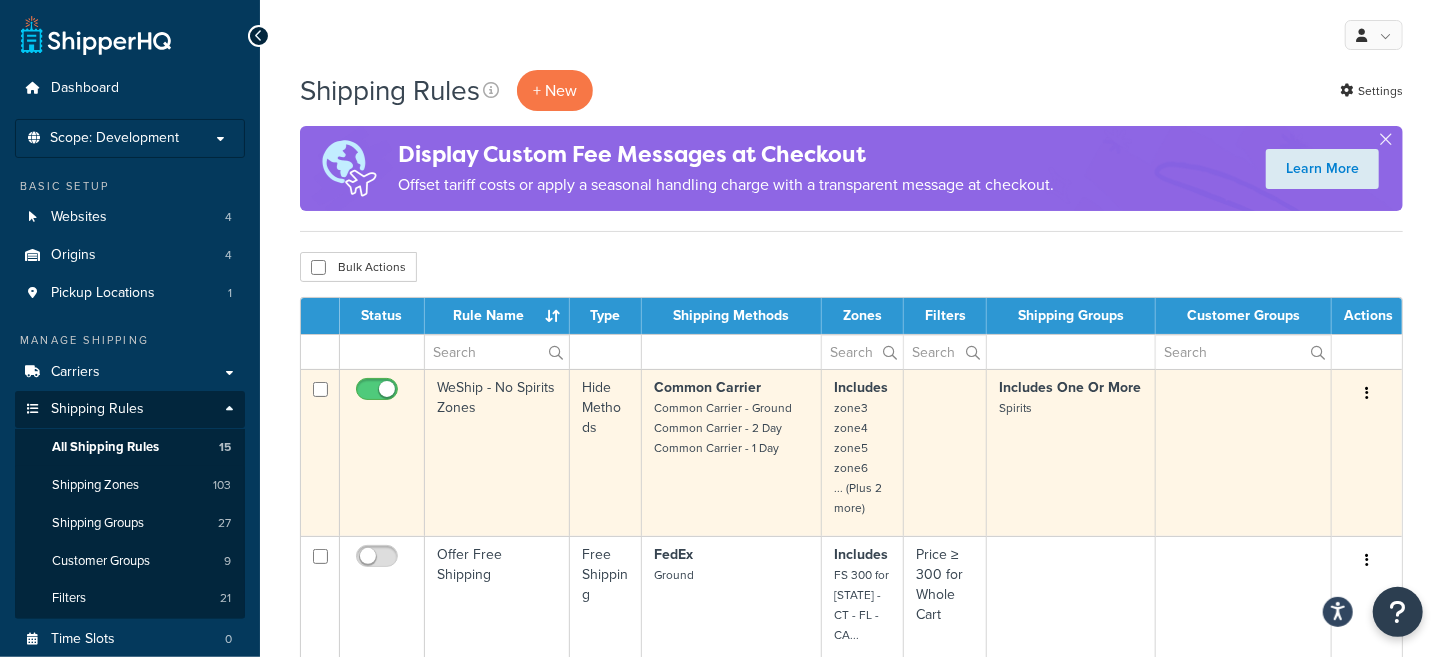 click at bounding box center [1367, 393] 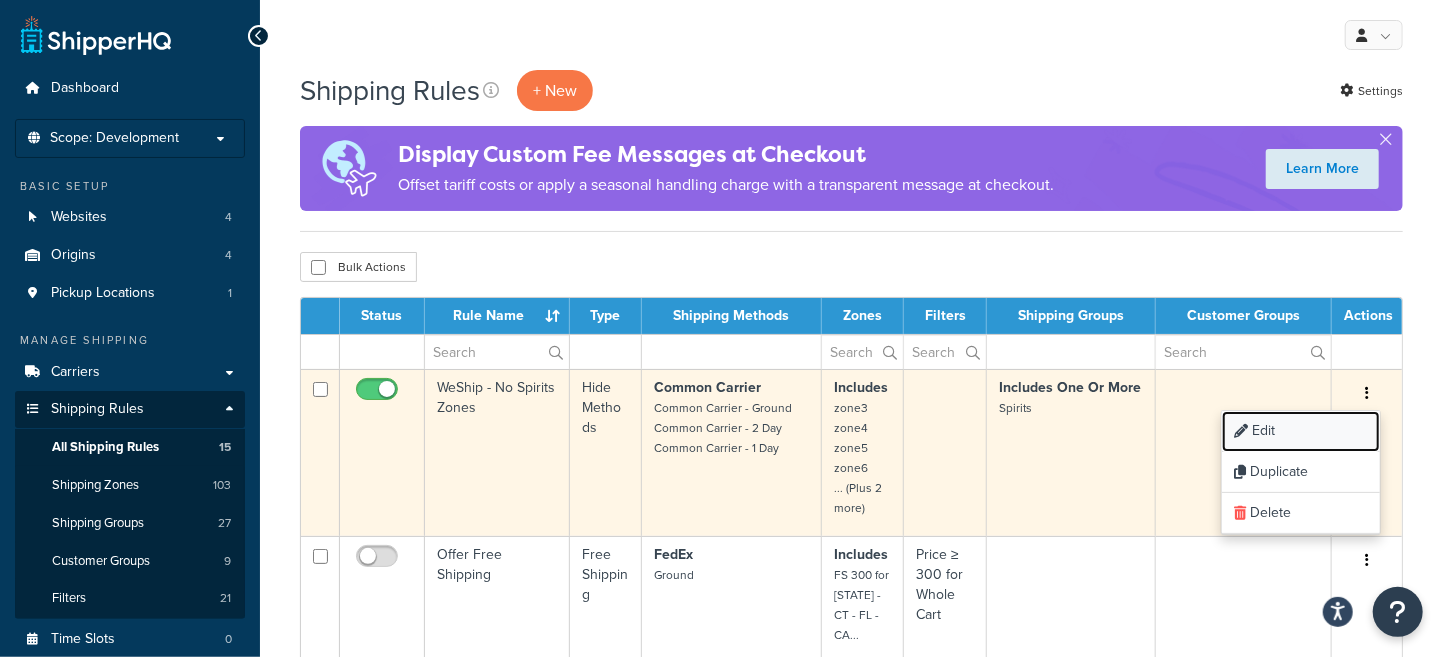 click on "Edit" at bounding box center [1301, 431] 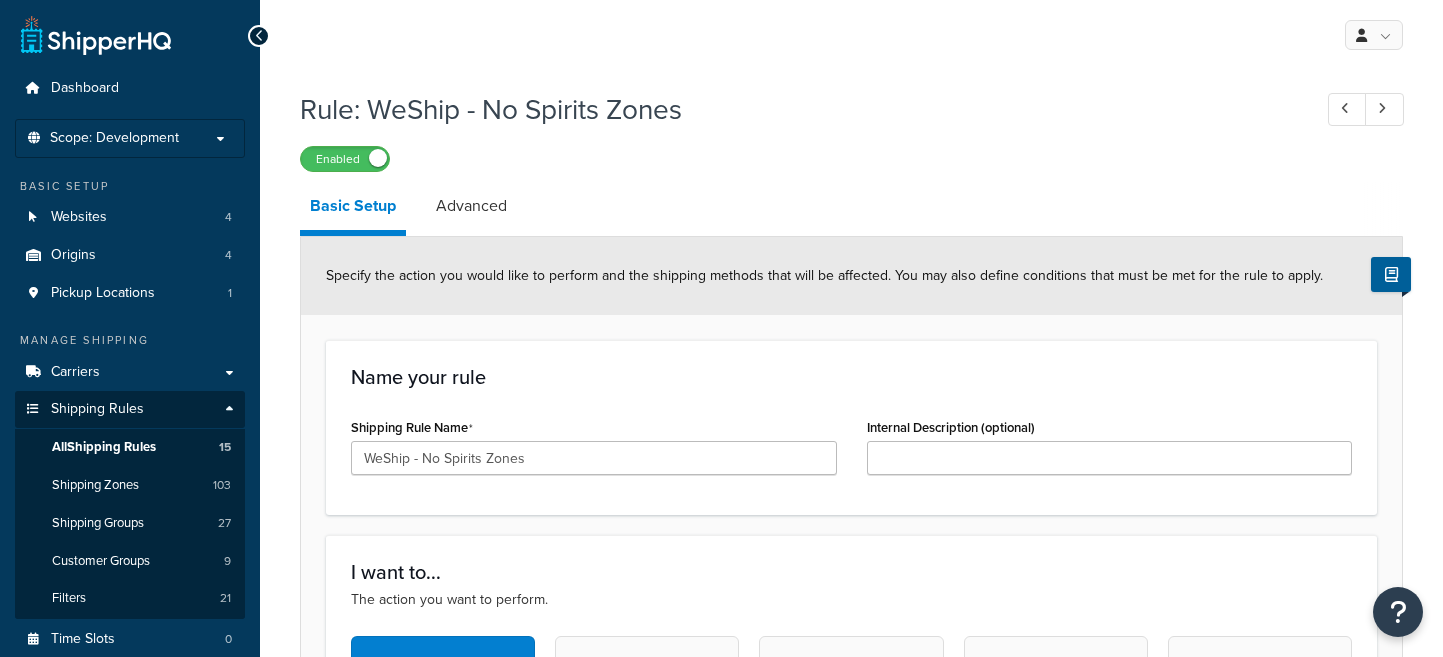 scroll, scrollTop: 0, scrollLeft: 0, axis: both 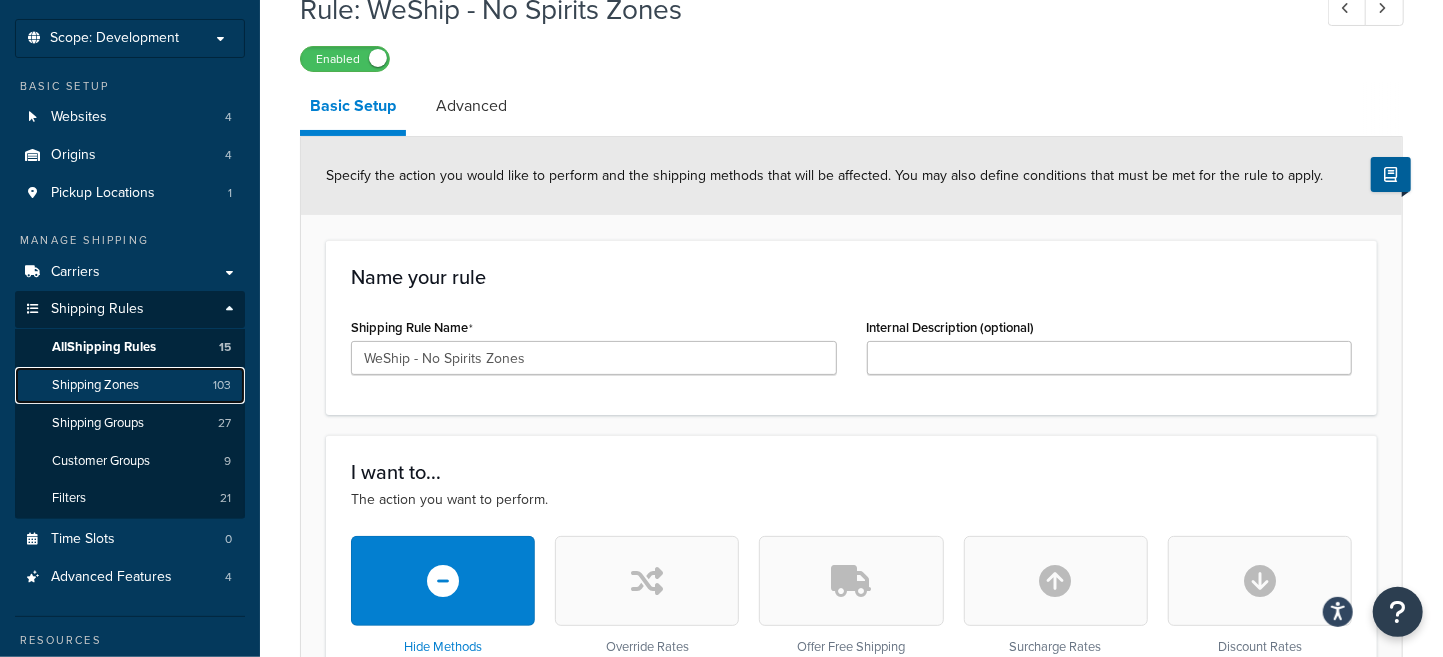 click on "Shipping Zones" at bounding box center (95, 385) 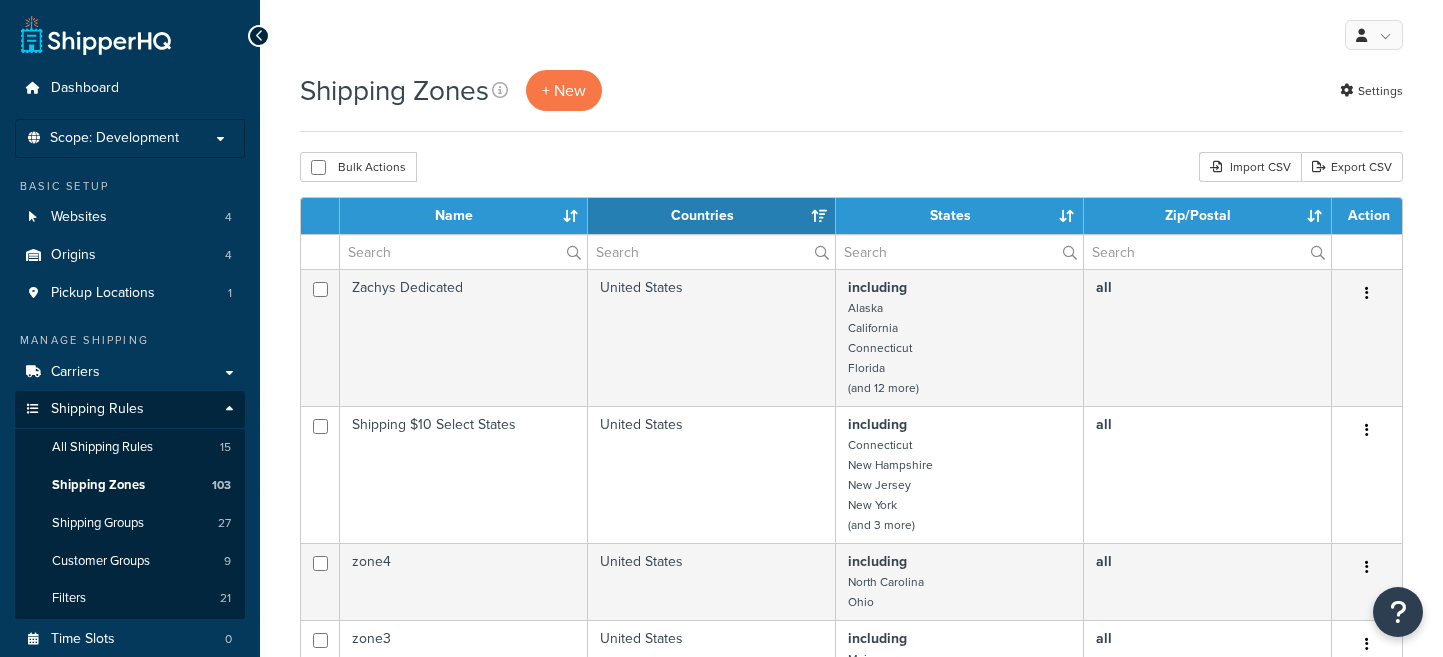 select on "15" 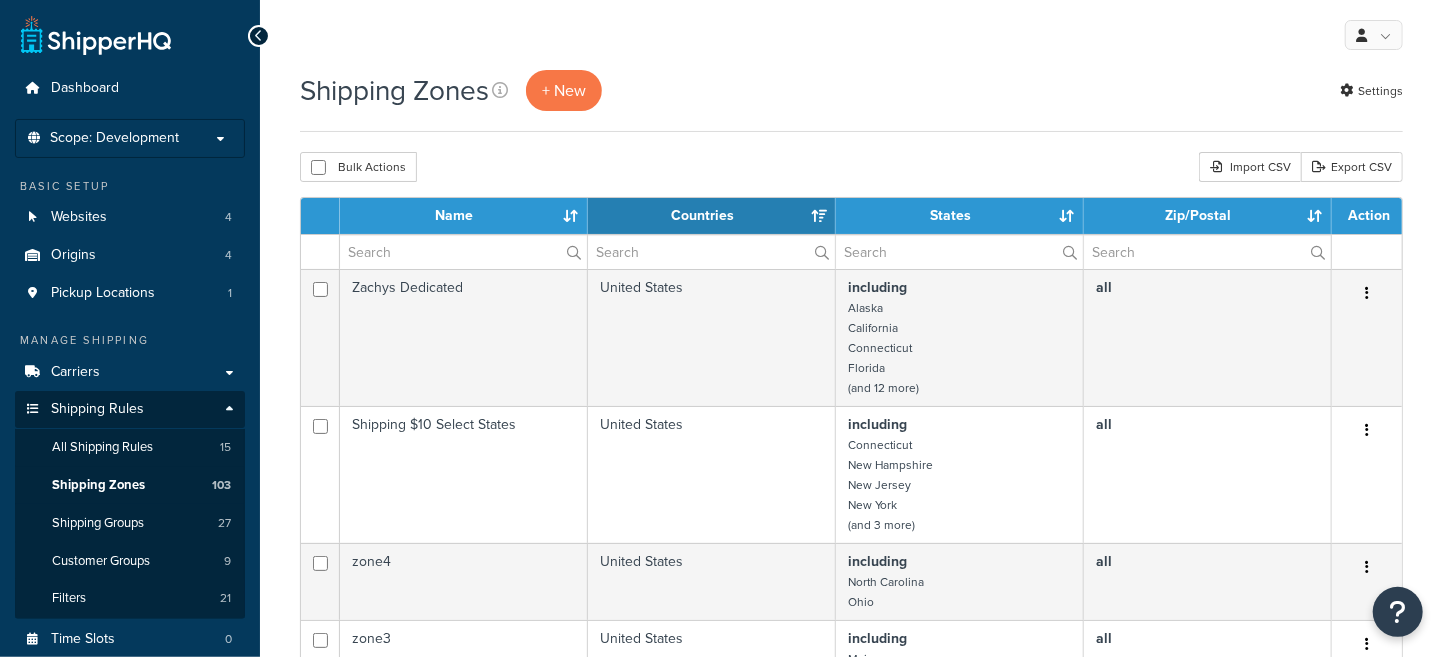scroll, scrollTop: 0, scrollLeft: 0, axis: both 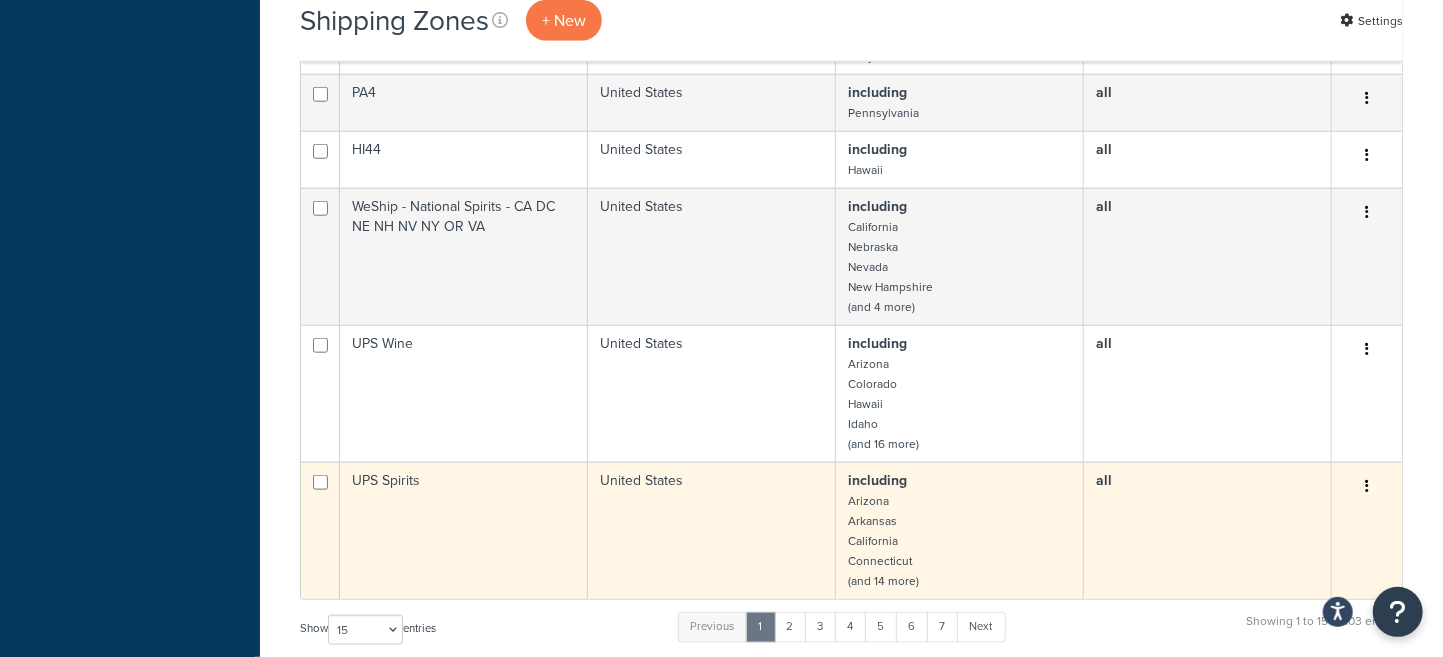 click at bounding box center [1367, 486] 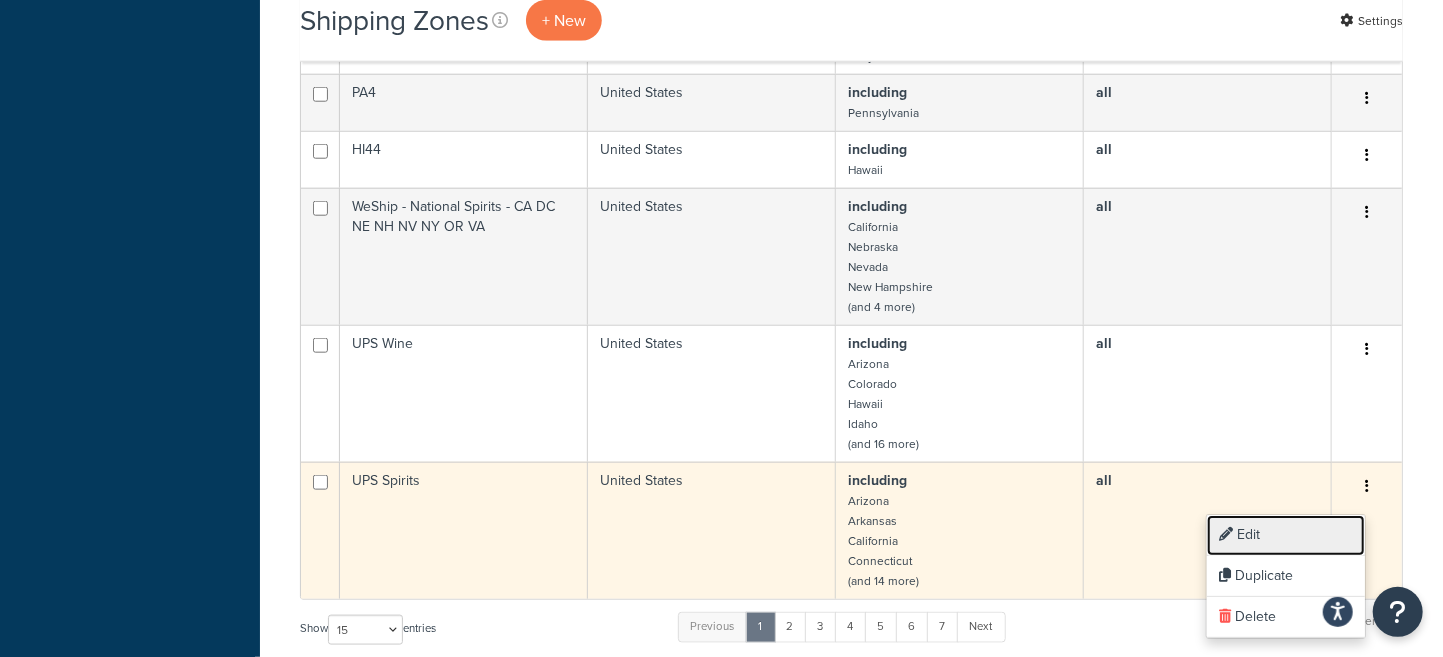 click on "Edit" at bounding box center (1286, 535) 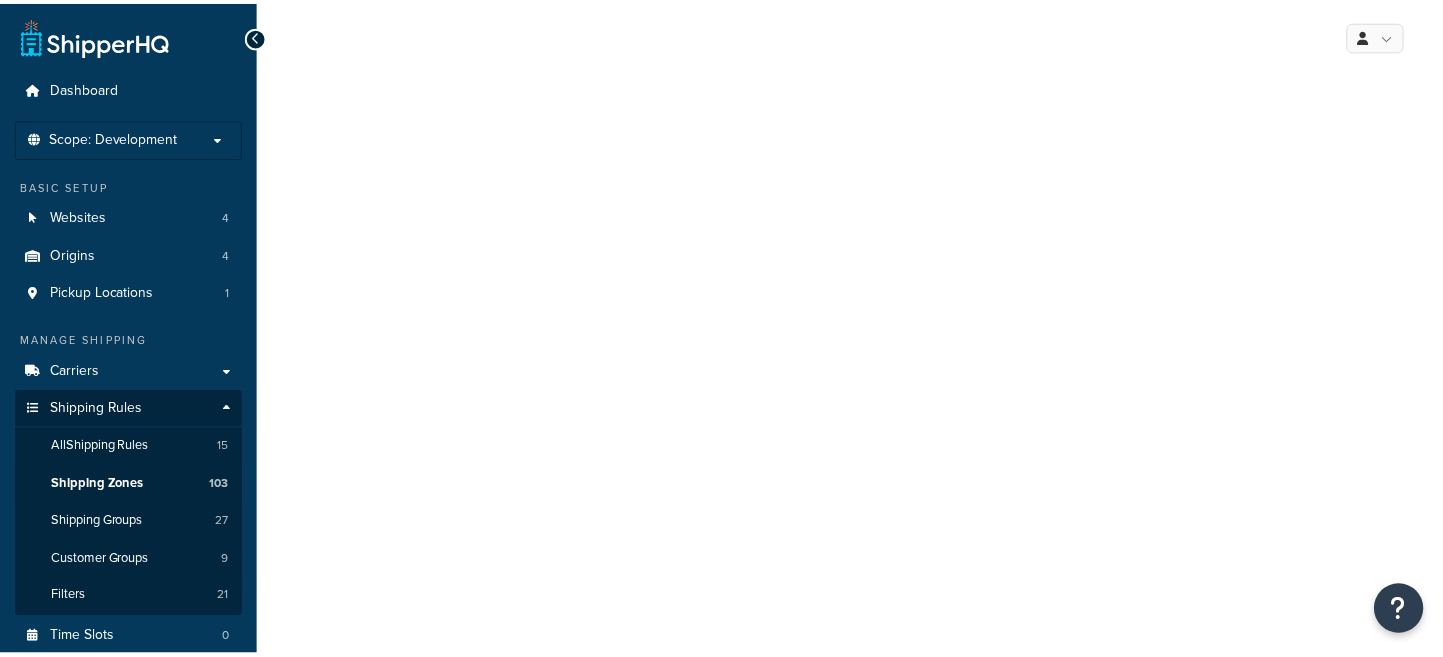 scroll, scrollTop: 0, scrollLeft: 0, axis: both 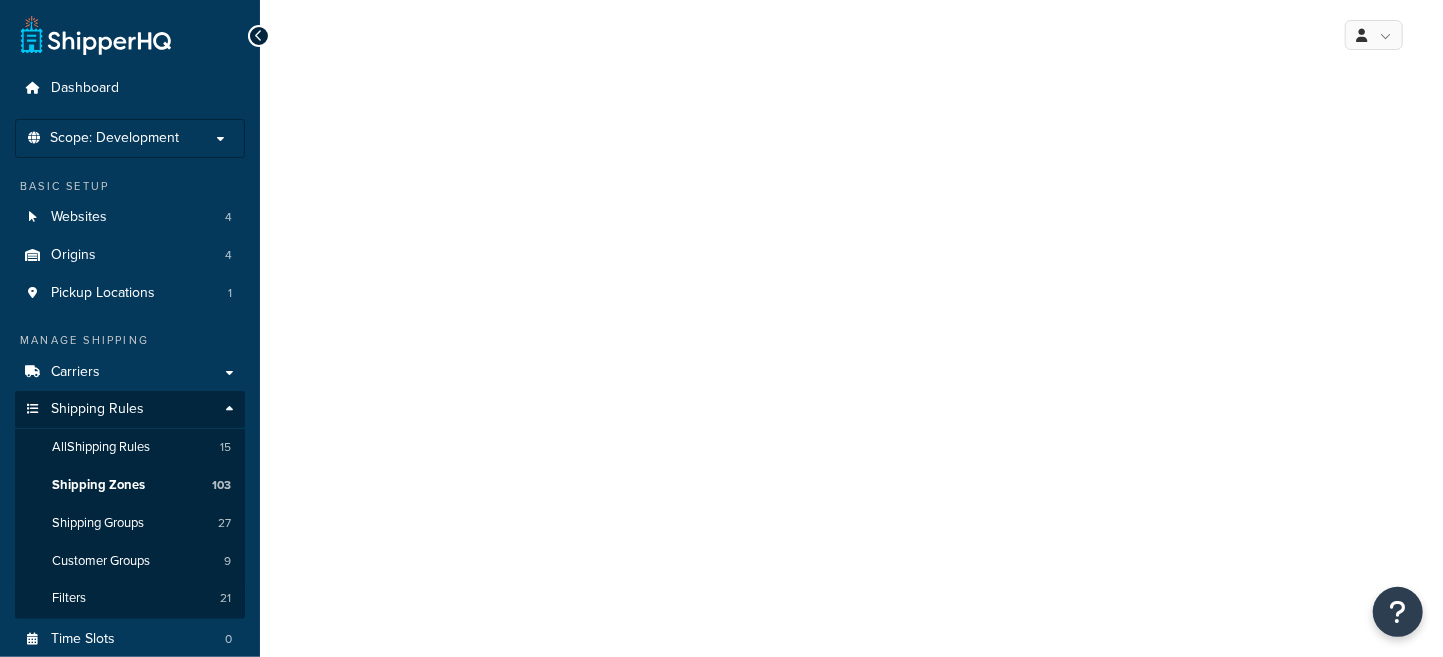 select on "including" 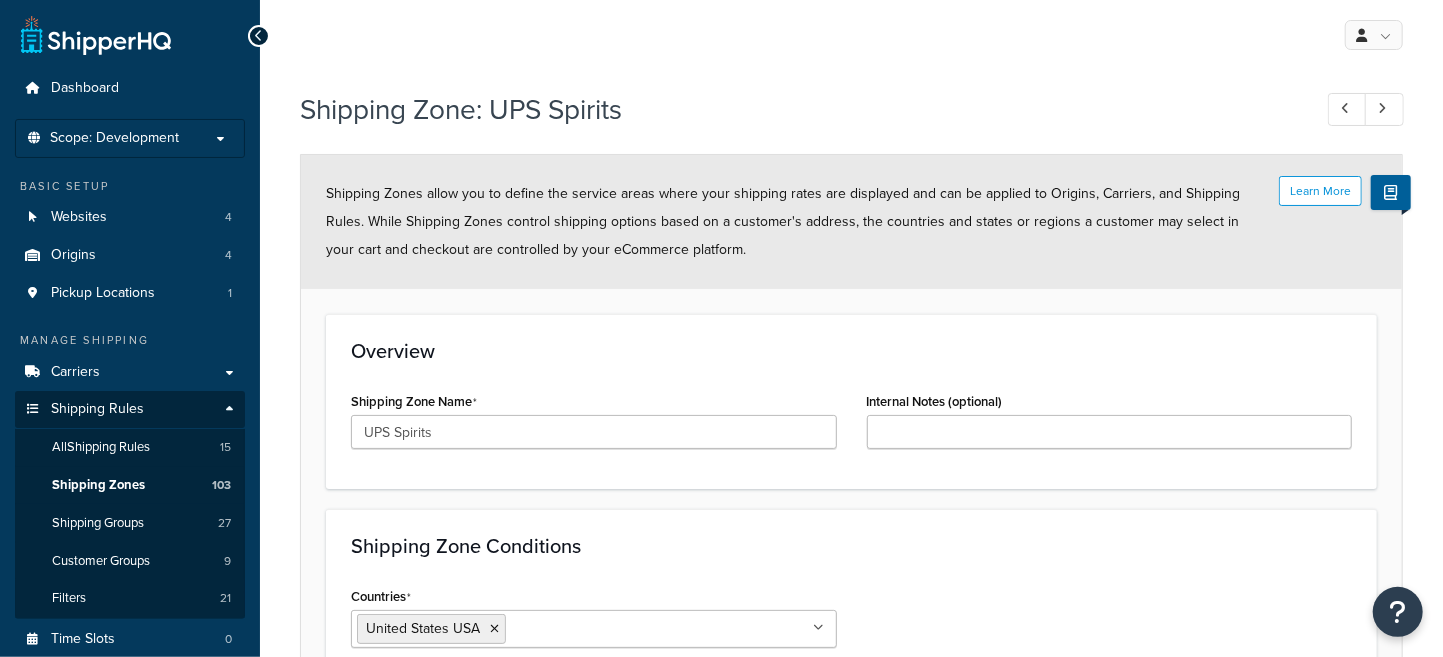 scroll, scrollTop: 0, scrollLeft: 0, axis: both 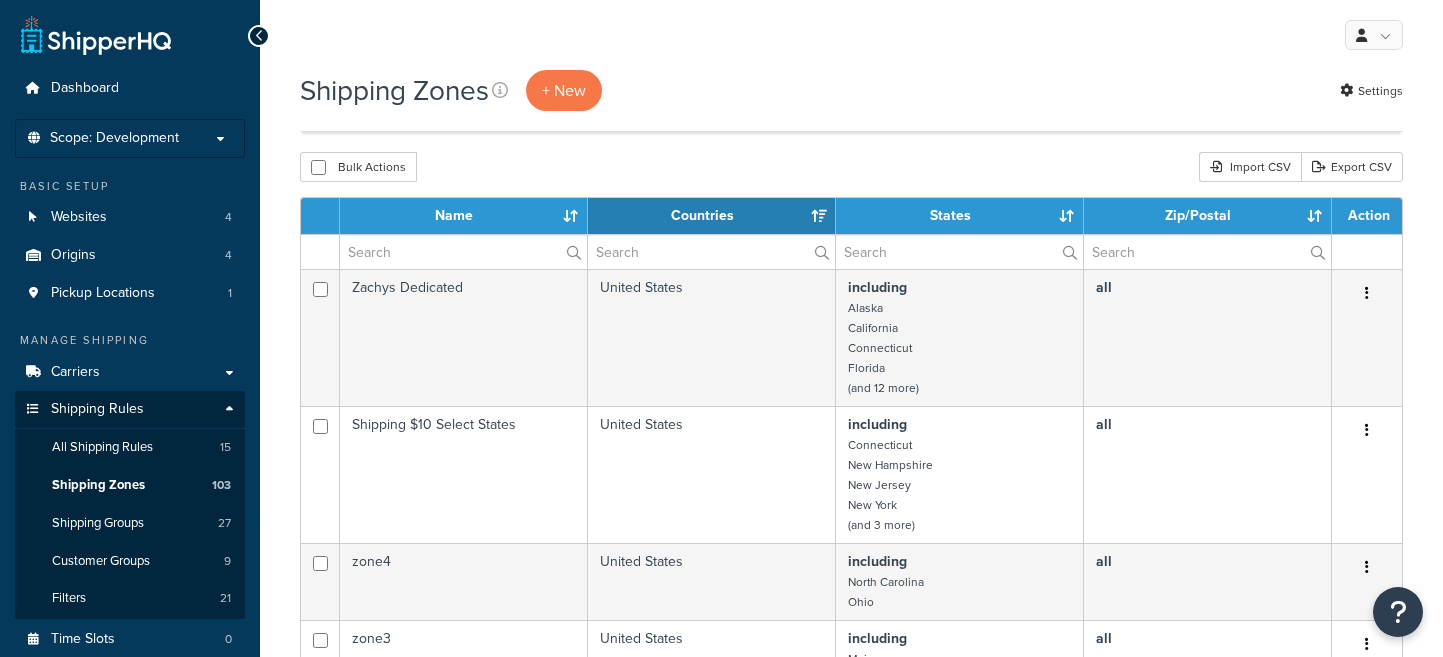 select on "15" 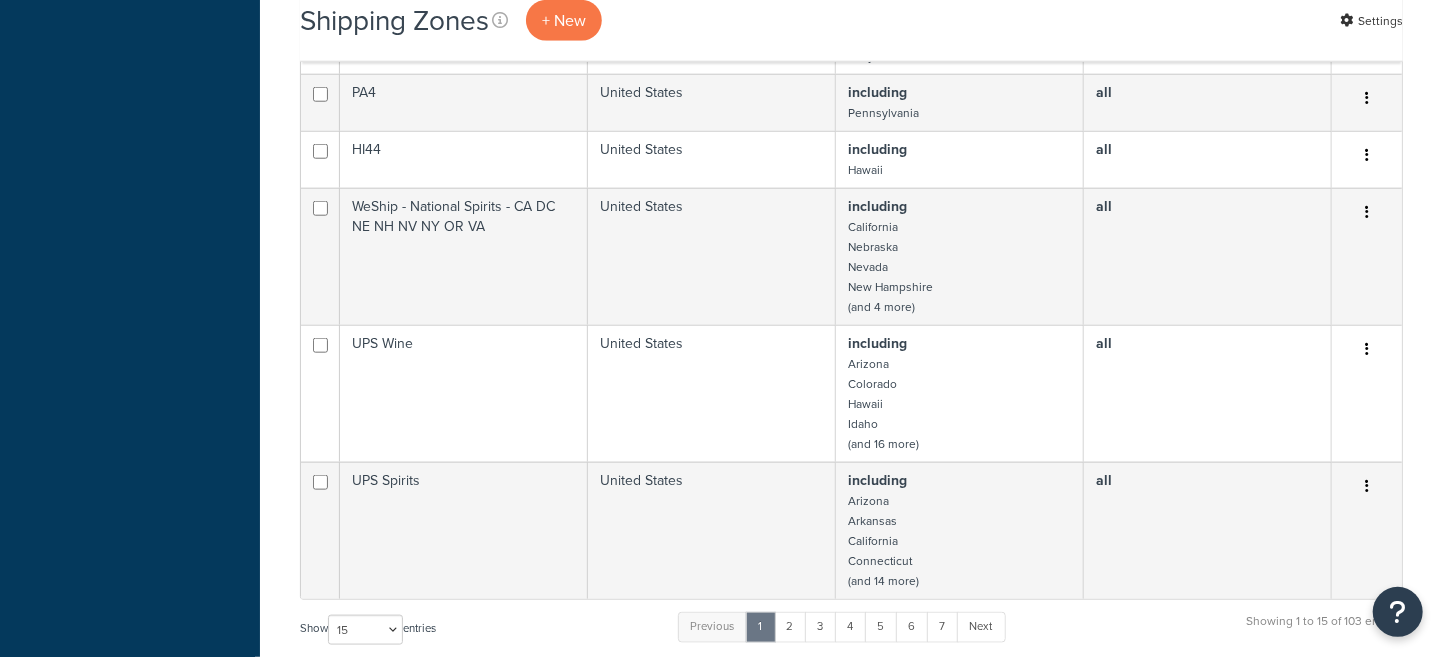 scroll, scrollTop: 0, scrollLeft: 0, axis: both 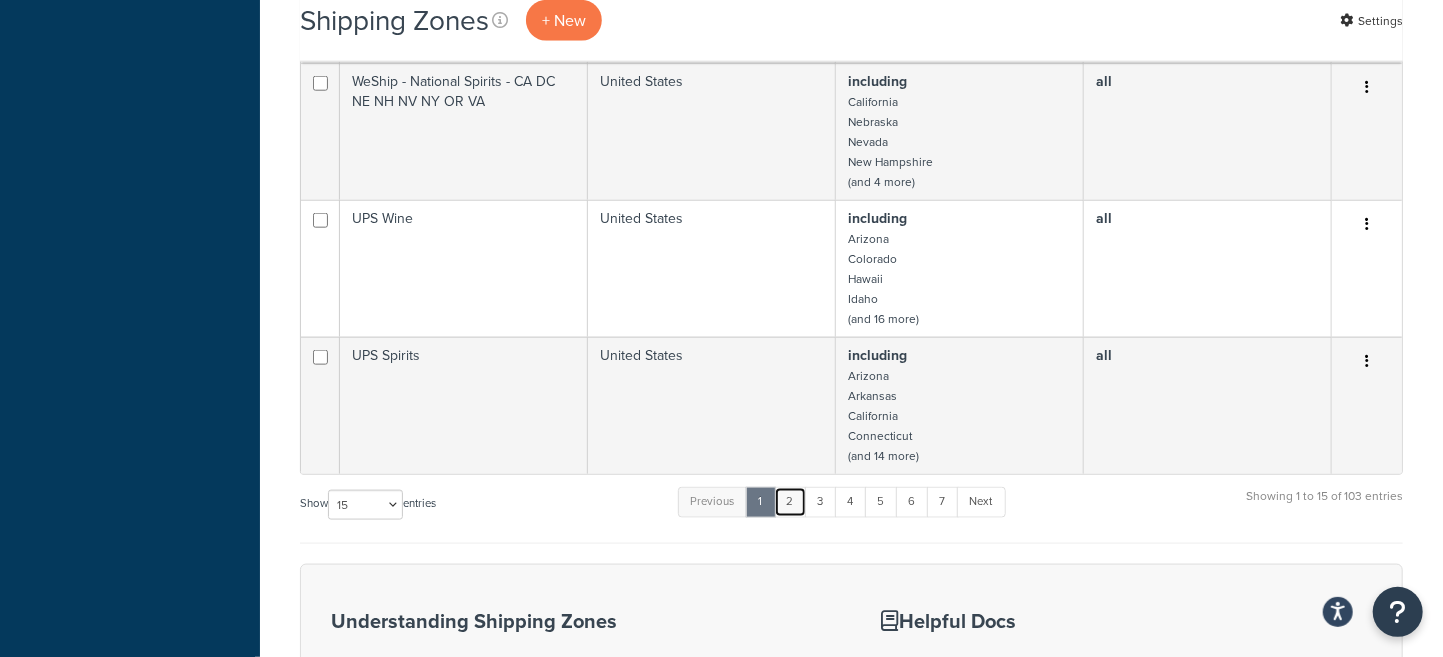 click on "2" at bounding box center [790, 502] 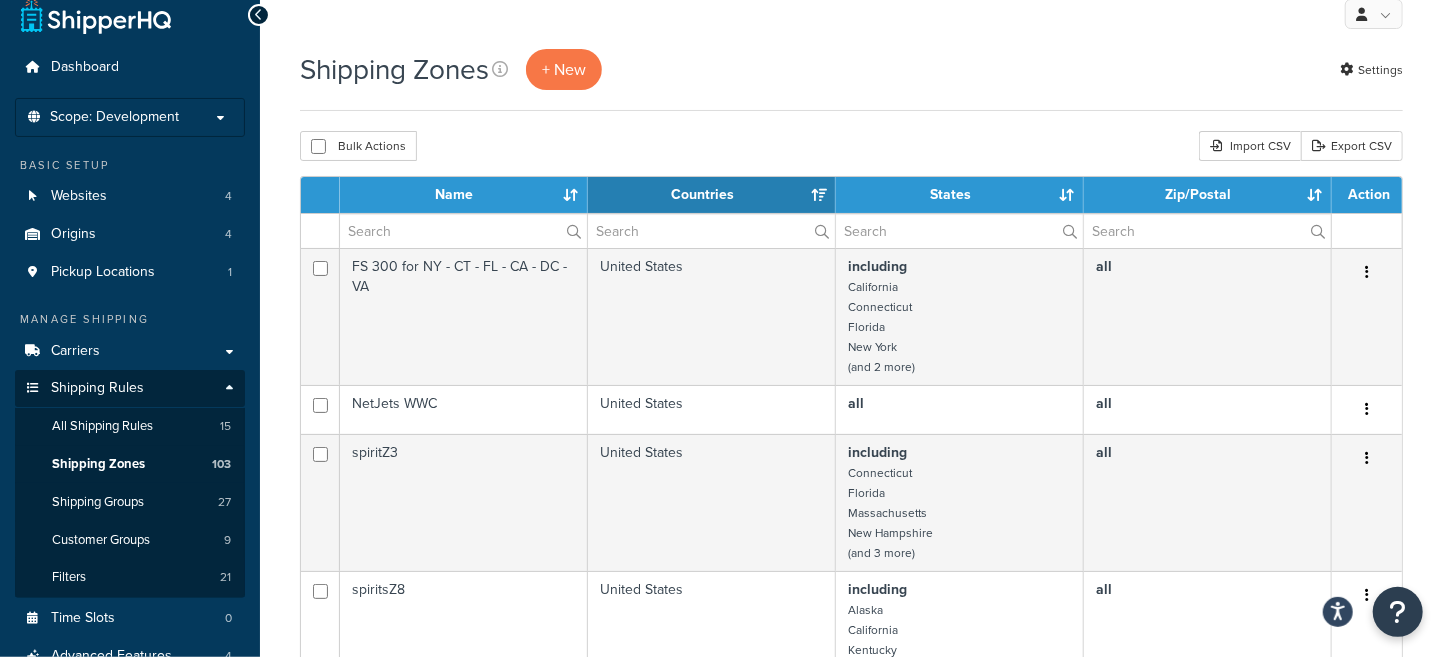 scroll, scrollTop: 0, scrollLeft: 0, axis: both 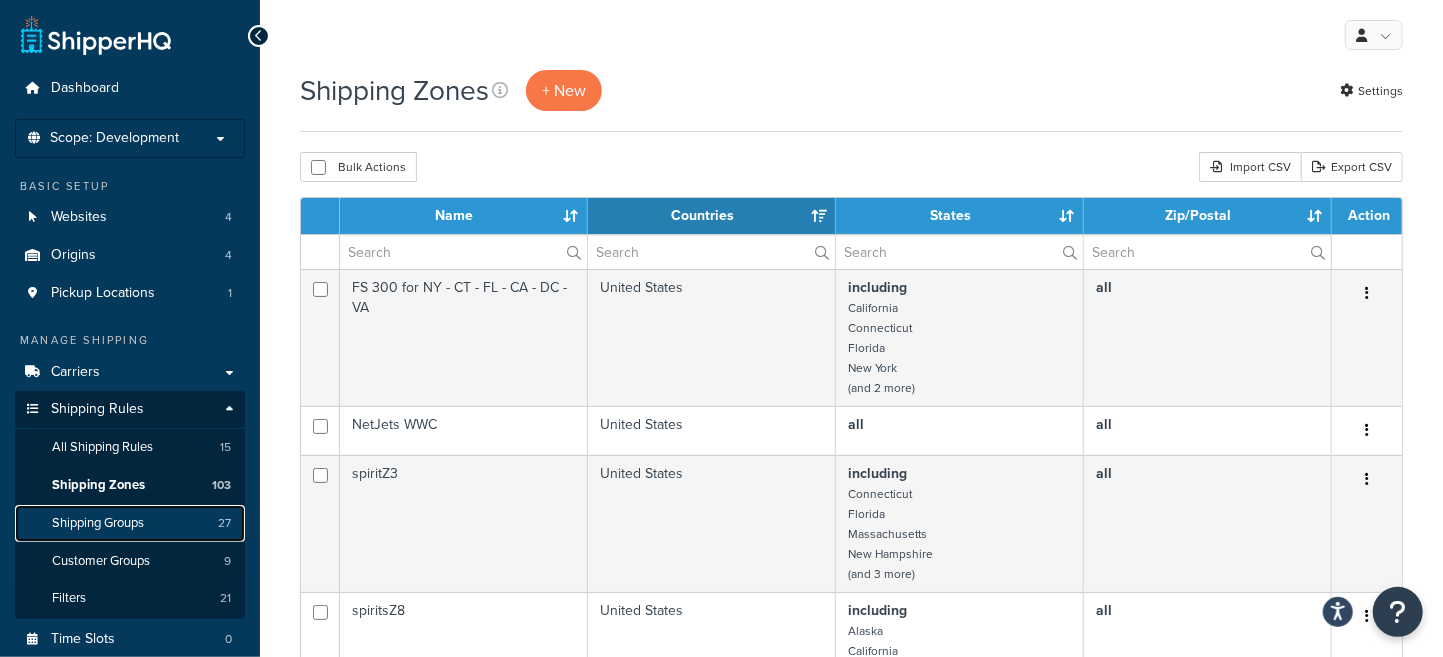 click on "Shipping Groups" at bounding box center [98, 523] 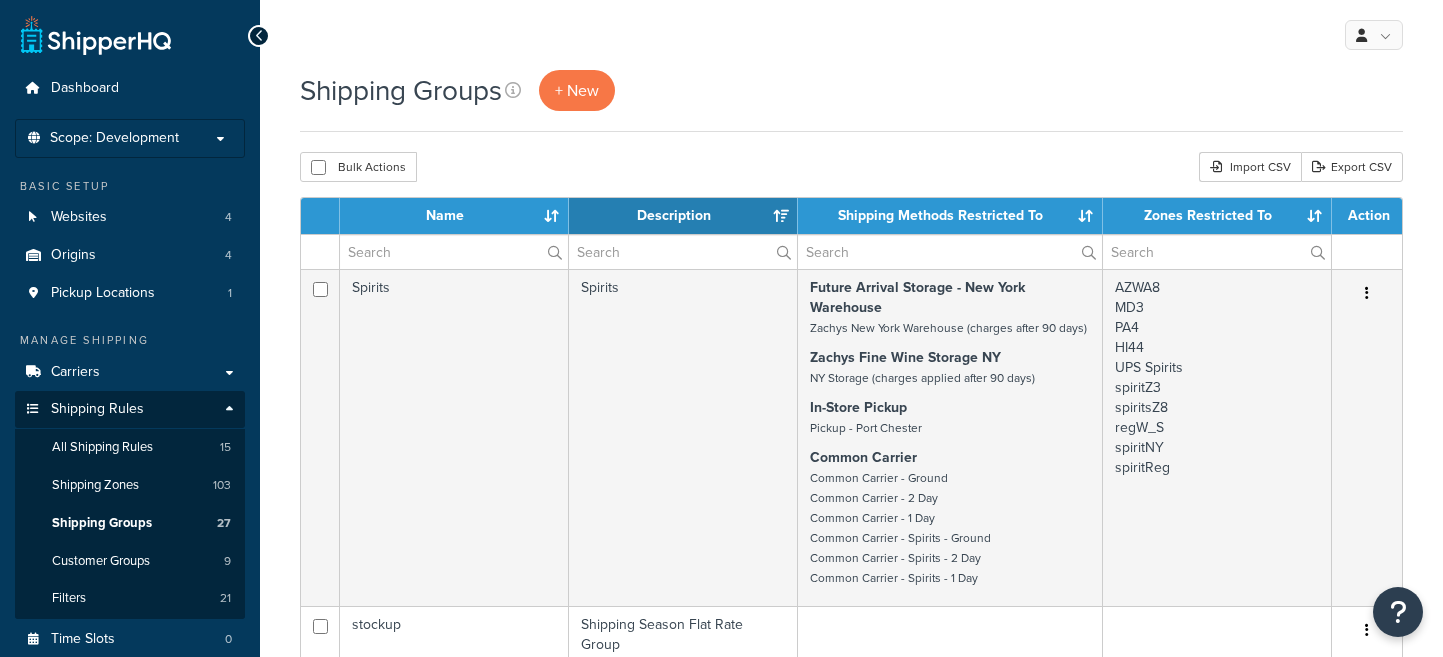 select on "15" 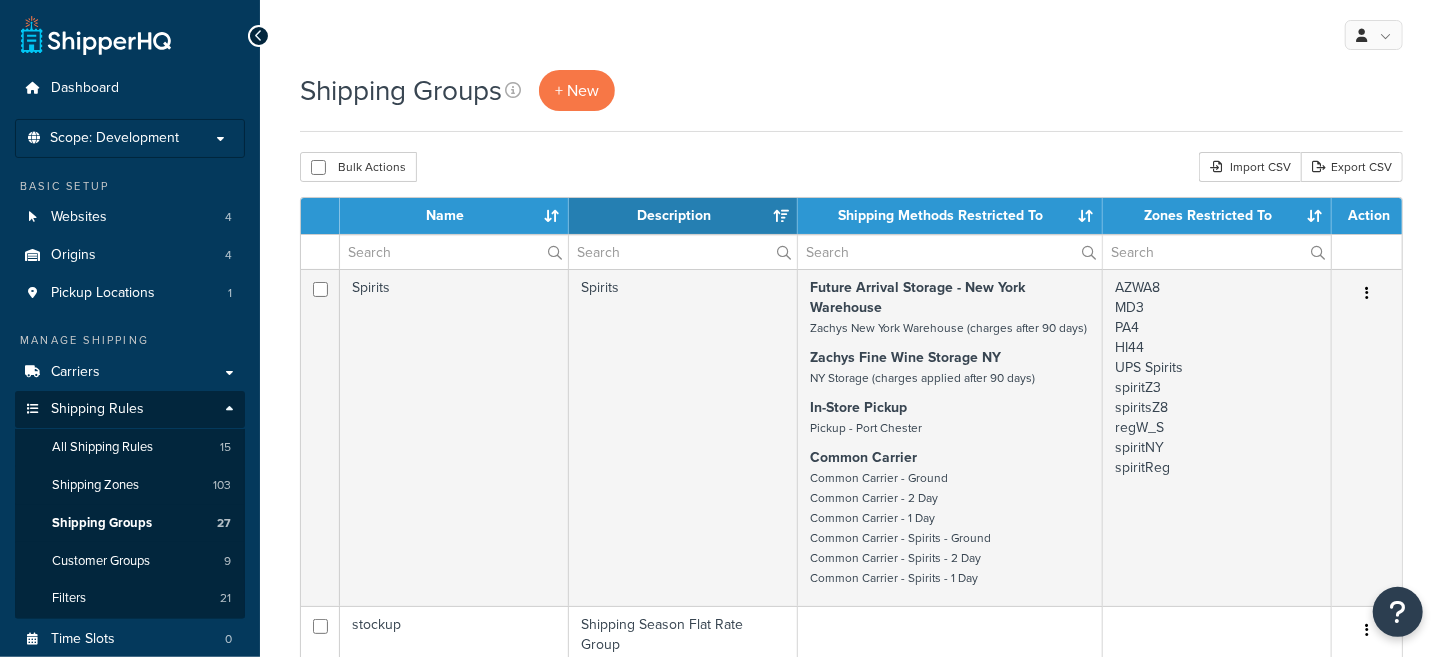scroll, scrollTop: 0, scrollLeft: 0, axis: both 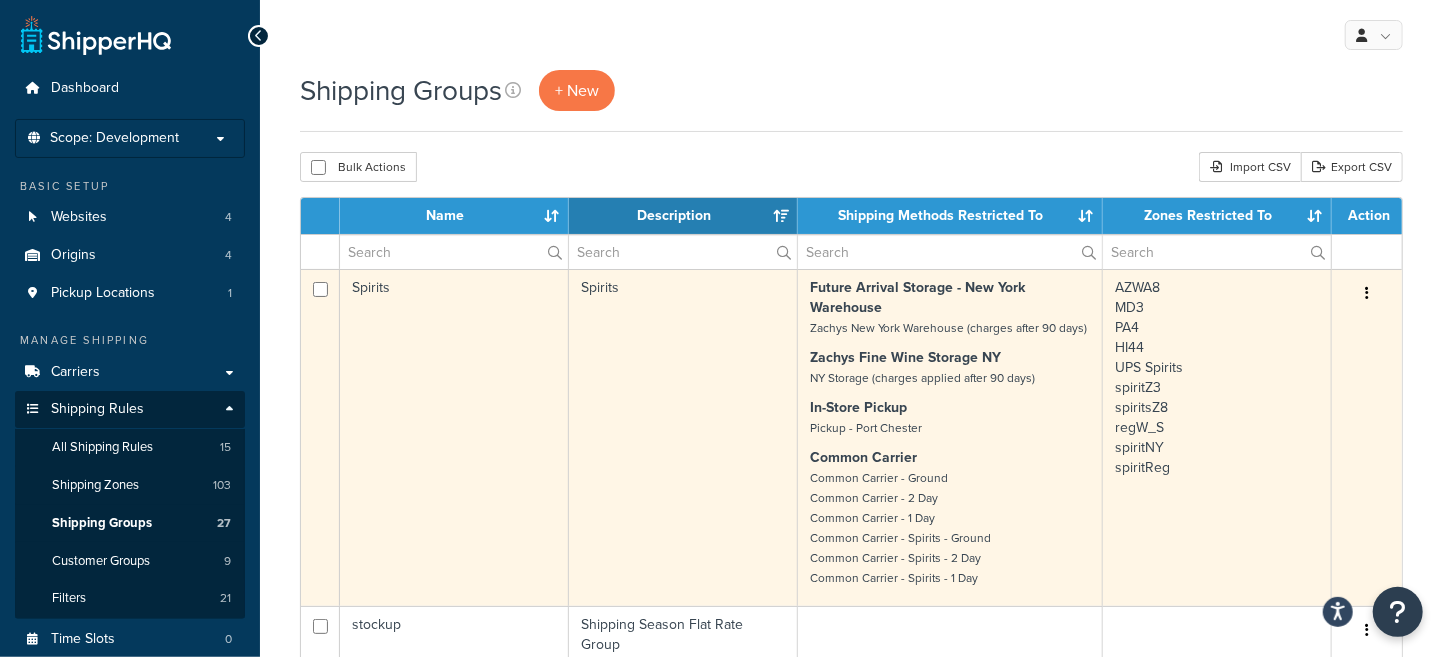 click at bounding box center (1367, 293) 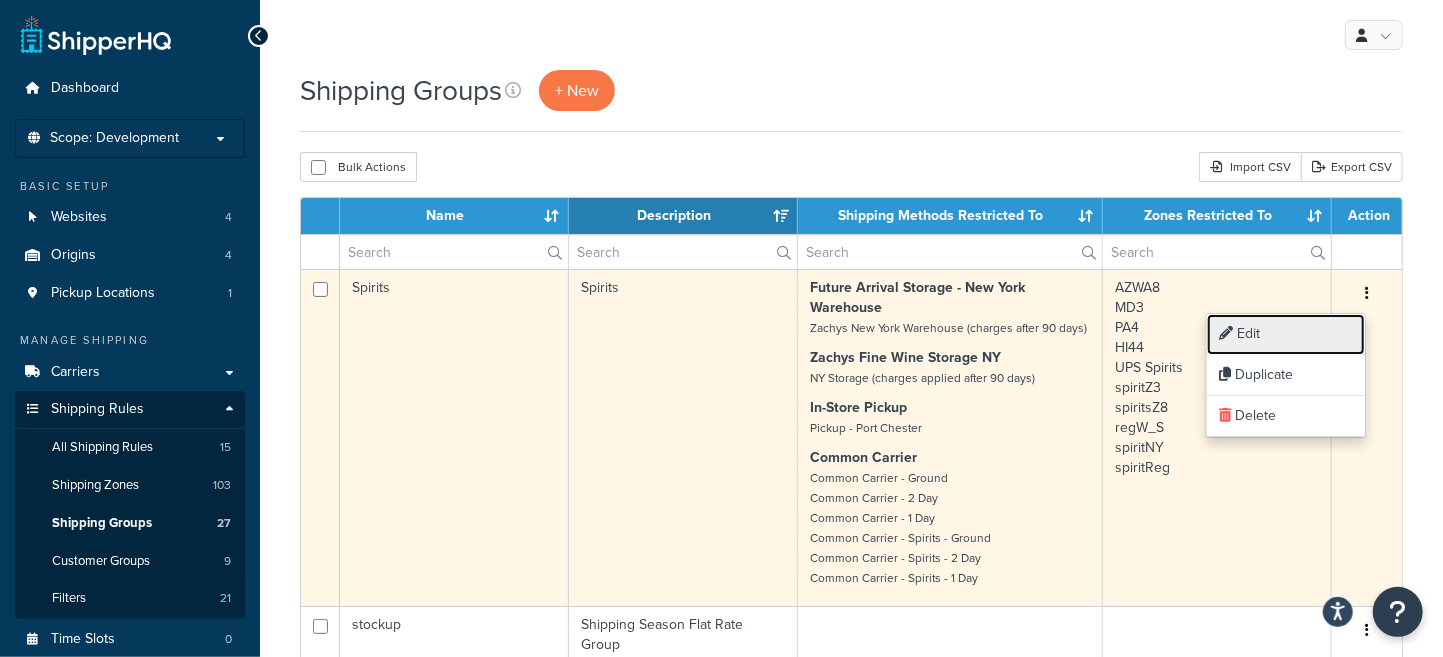 click on "Edit" at bounding box center [1286, 334] 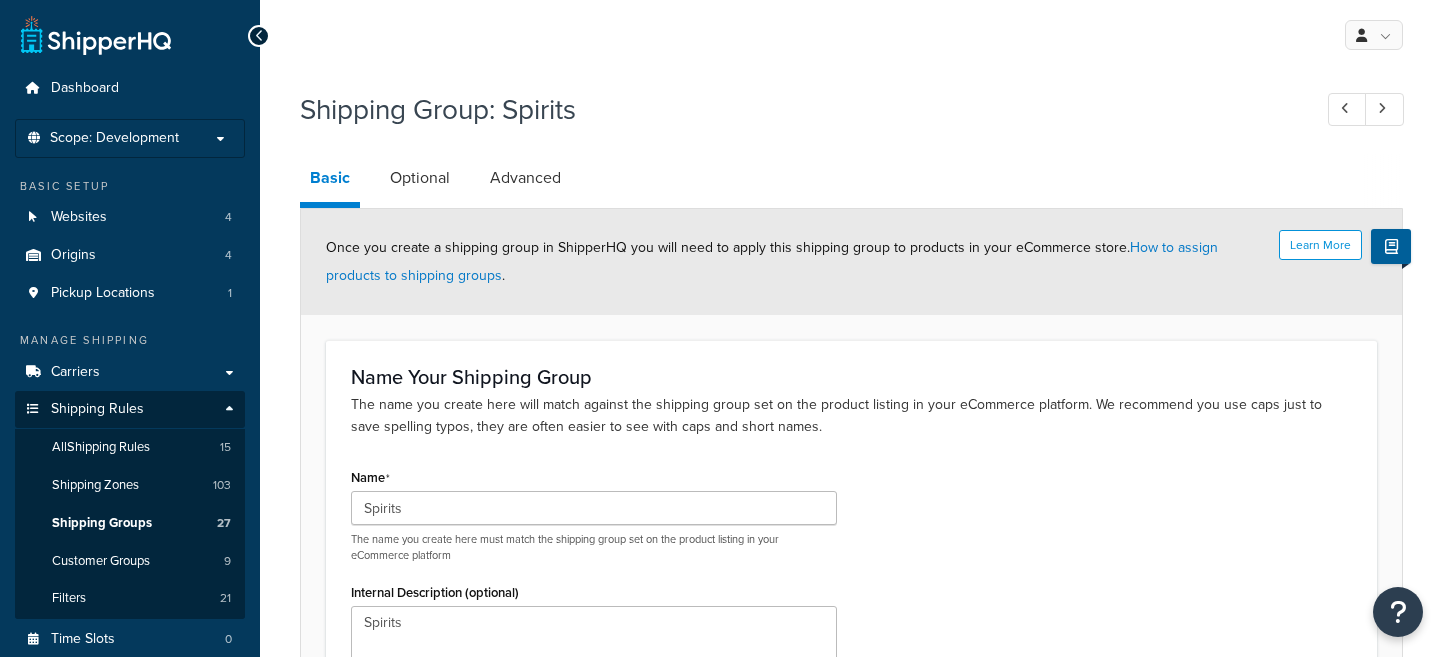 scroll, scrollTop: 0, scrollLeft: 0, axis: both 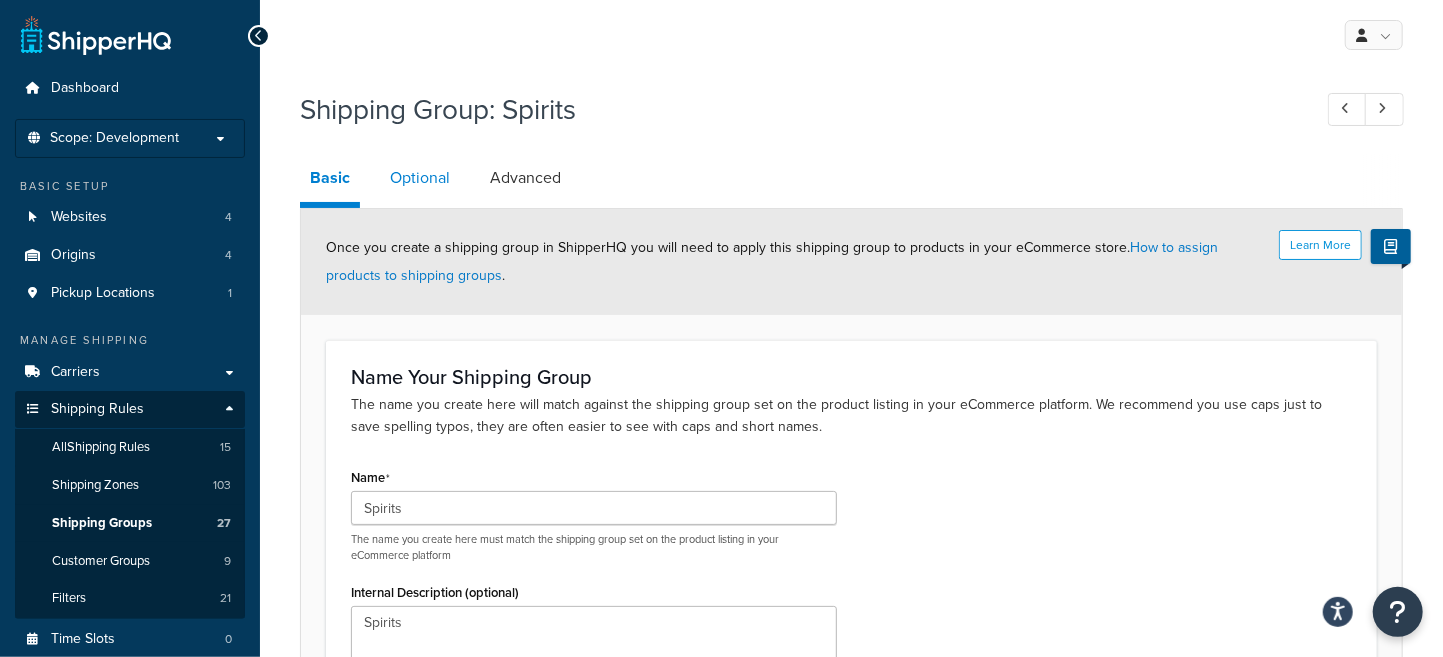 click on "Optional" at bounding box center (420, 178) 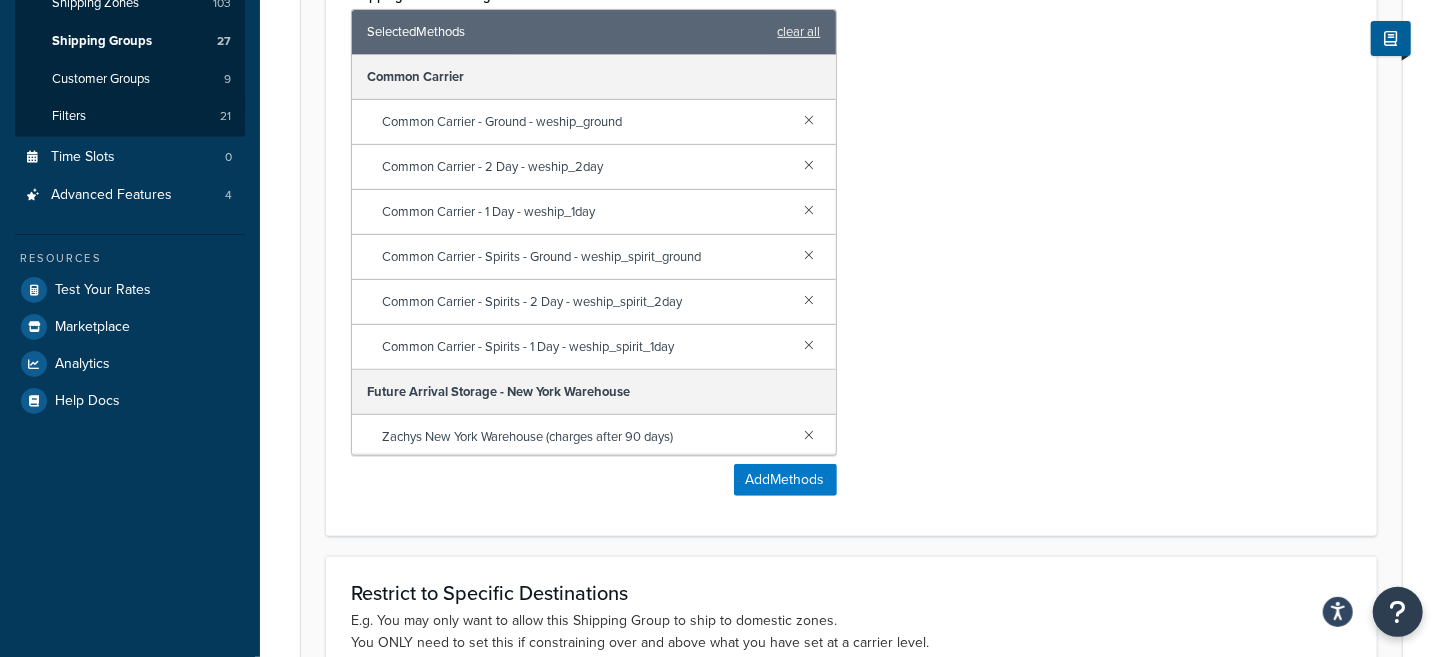 scroll, scrollTop: 499, scrollLeft: 0, axis: vertical 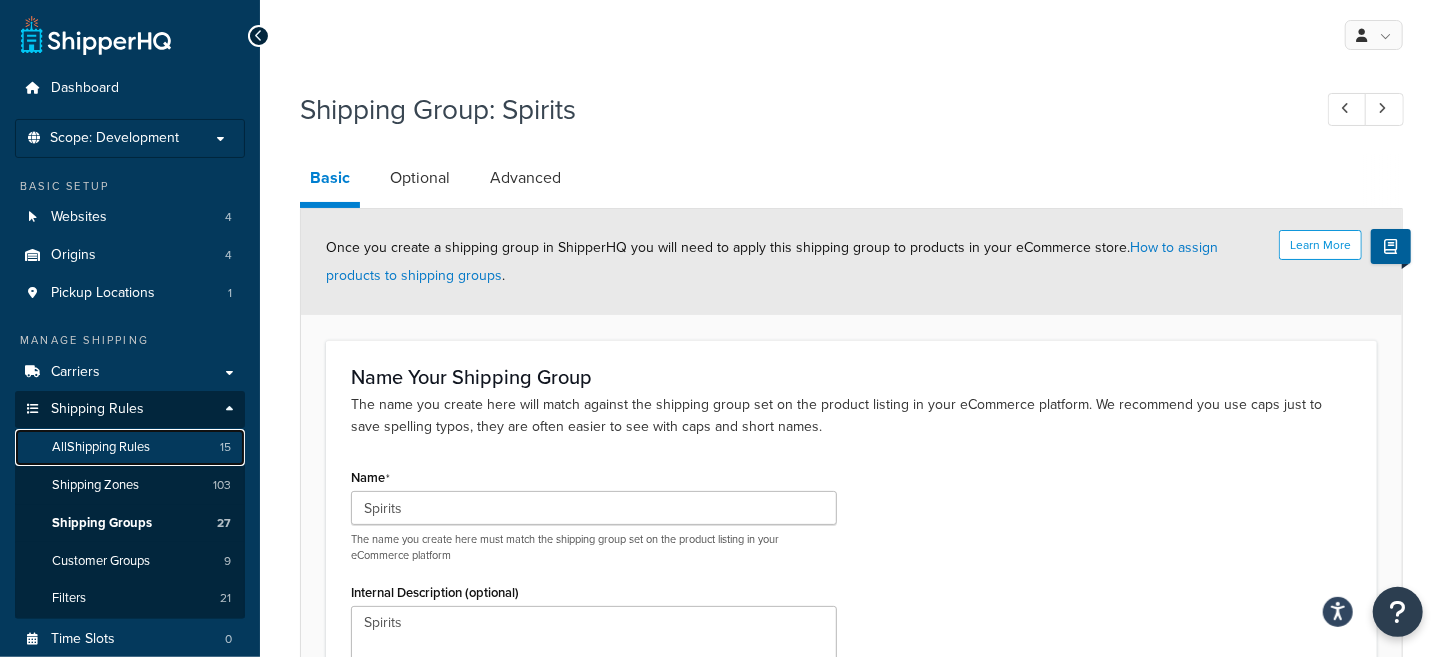 click on "All  Shipping Rules" at bounding box center [101, 447] 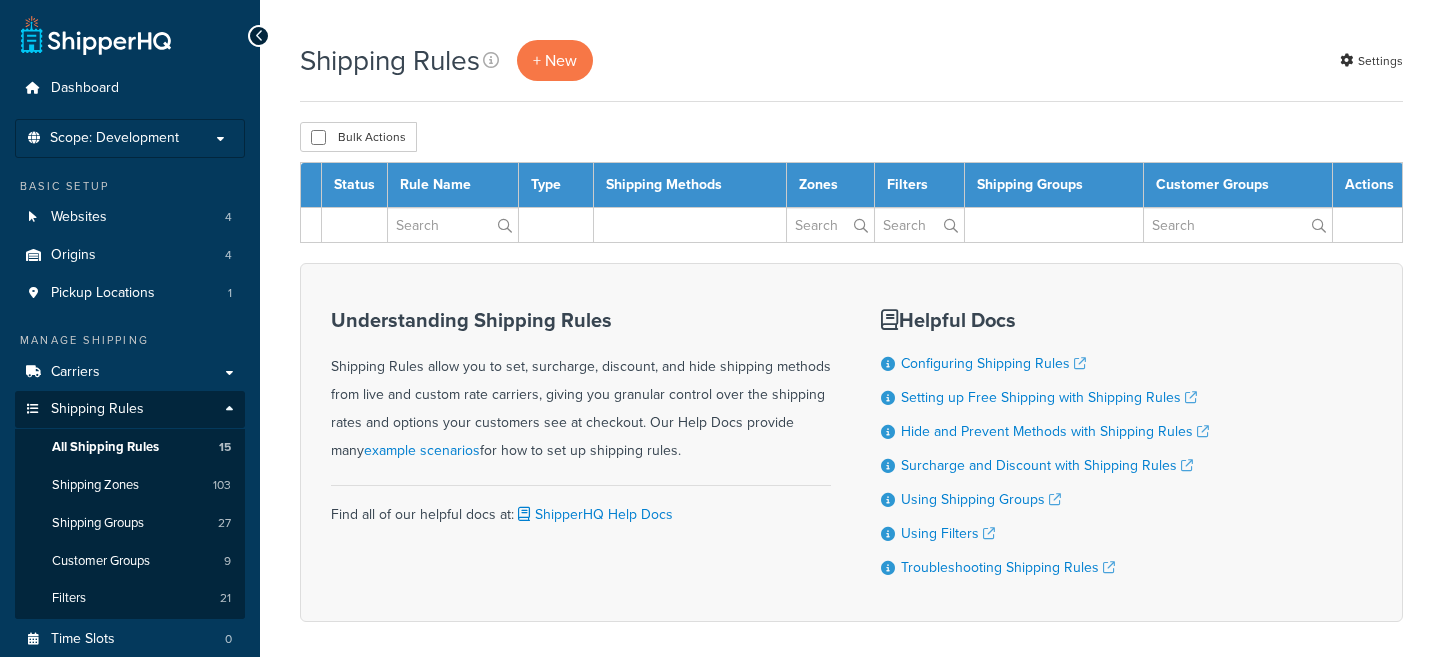 scroll, scrollTop: 0, scrollLeft: 0, axis: both 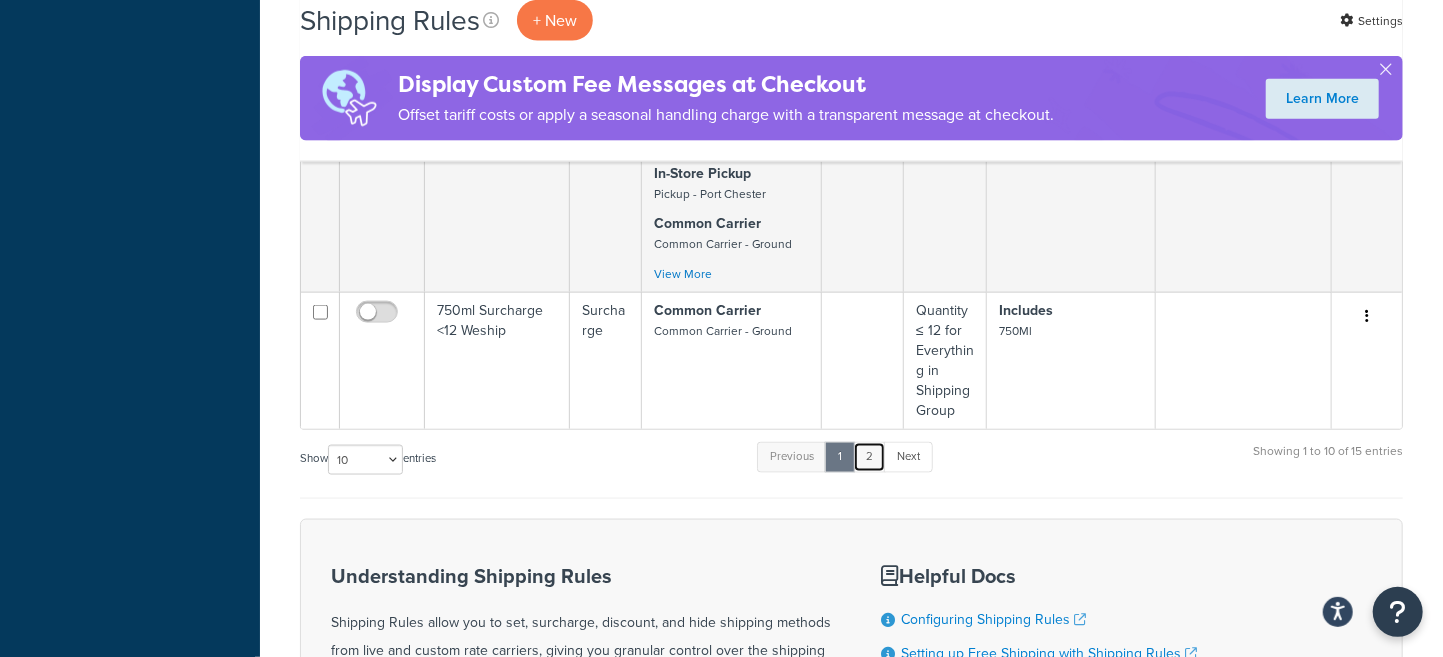 click on "2" at bounding box center [869, 457] 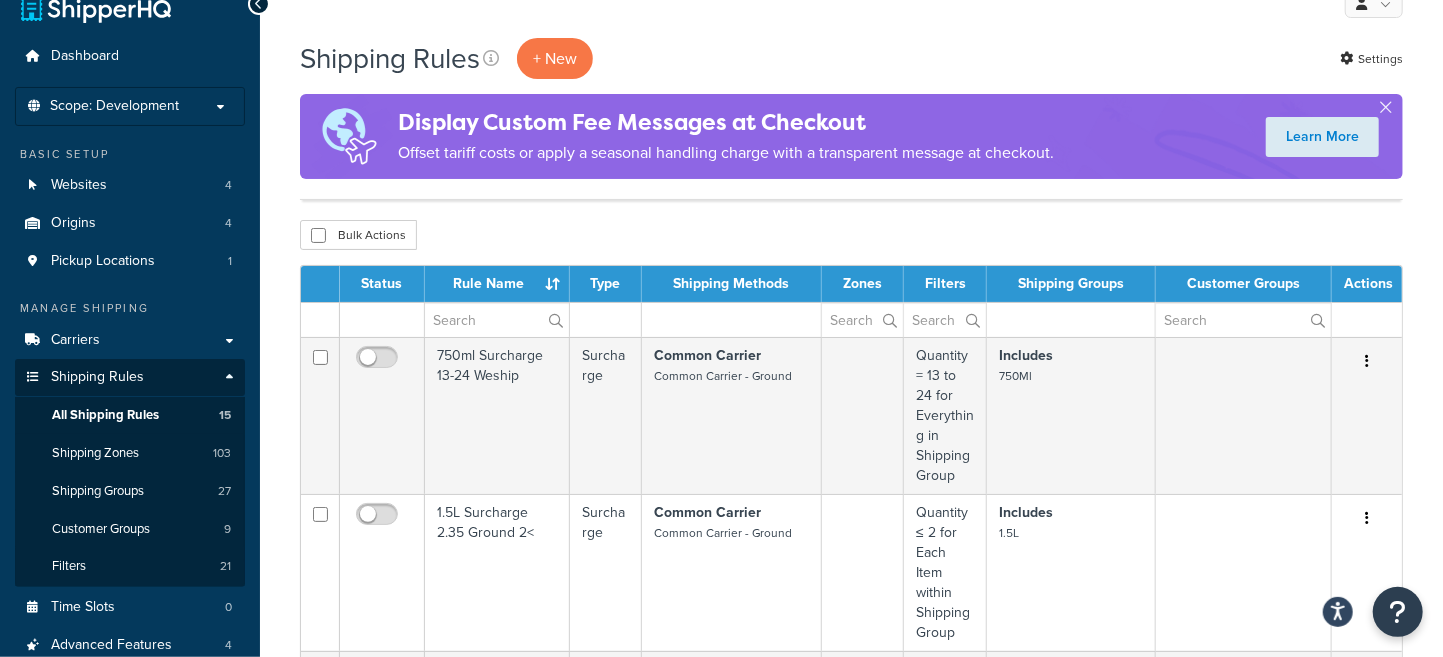 scroll, scrollTop: 30, scrollLeft: 0, axis: vertical 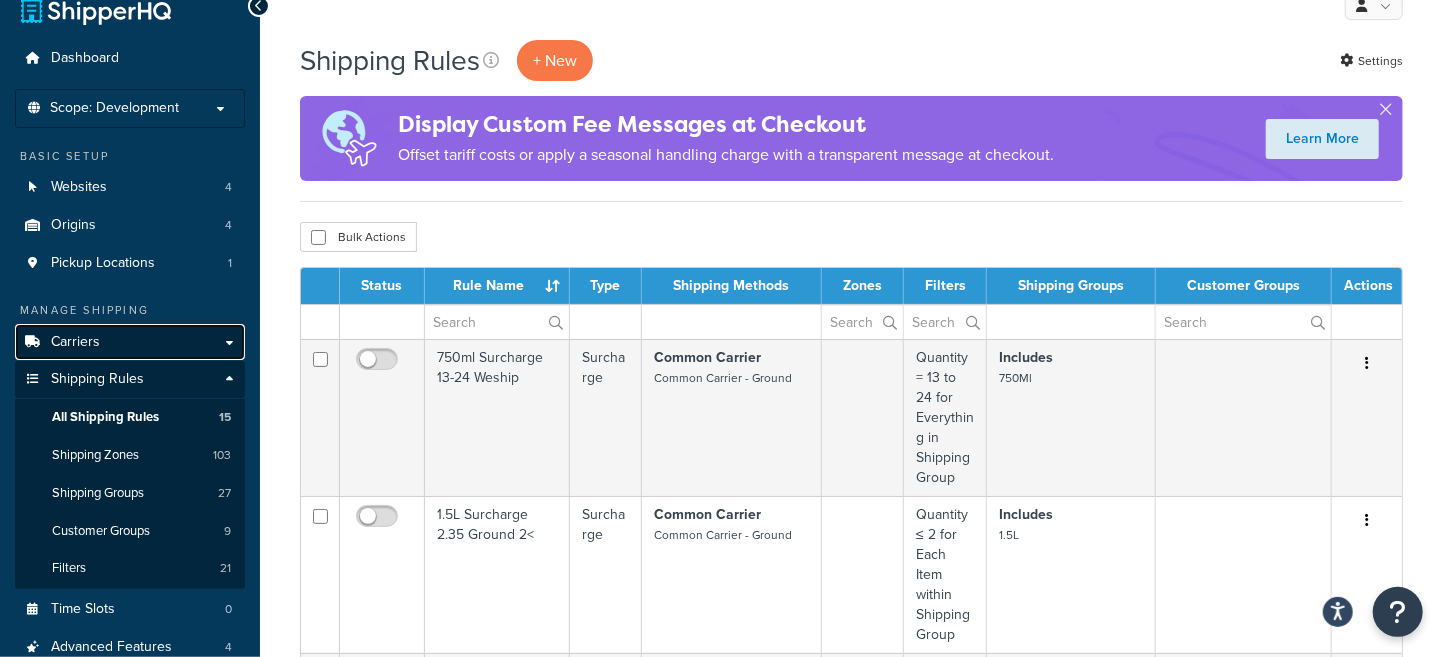 click on "Carriers" at bounding box center [75, 342] 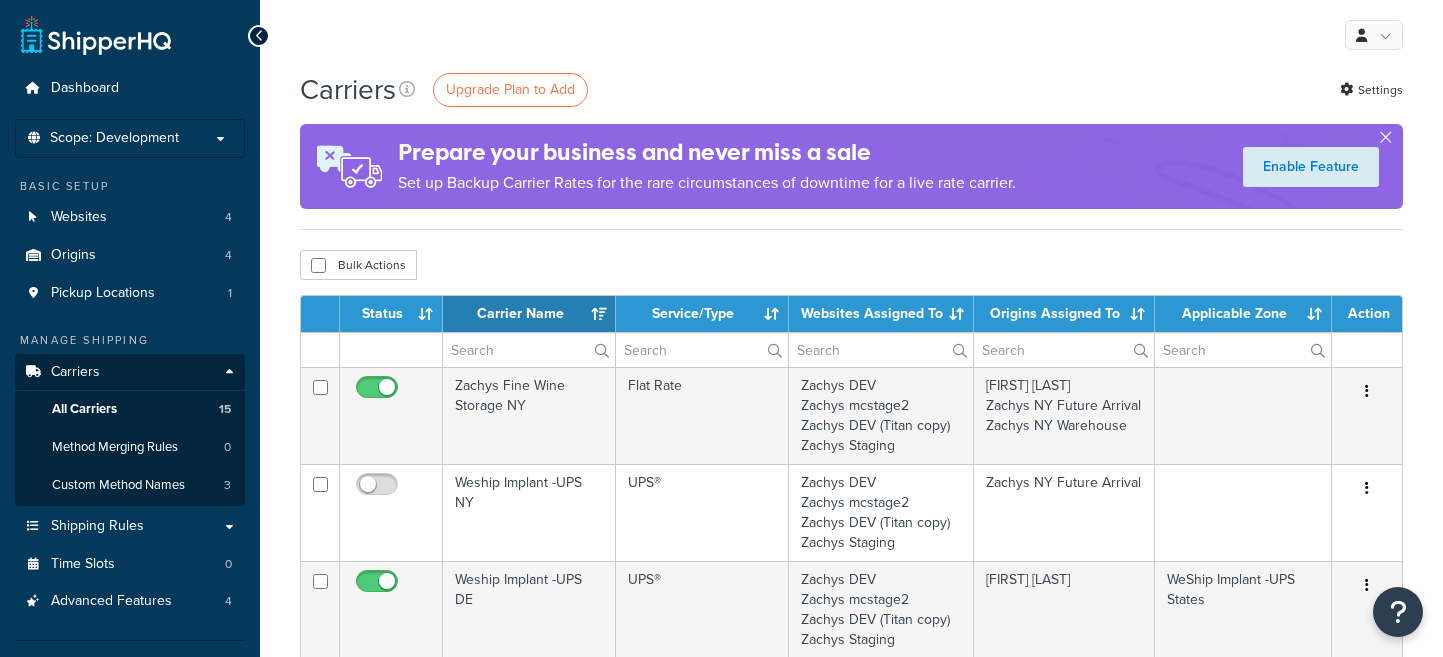 select on "15" 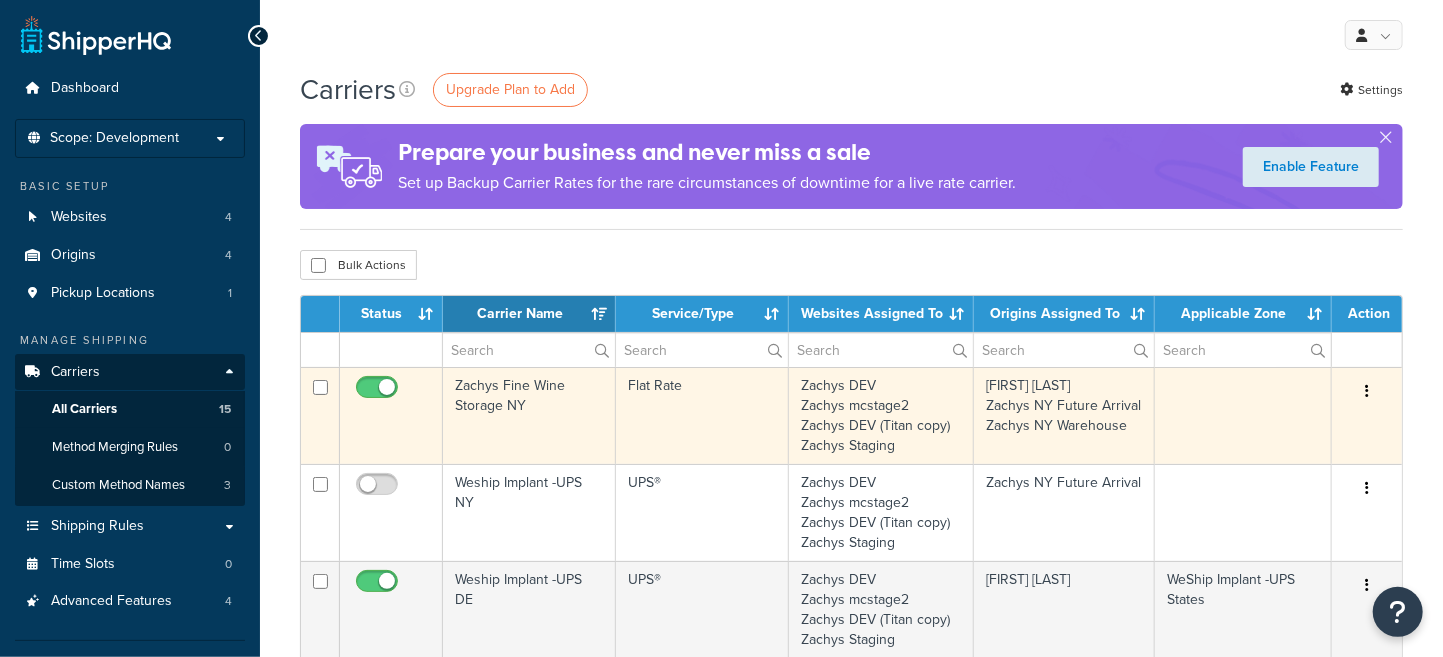 scroll, scrollTop: 0, scrollLeft: 0, axis: both 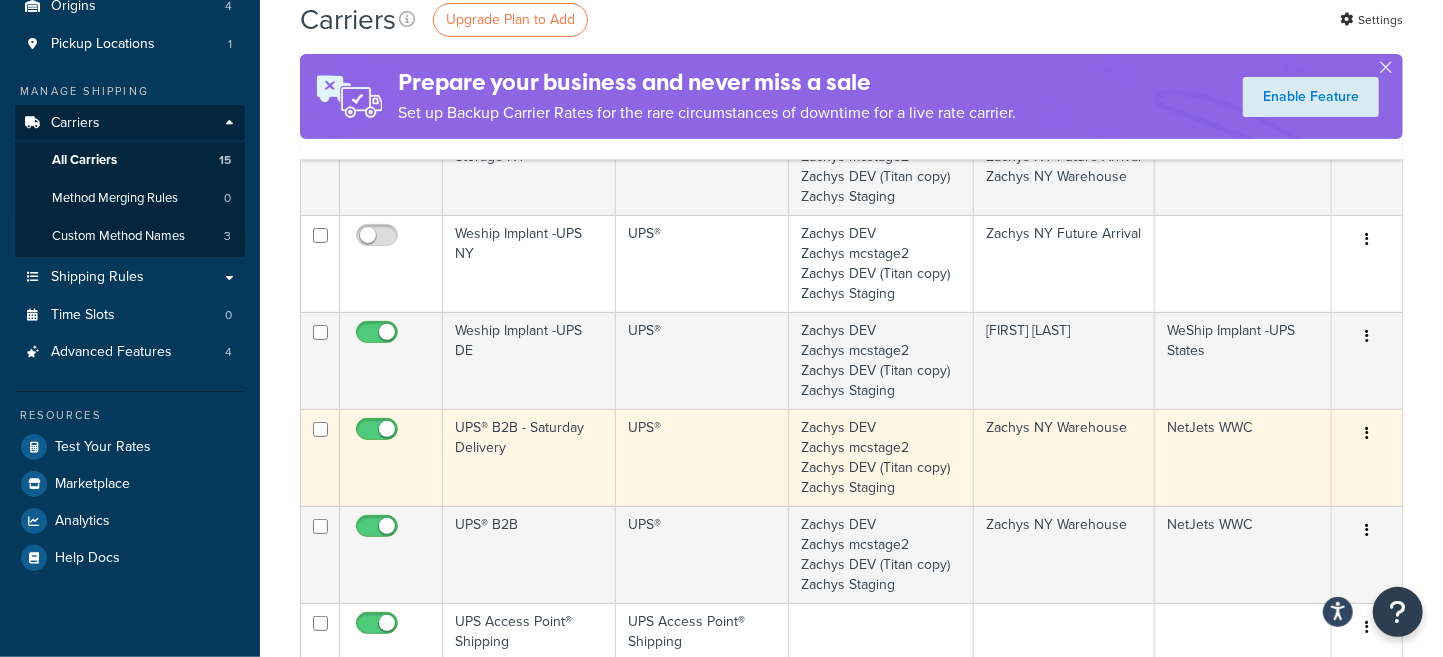 click at bounding box center [1367, 434] 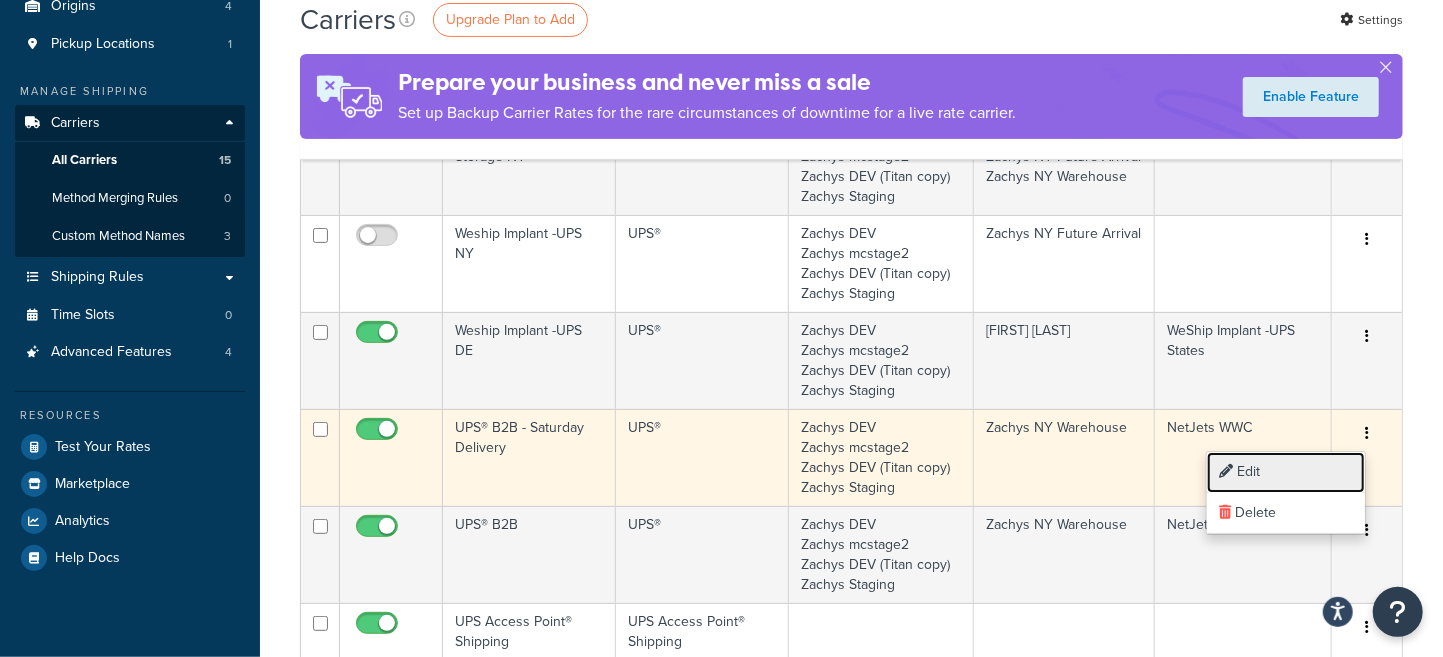 click on "Edit" at bounding box center [1286, 472] 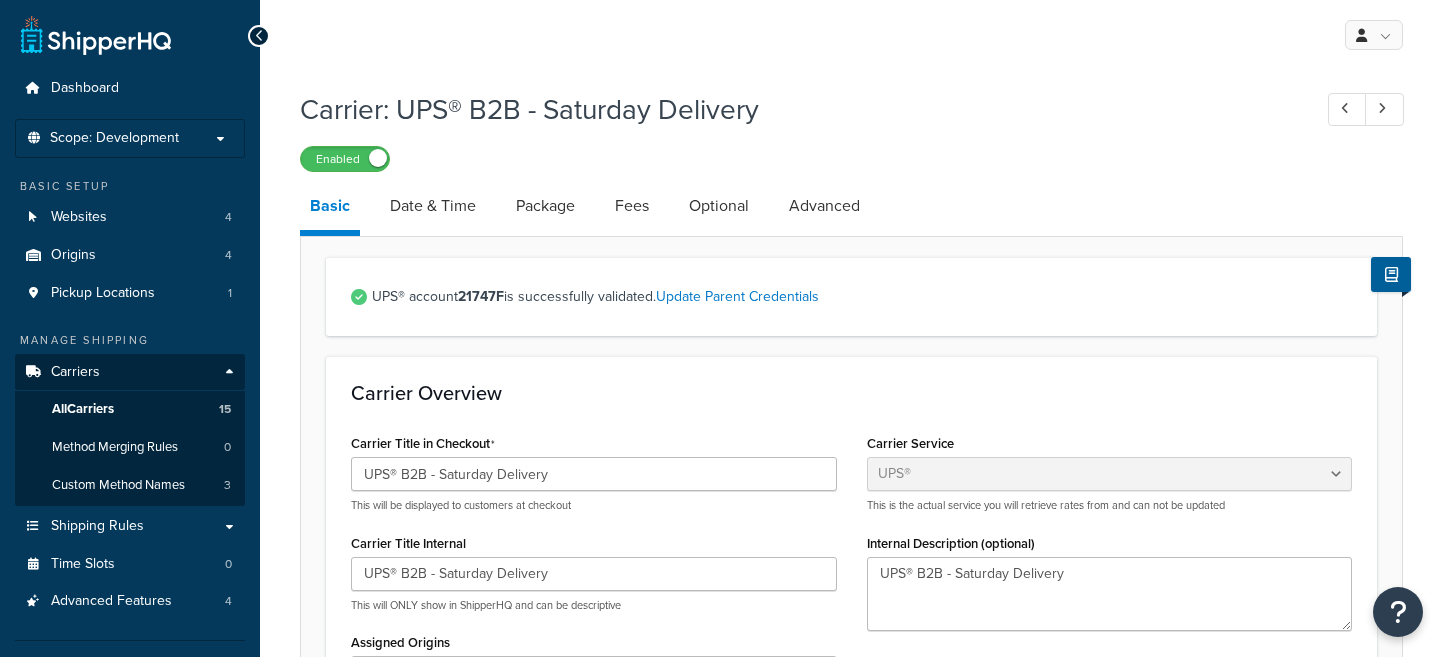 select on "ups" 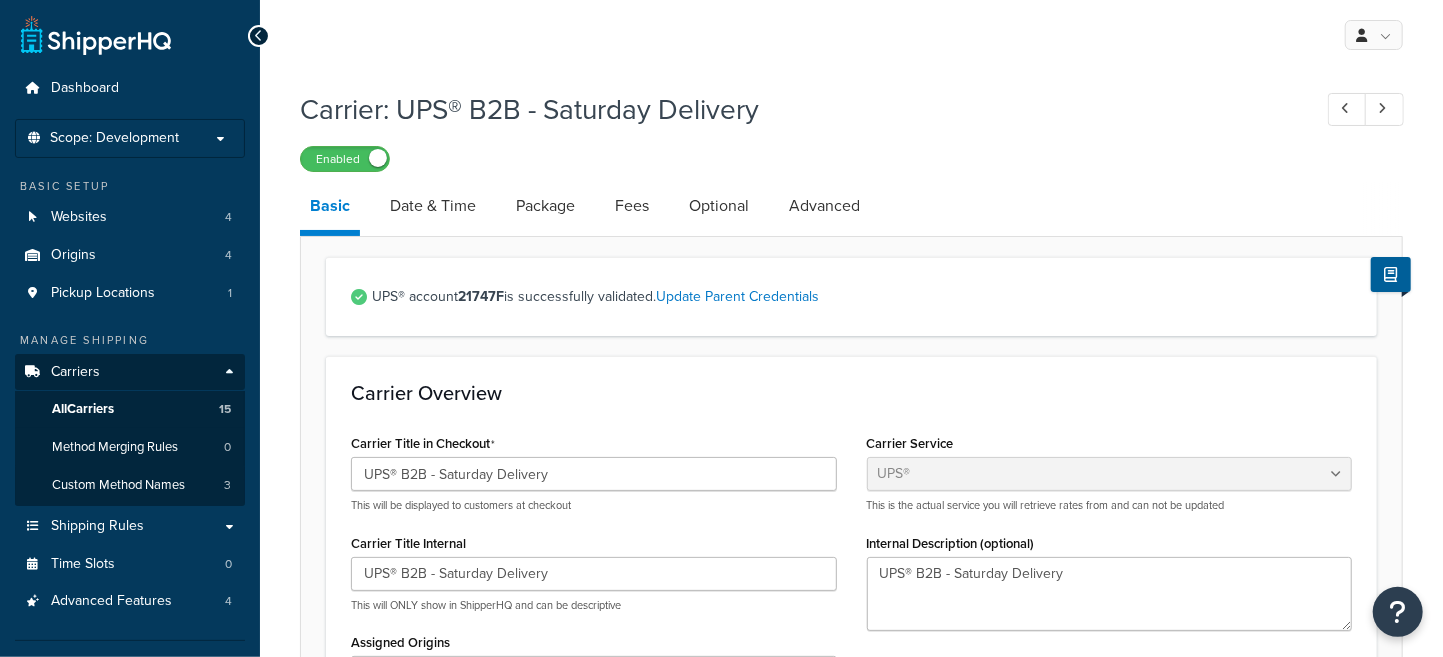 scroll, scrollTop: 0, scrollLeft: 0, axis: both 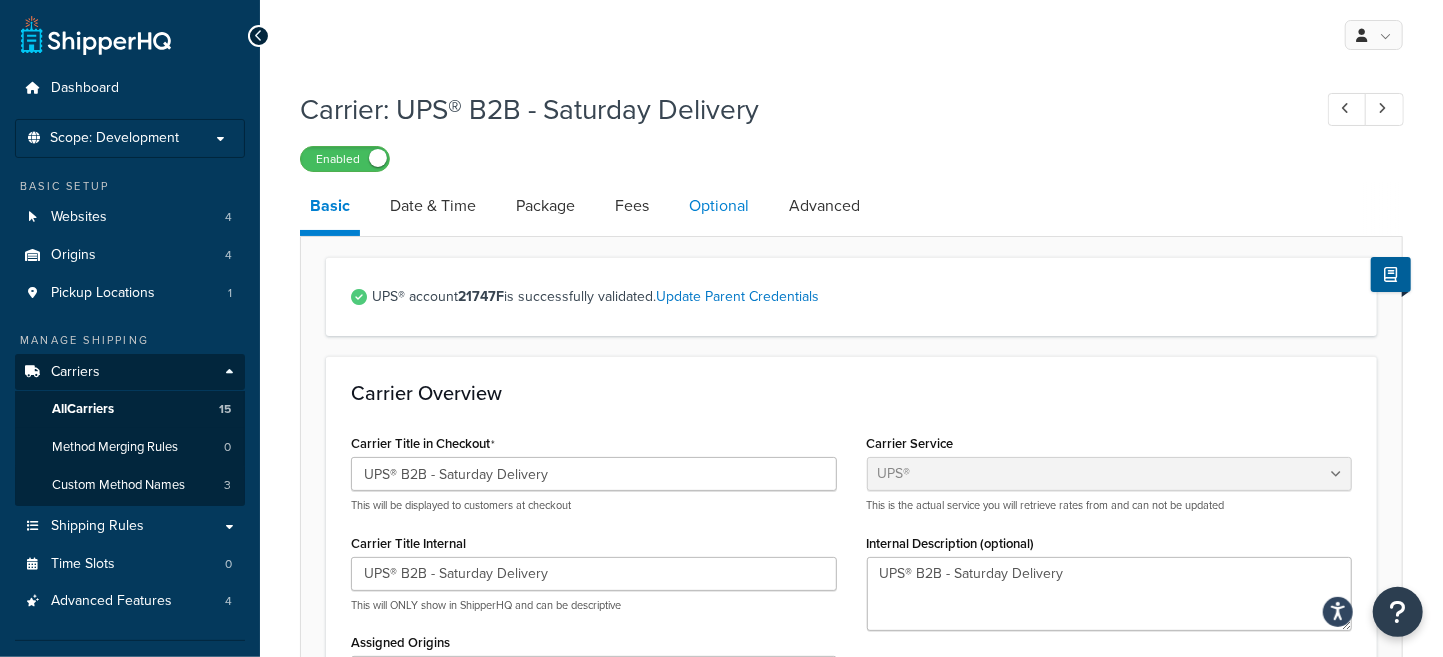 click on "Optional" at bounding box center [719, 206] 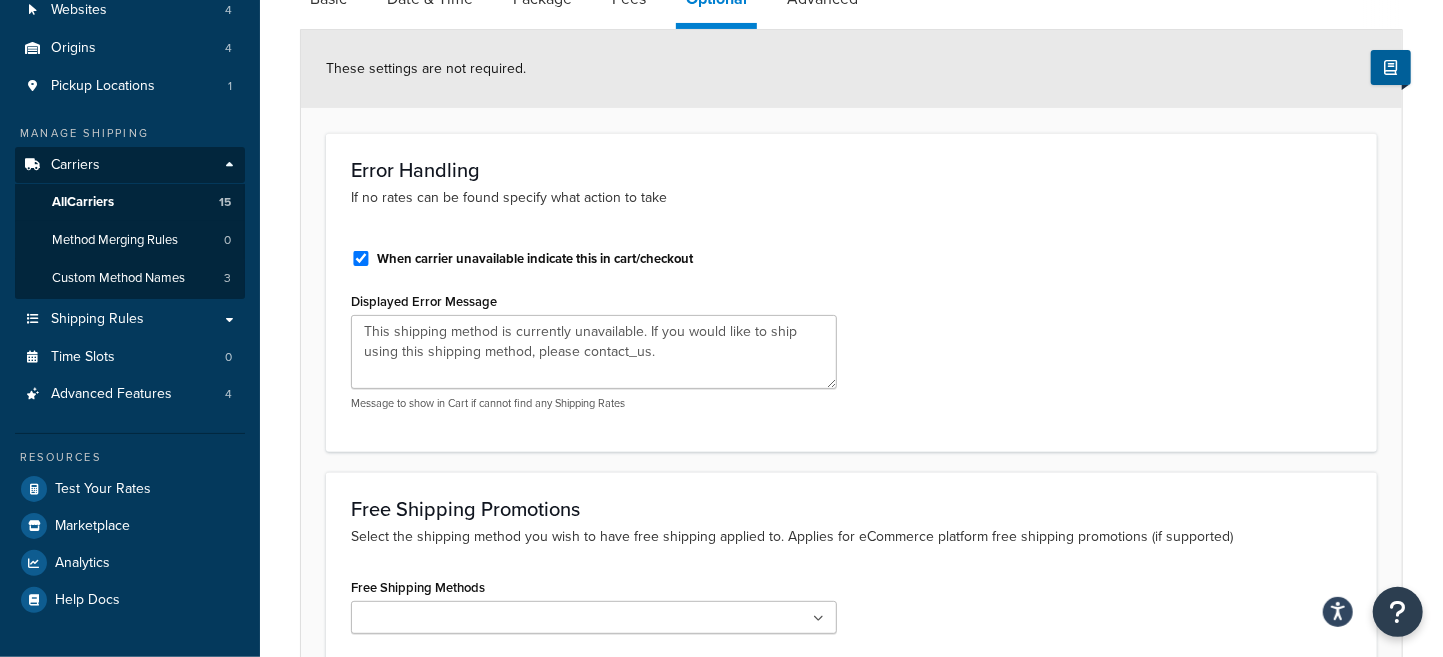 scroll, scrollTop: 0, scrollLeft: 0, axis: both 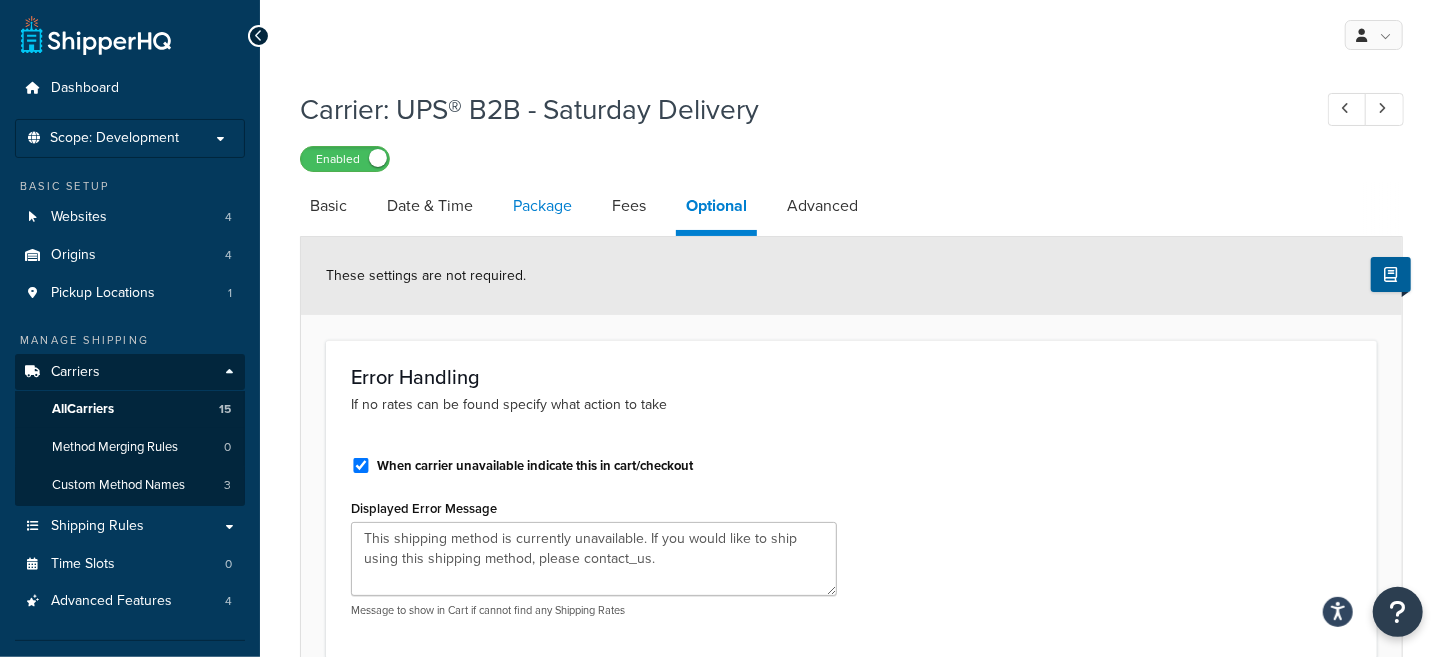 click on "Package" at bounding box center (542, 206) 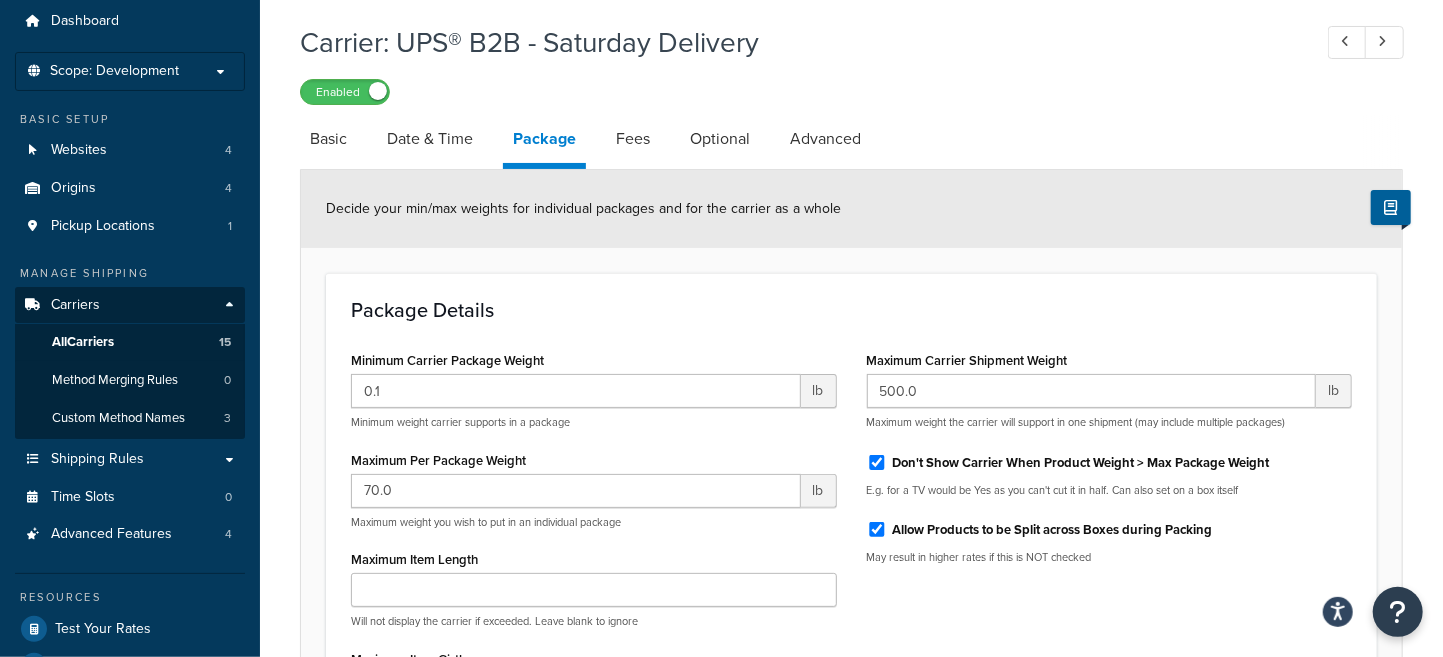 scroll, scrollTop: 0, scrollLeft: 0, axis: both 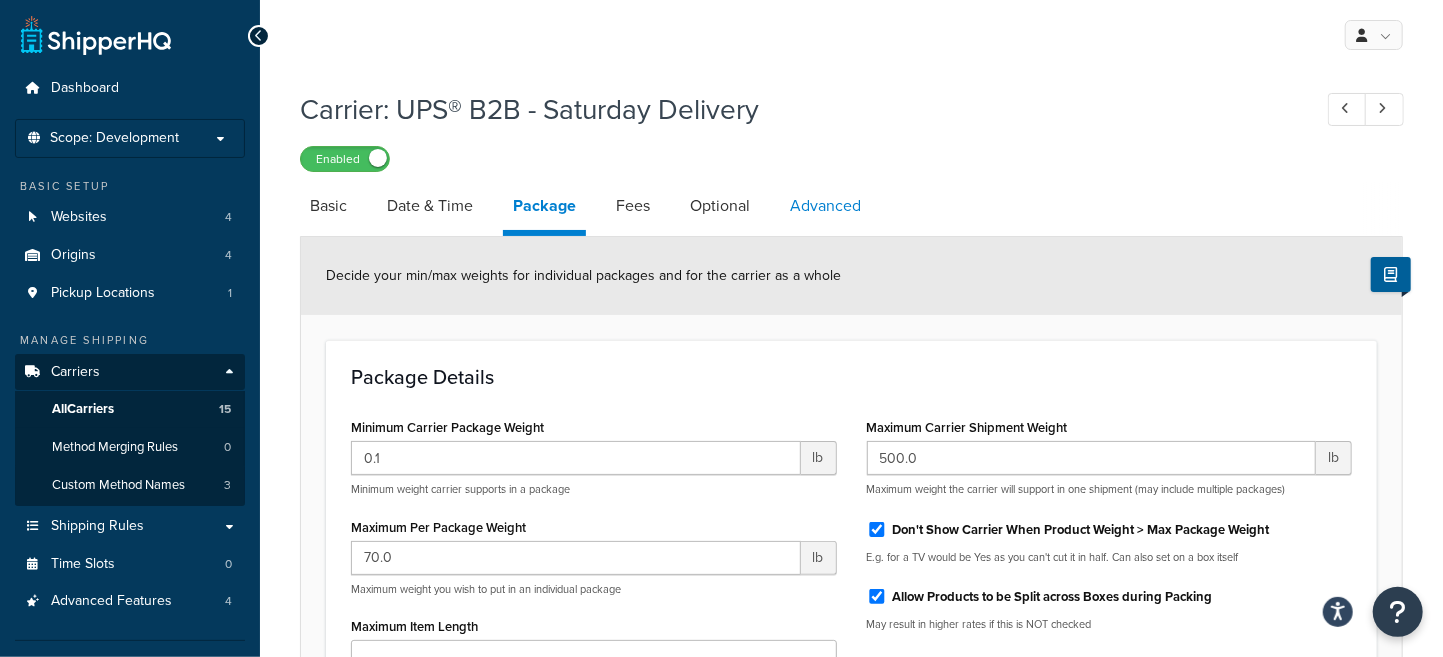 click on "Advanced" at bounding box center [825, 206] 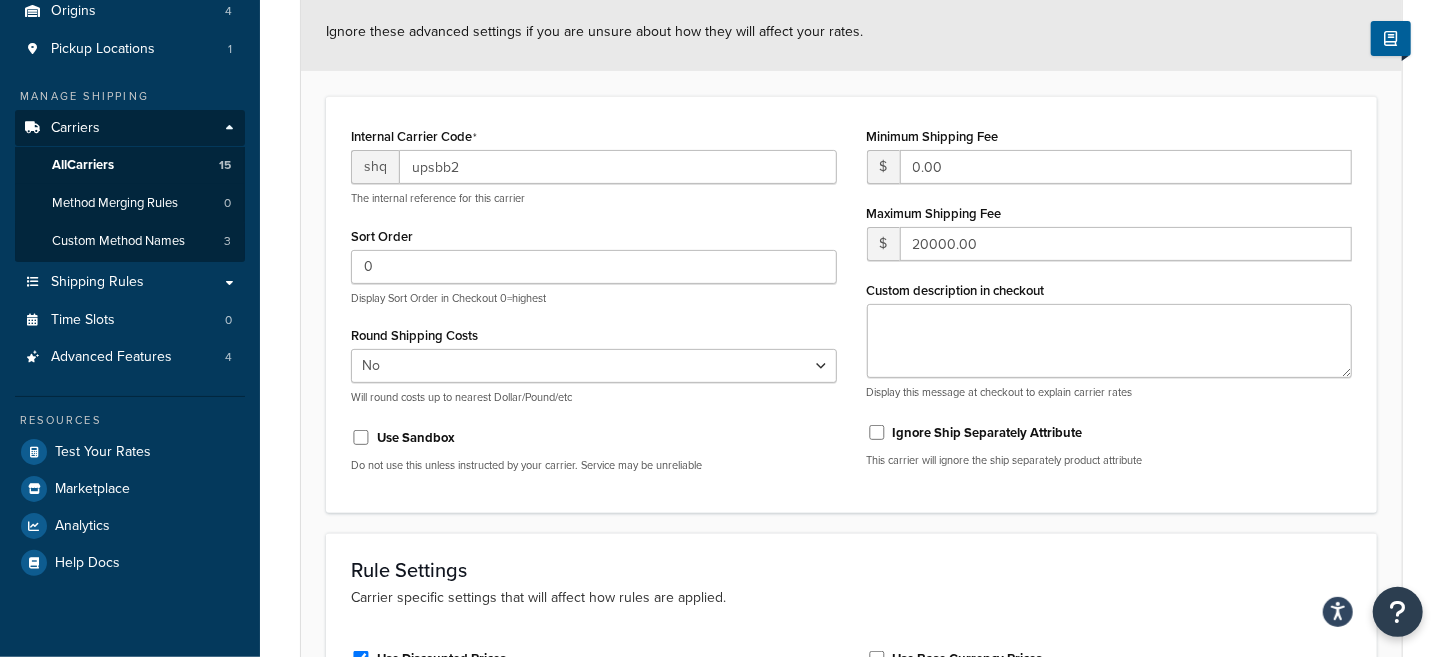 scroll, scrollTop: 0, scrollLeft: 0, axis: both 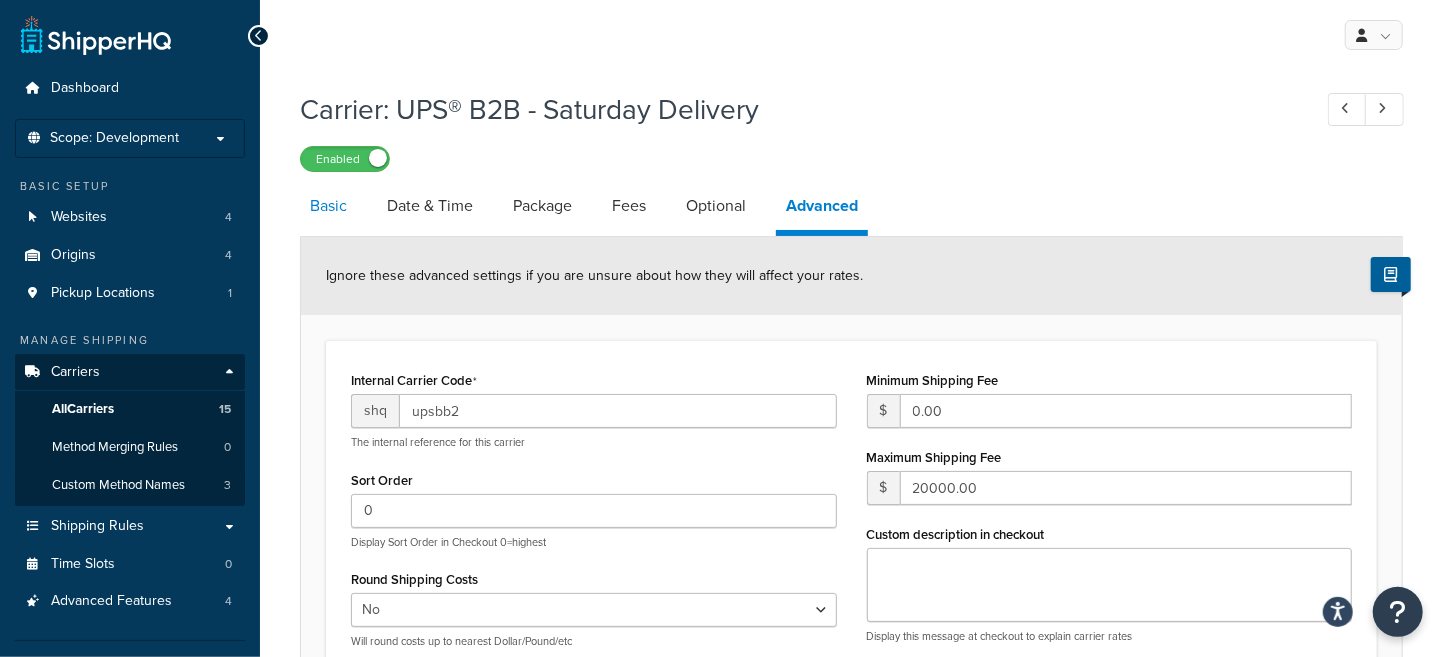 click on "Basic" at bounding box center [328, 206] 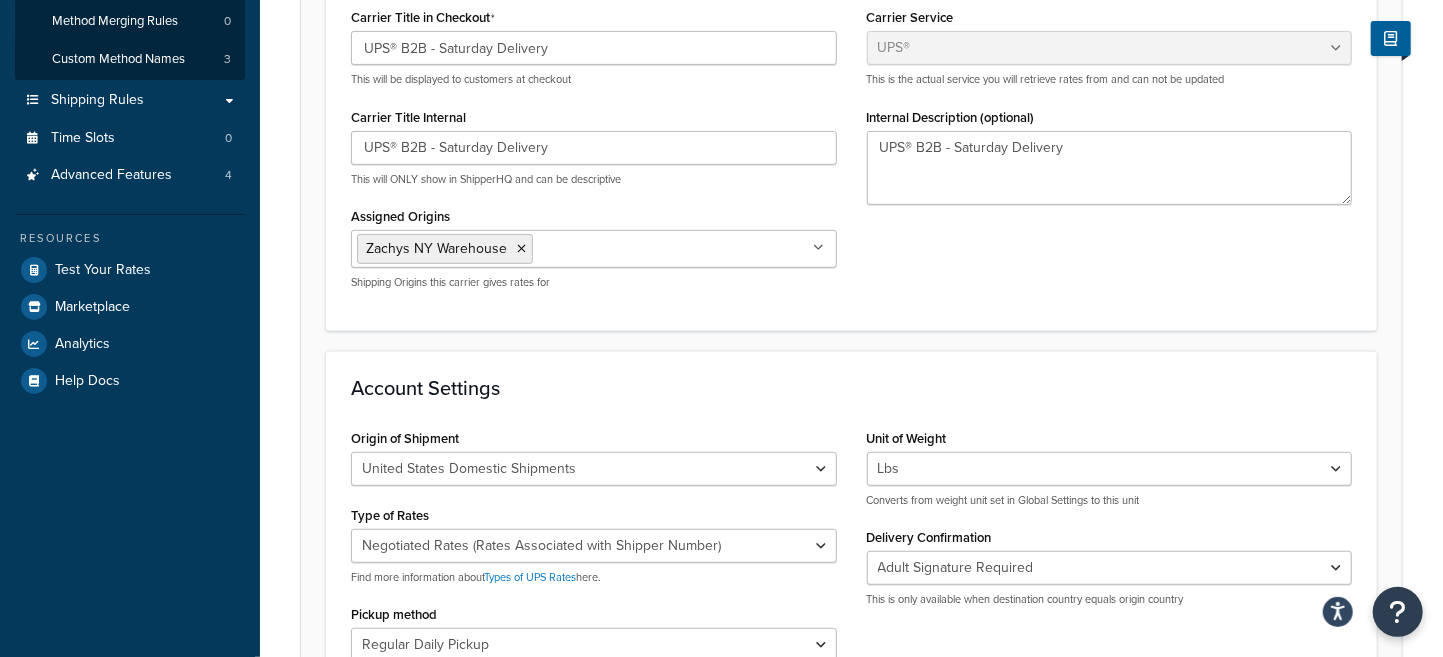 scroll, scrollTop: 249, scrollLeft: 0, axis: vertical 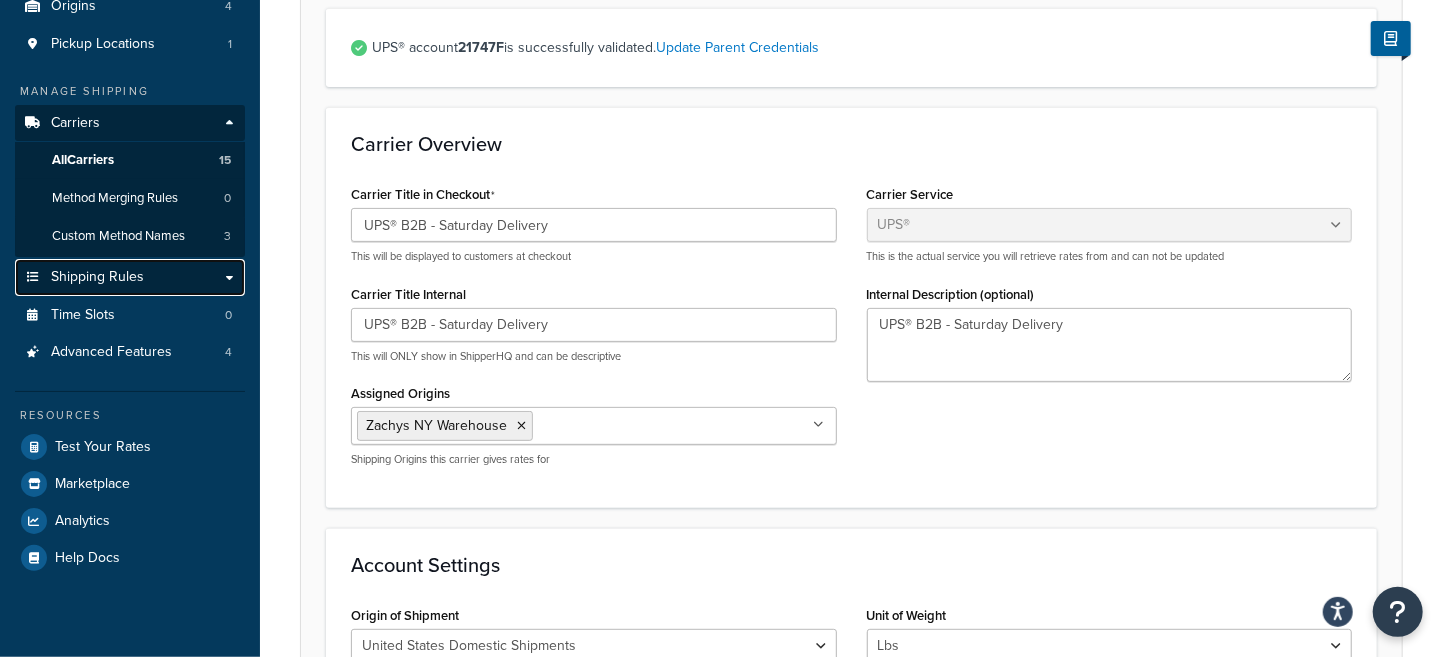 click on "Shipping Rules" at bounding box center (97, 277) 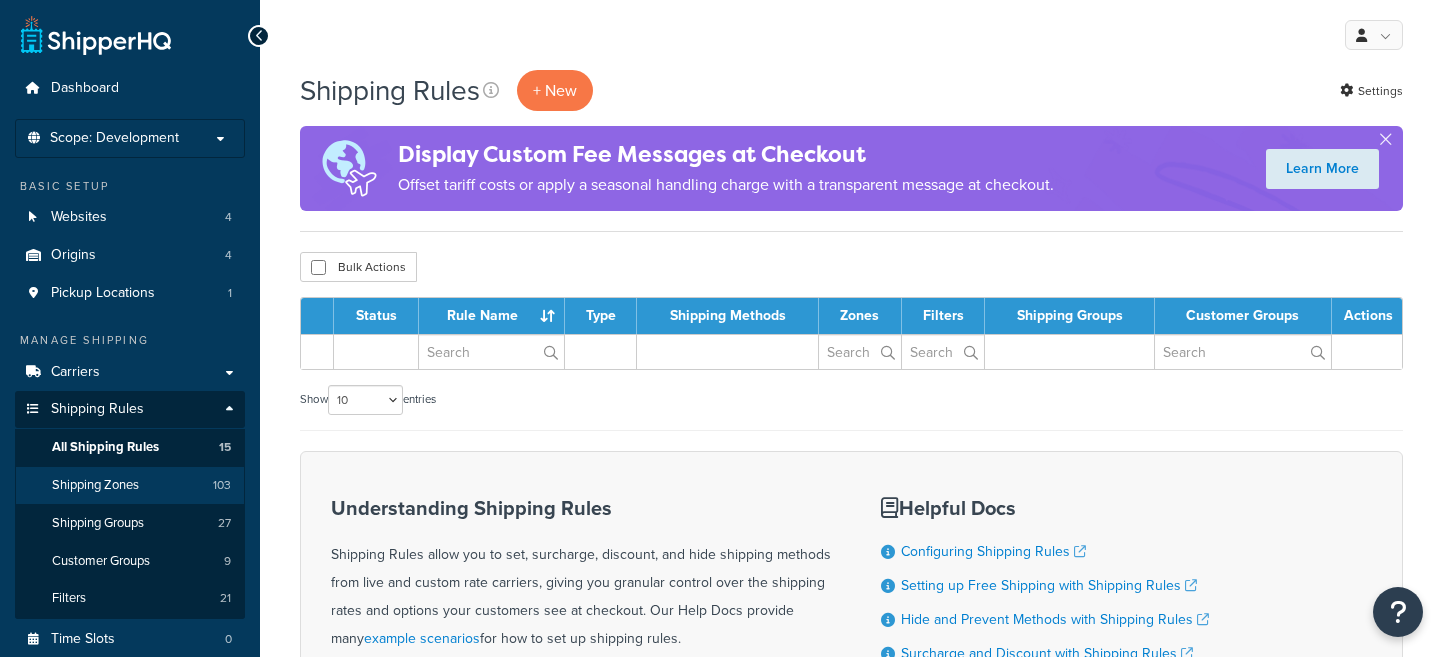 scroll, scrollTop: 0, scrollLeft: 0, axis: both 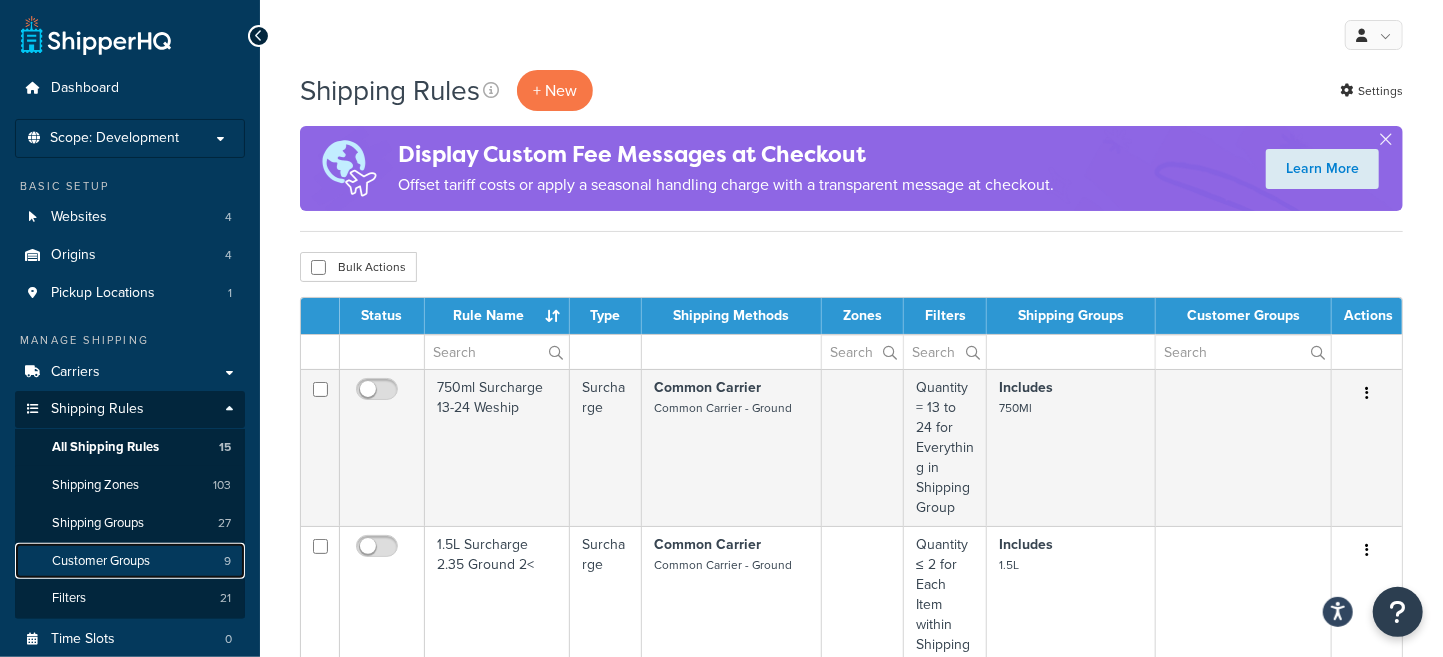click on "Customer Groups" at bounding box center (101, 561) 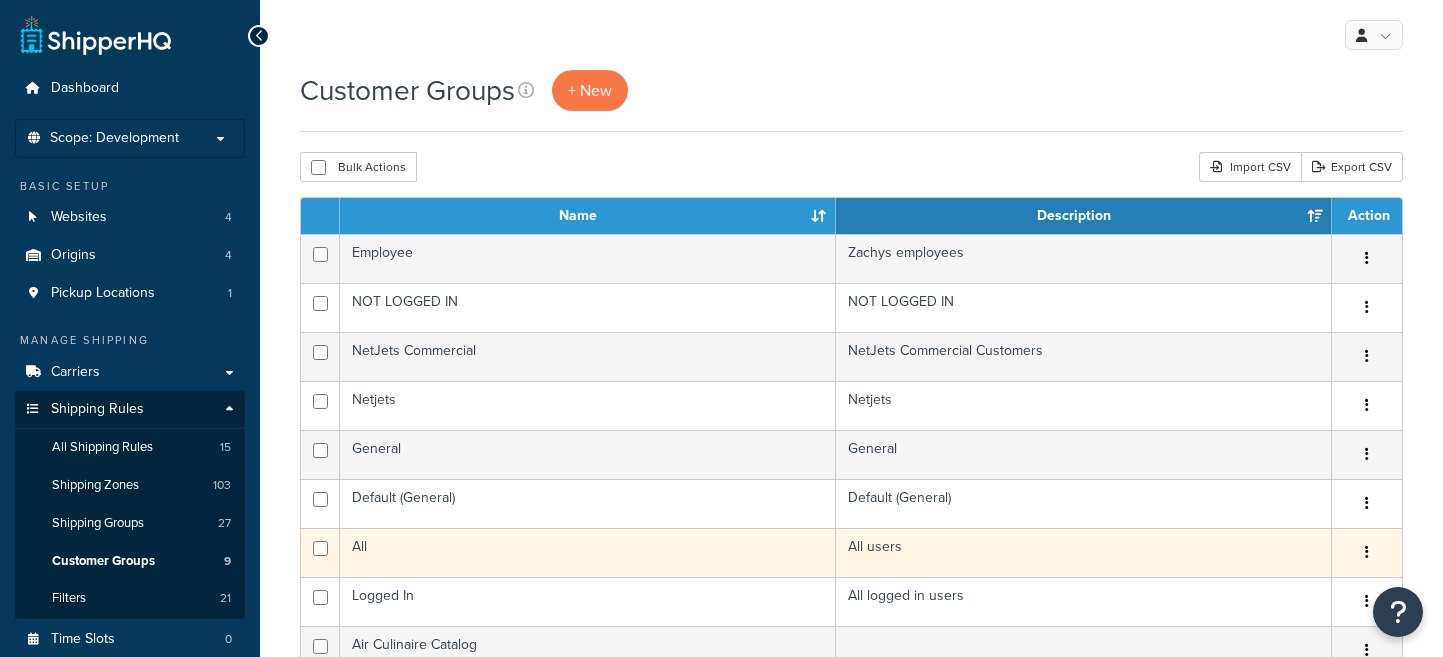 scroll, scrollTop: 0, scrollLeft: 0, axis: both 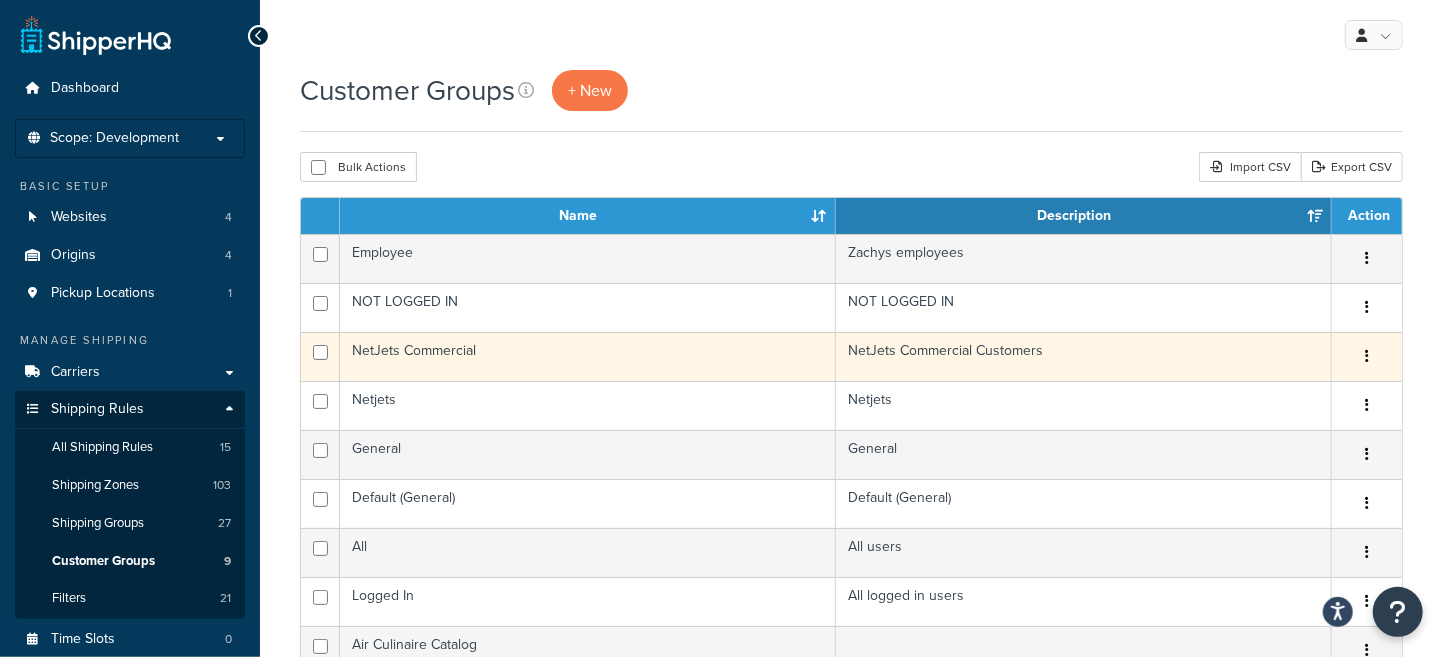 click at bounding box center [1367, 357] 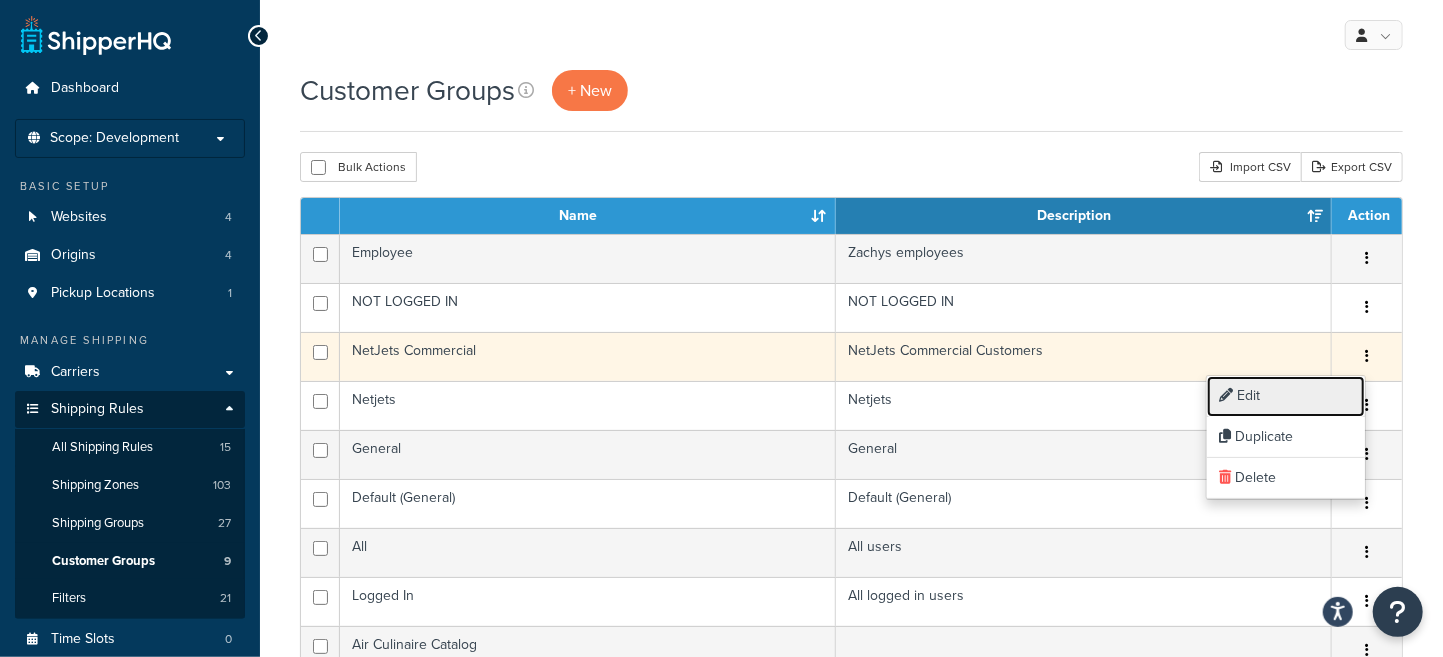 click on "Edit" at bounding box center [1286, 396] 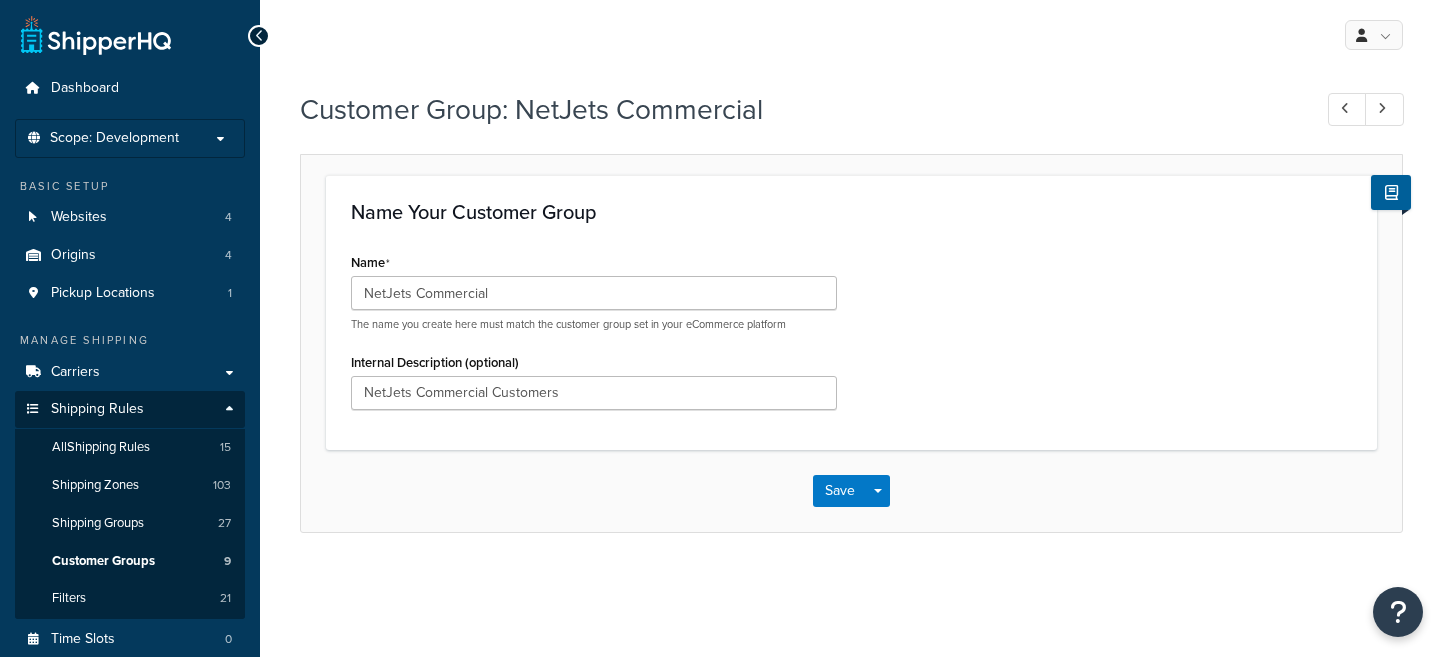 scroll, scrollTop: 0, scrollLeft: 0, axis: both 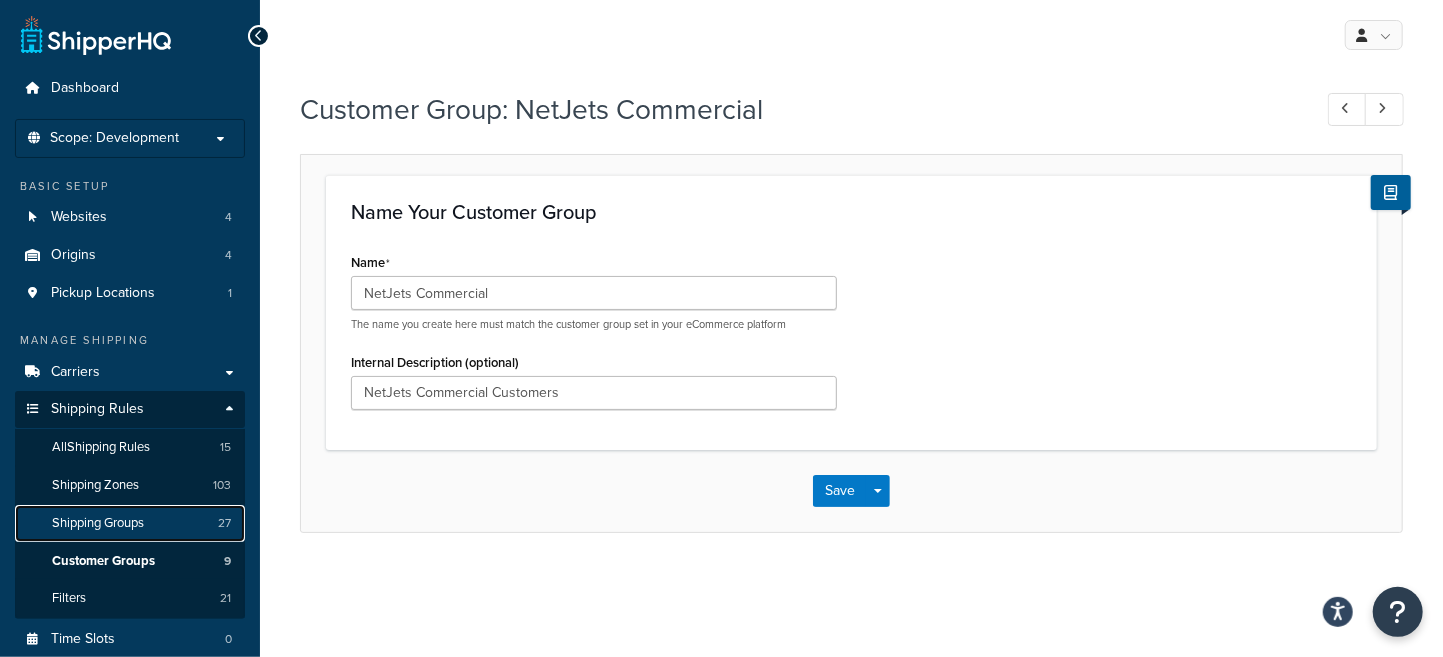 click on "Shipping Groups" at bounding box center [98, 523] 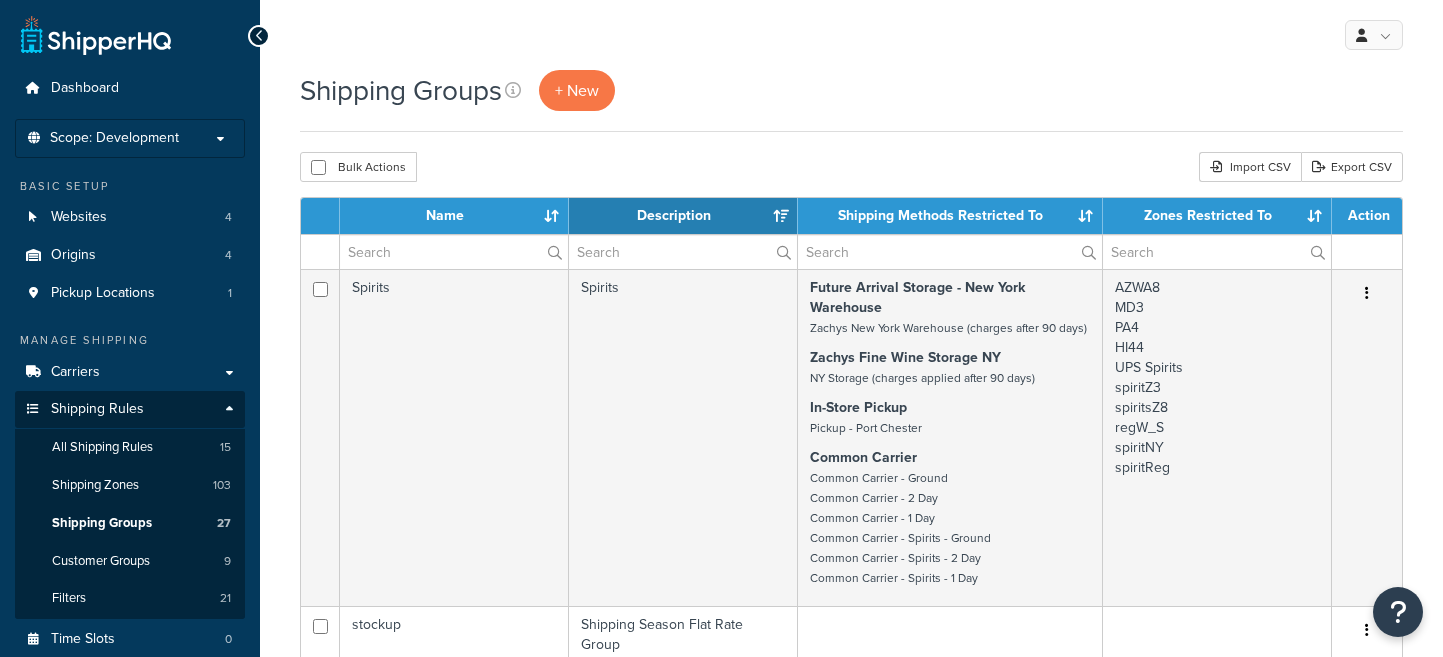 select on "15" 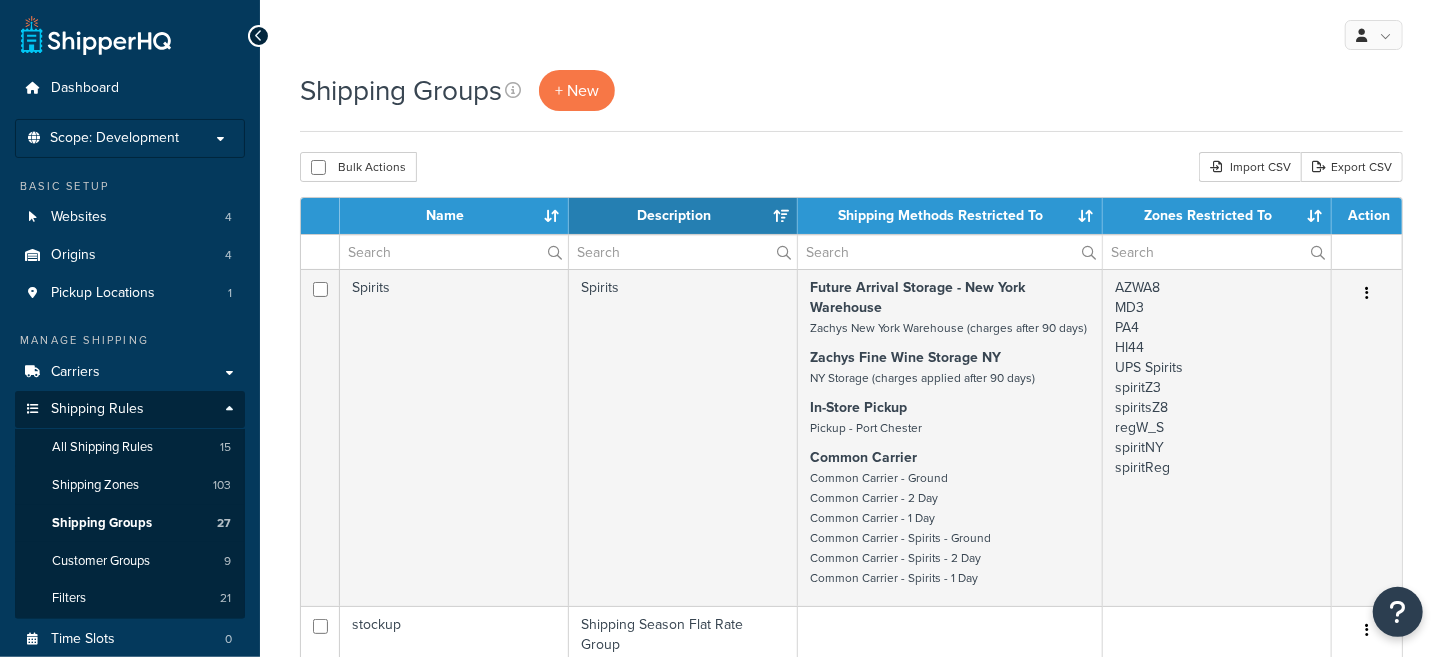 scroll, scrollTop: 0, scrollLeft: 0, axis: both 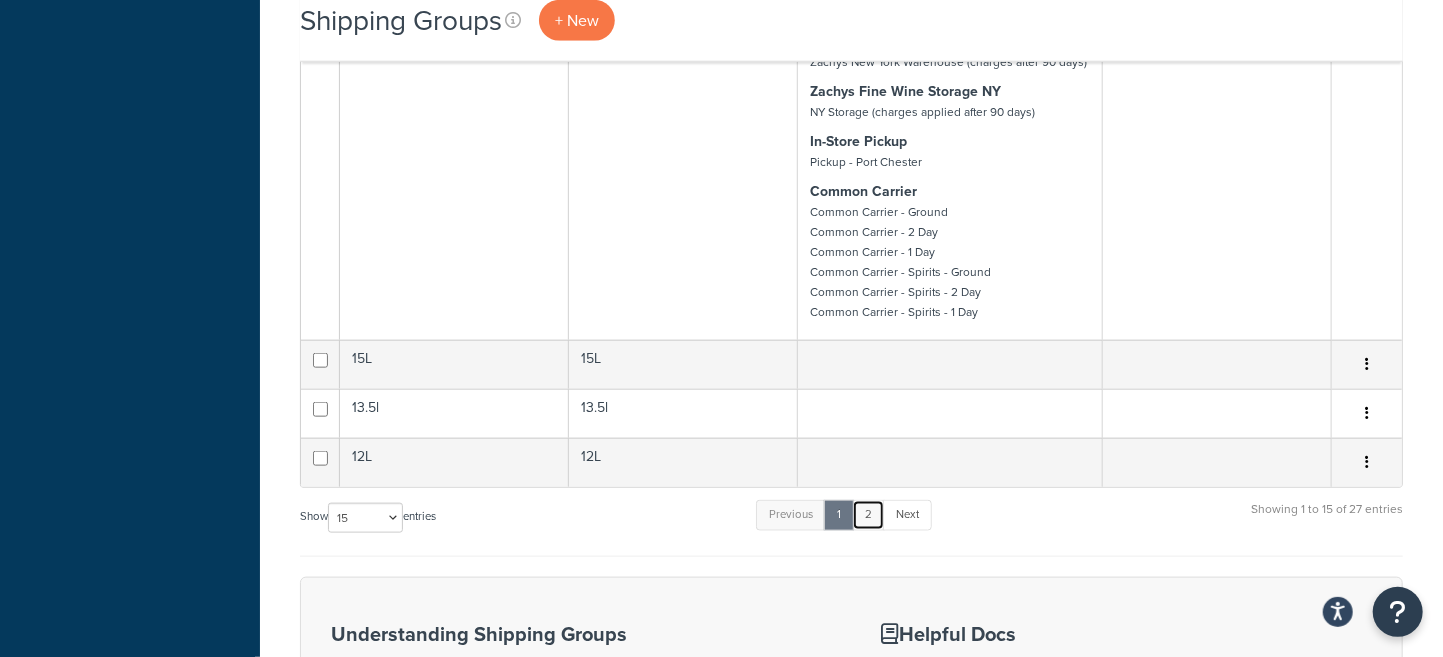 click on "2" at bounding box center [868, 515] 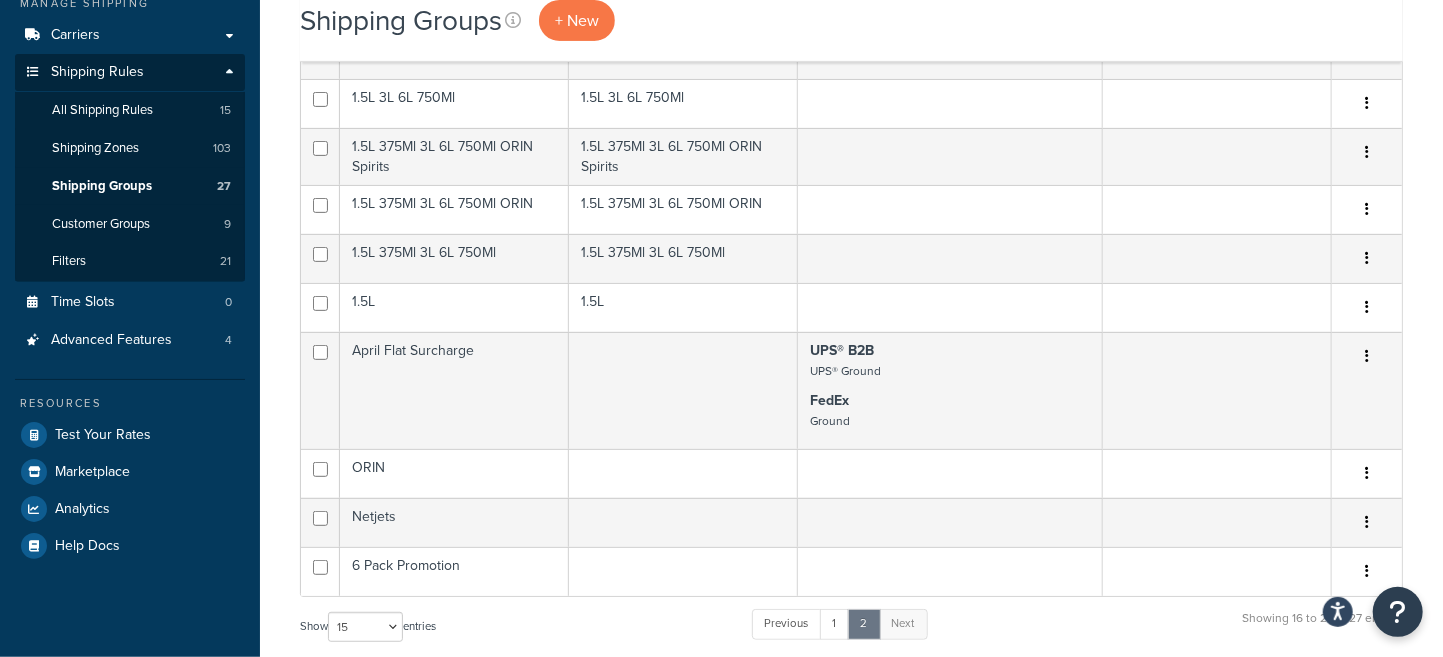 scroll, scrollTop: 394, scrollLeft: 0, axis: vertical 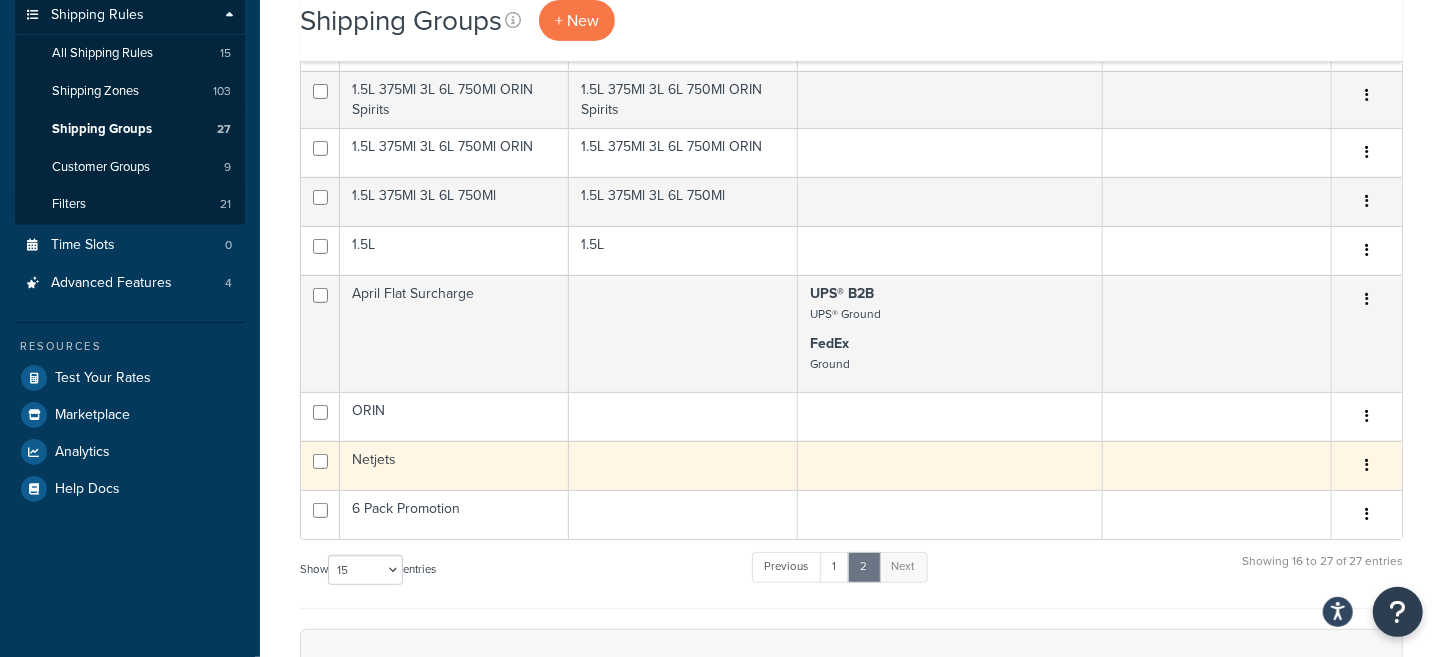 click at bounding box center [1367, 465] 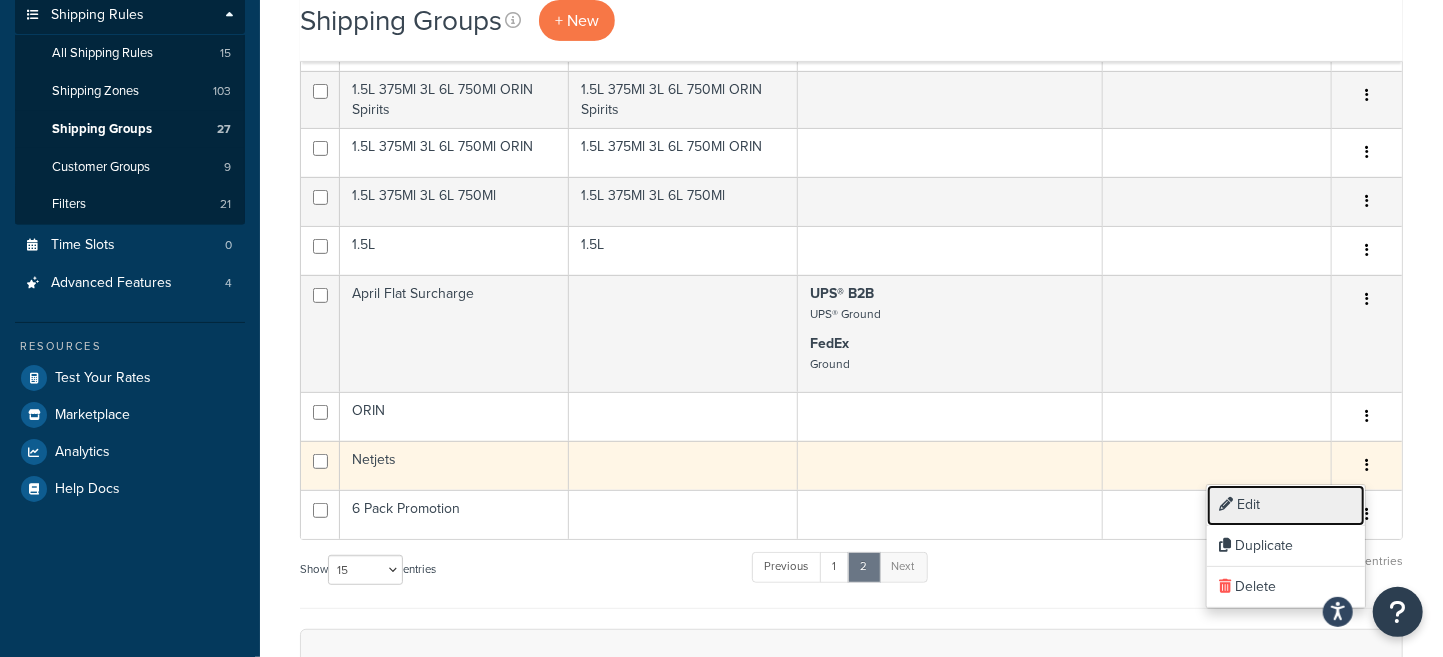 click on "Edit" at bounding box center [1286, 505] 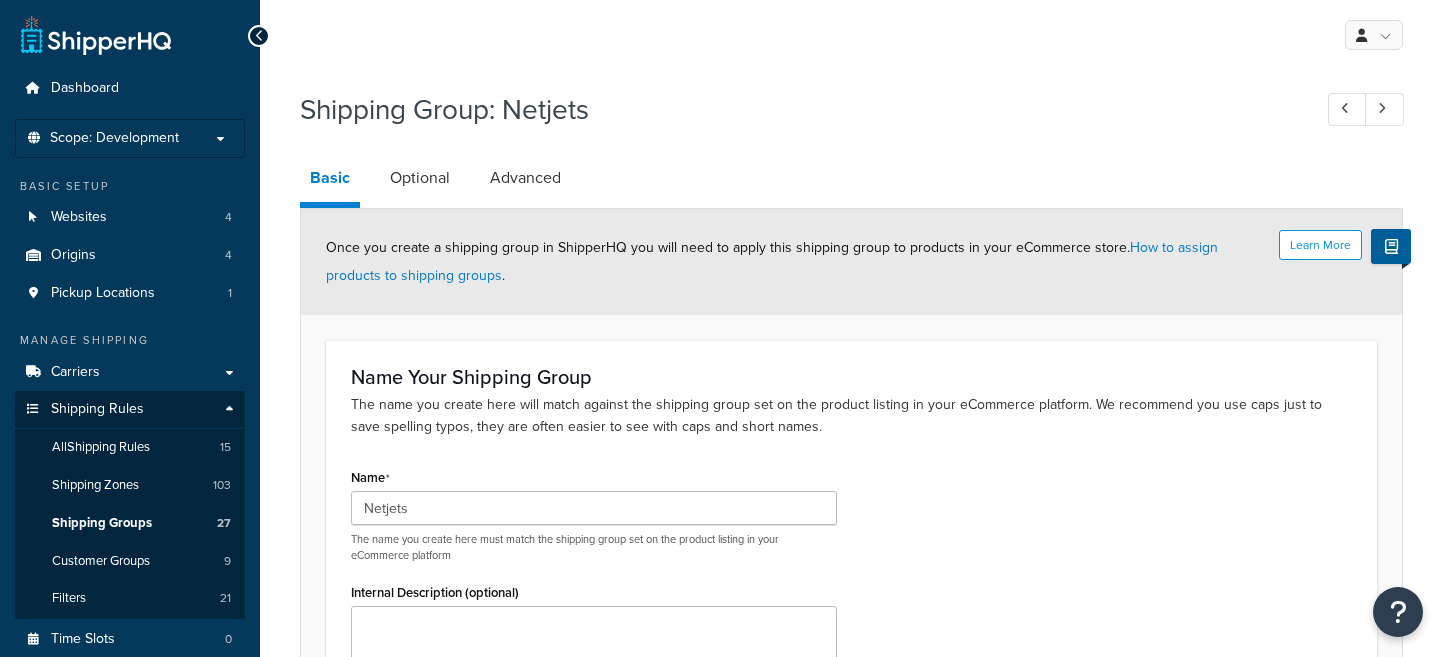 scroll, scrollTop: 0, scrollLeft: 0, axis: both 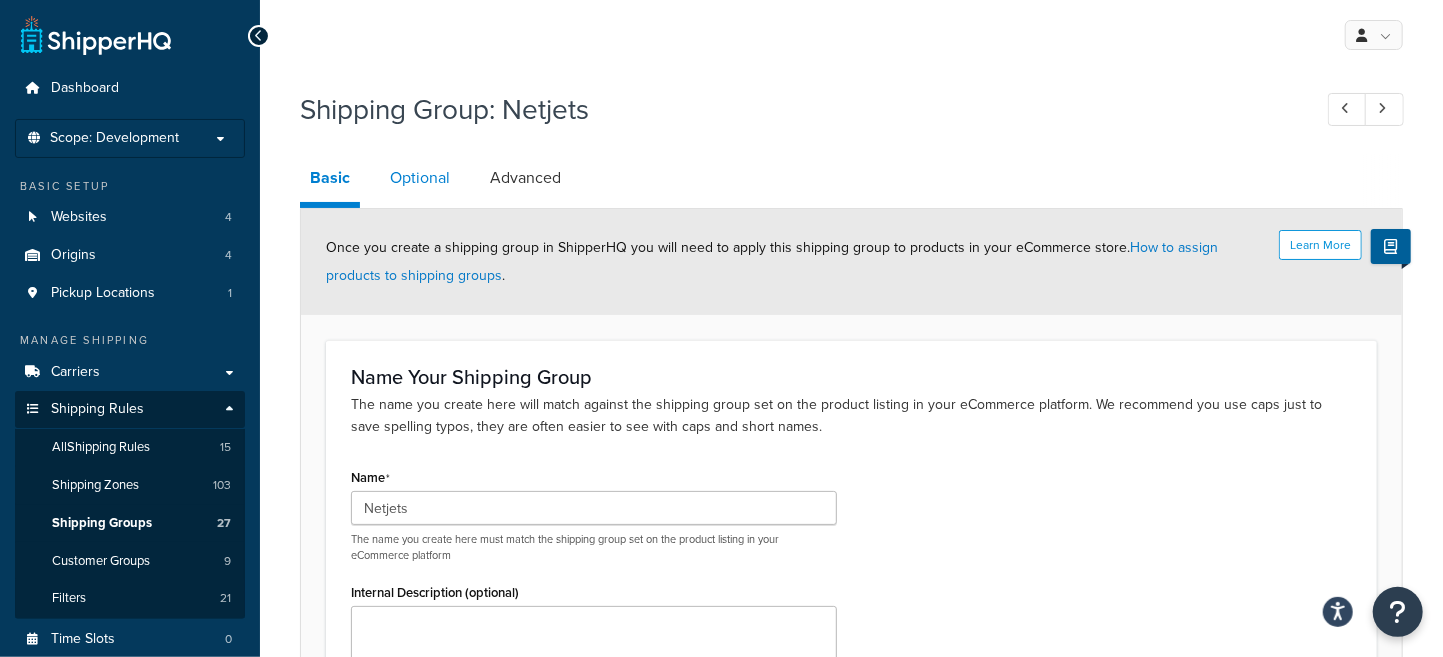 click on "Optional" at bounding box center (420, 178) 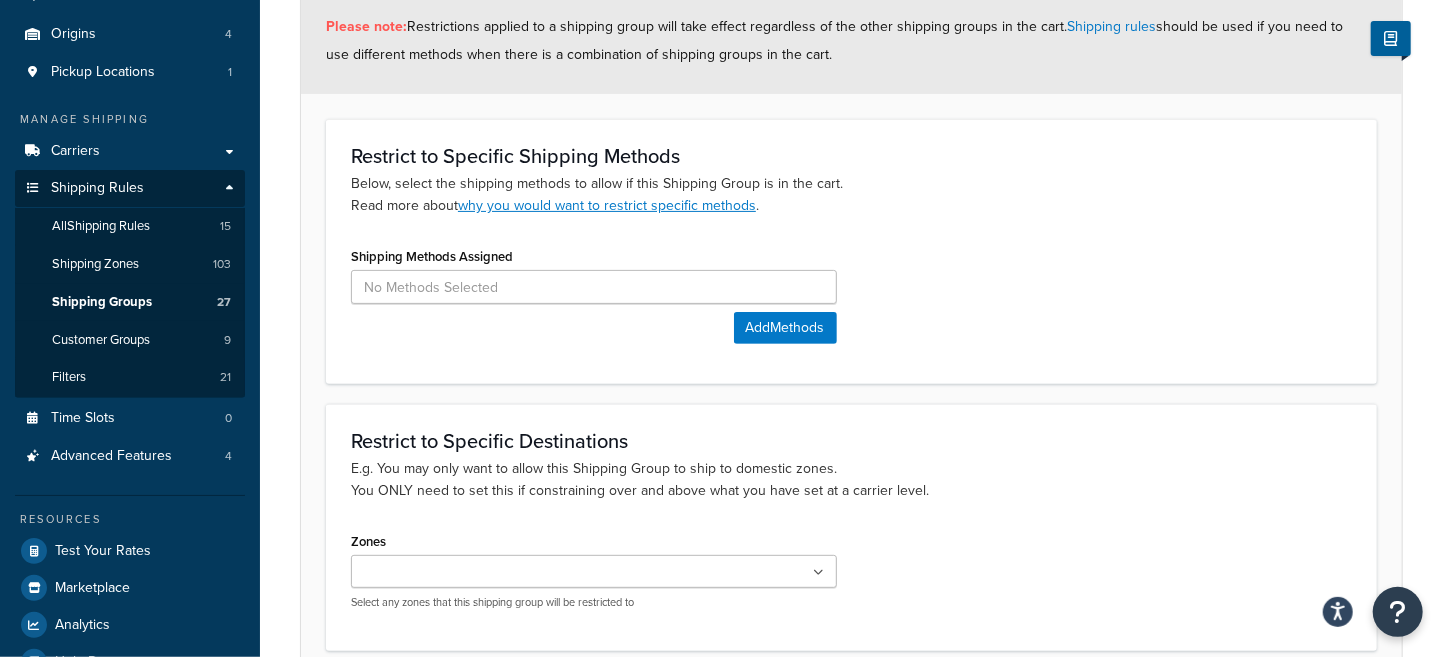 scroll, scrollTop: 0, scrollLeft: 0, axis: both 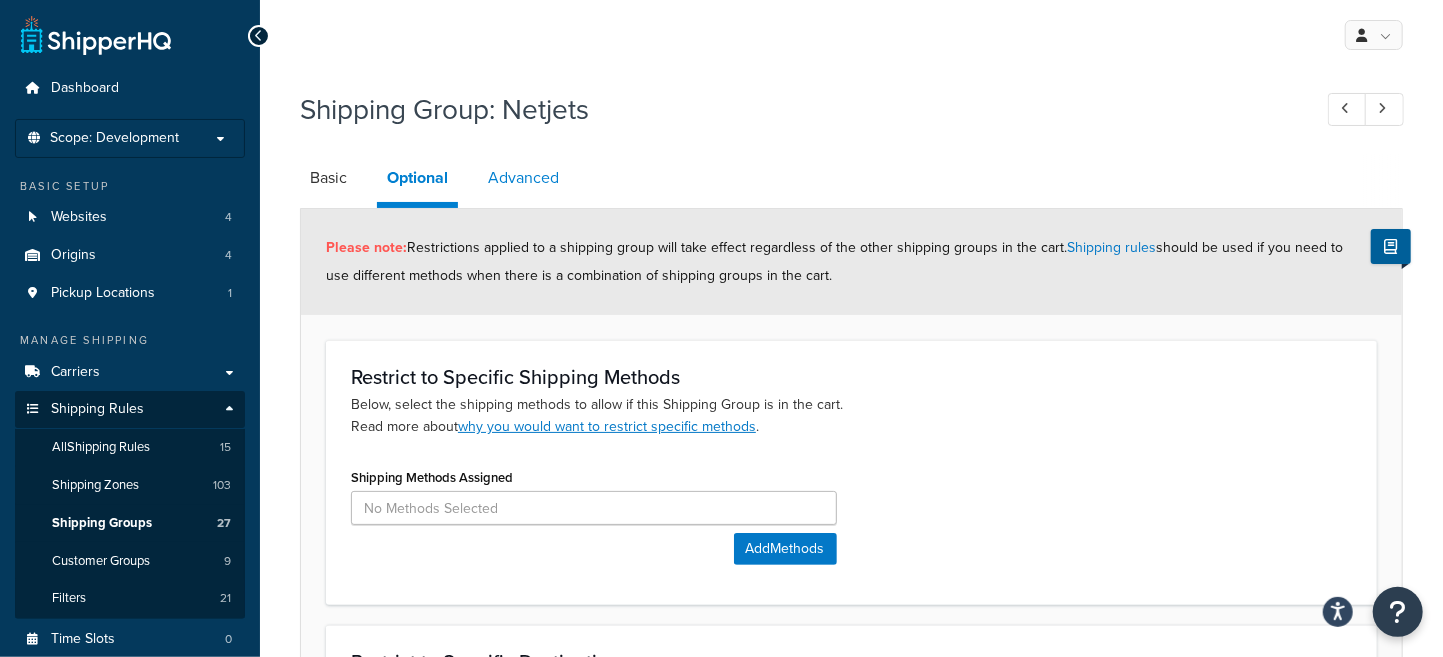 click on "Advanced" at bounding box center [523, 178] 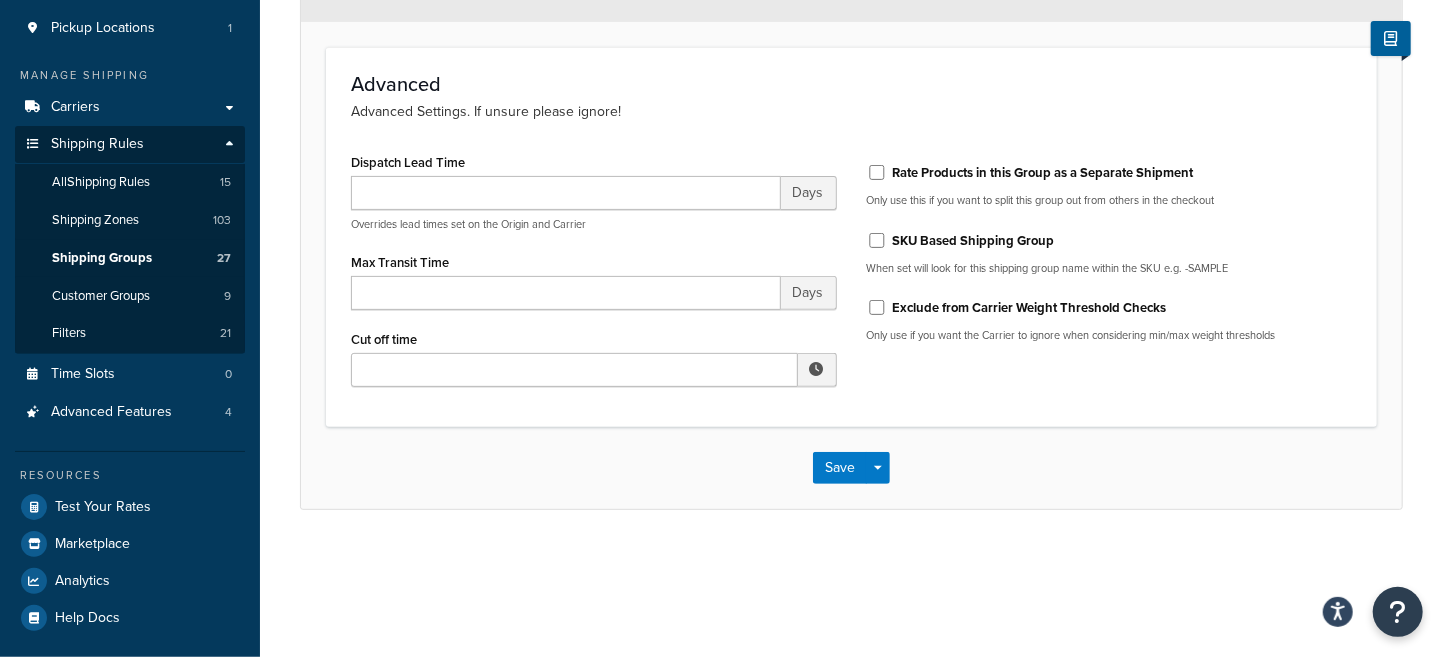 scroll, scrollTop: 268, scrollLeft: 0, axis: vertical 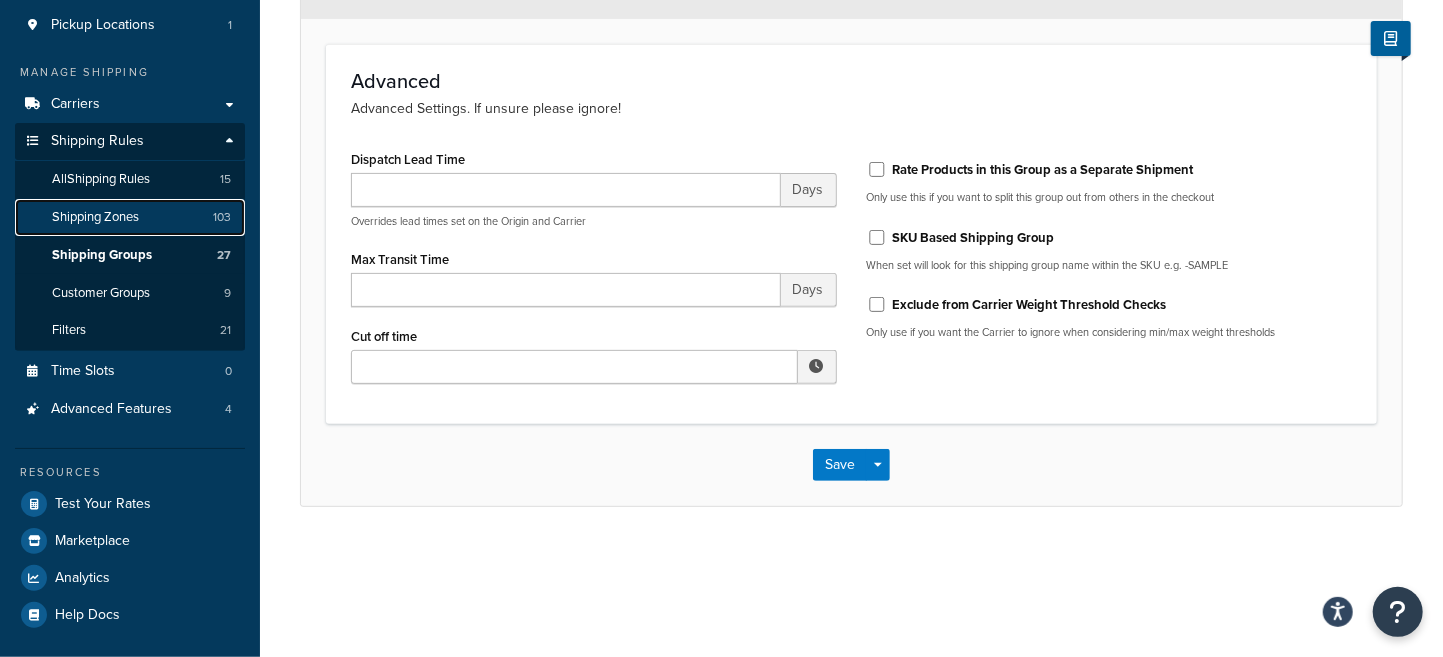 click on "Shipping Zones" at bounding box center [95, 217] 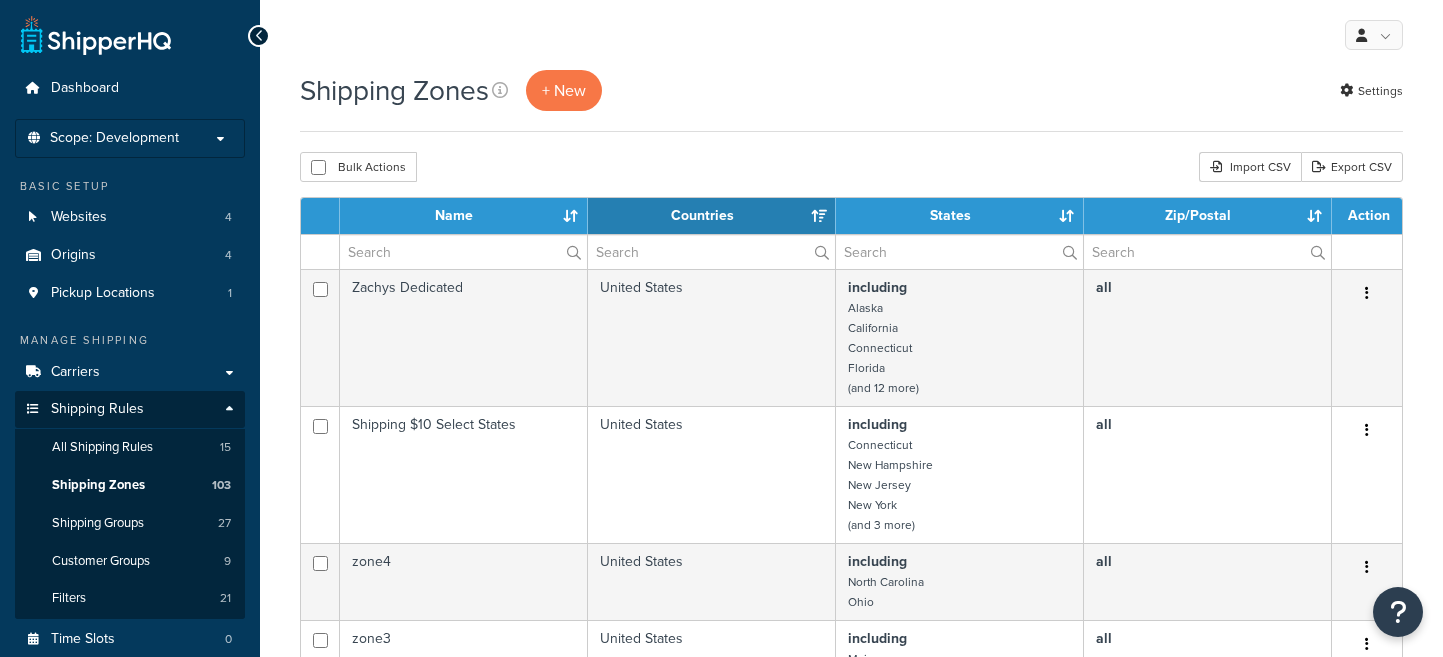 select on "15" 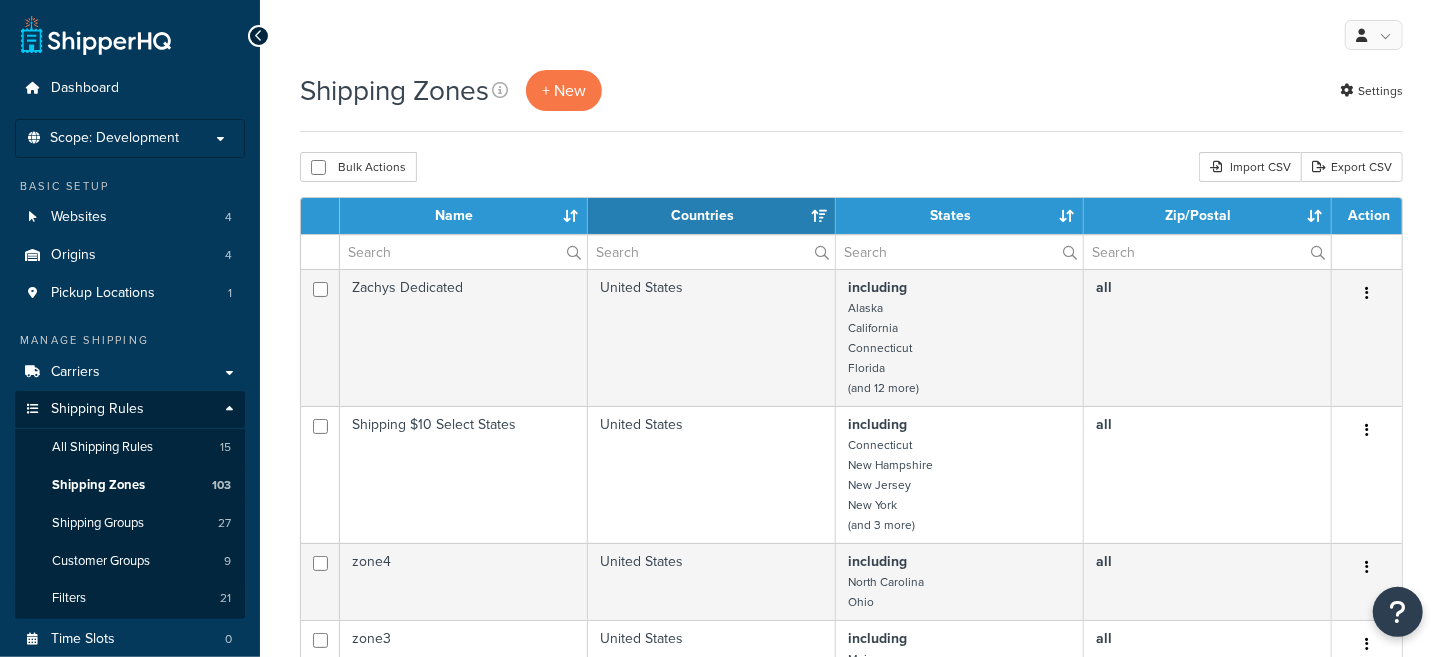 scroll, scrollTop: 0, scrollLeft: 0, axis: both 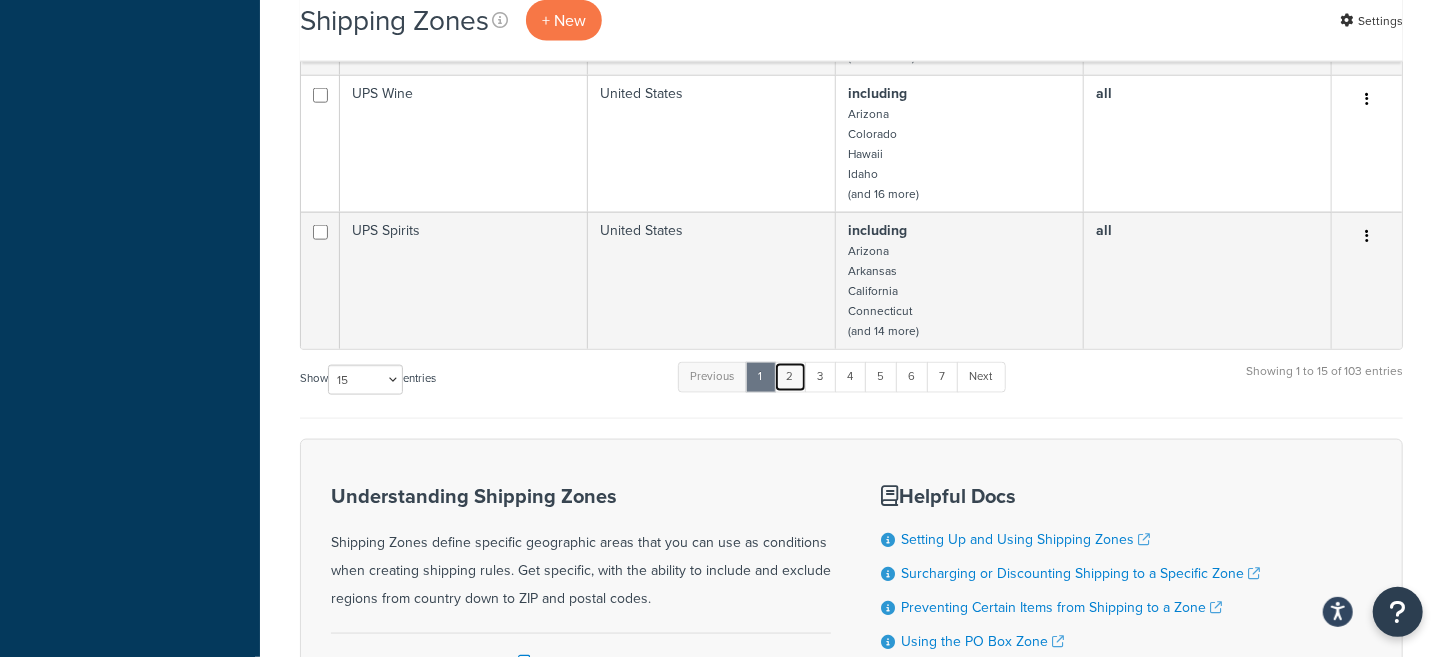 click on "2" at bounding box center [790, 377] 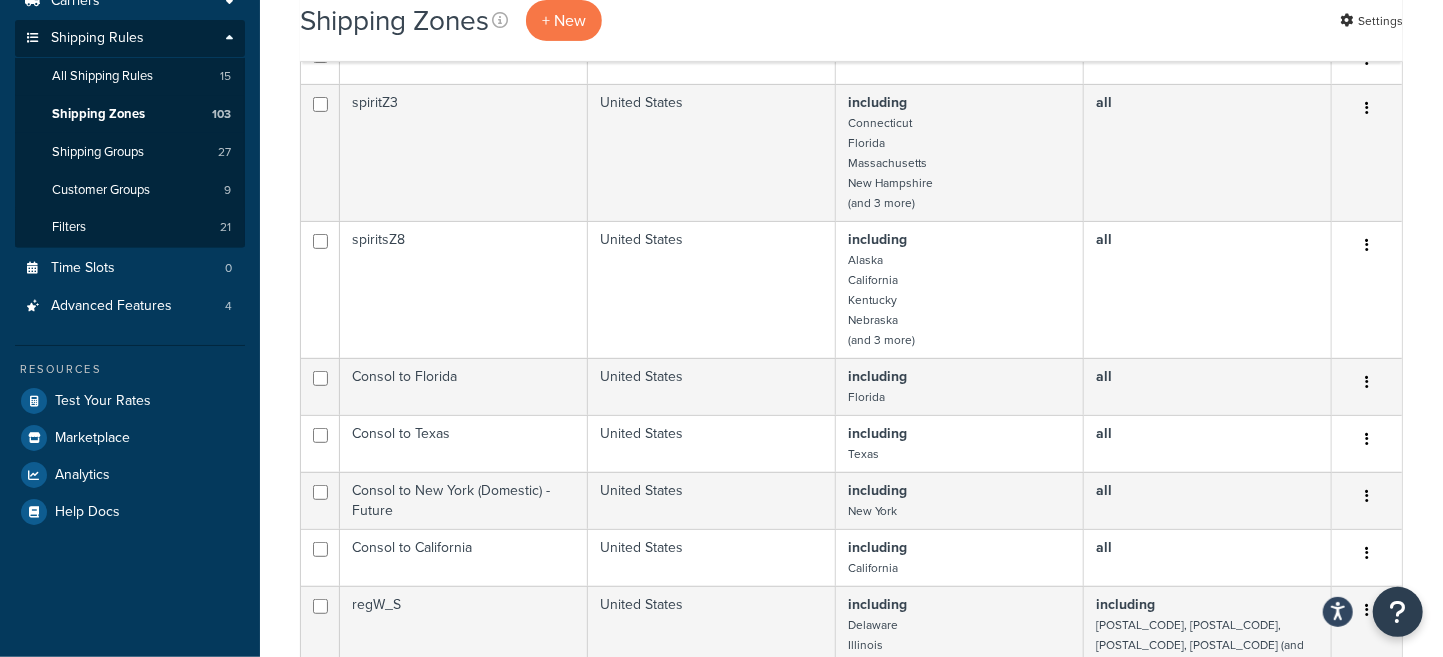 scroll, scrollTop: 249, scrollLeft: 0, axis: vertical 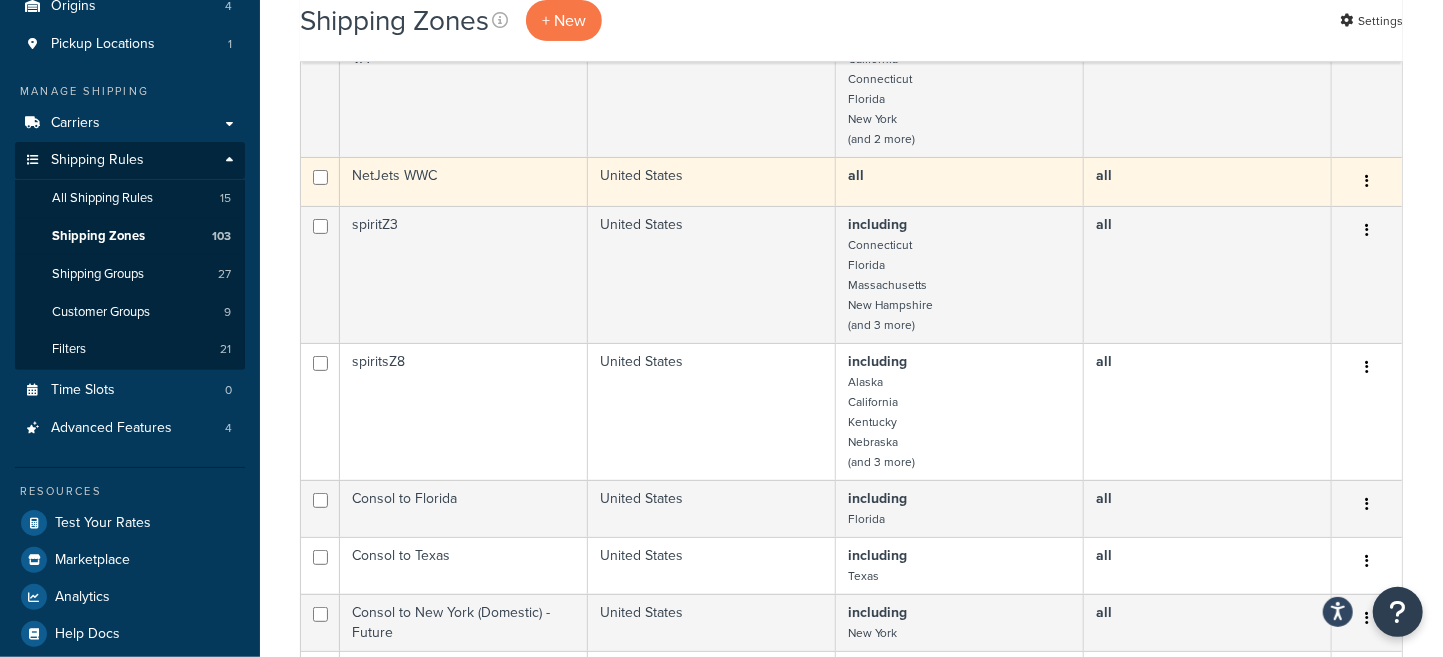 click at bounding box center [1367, 182] 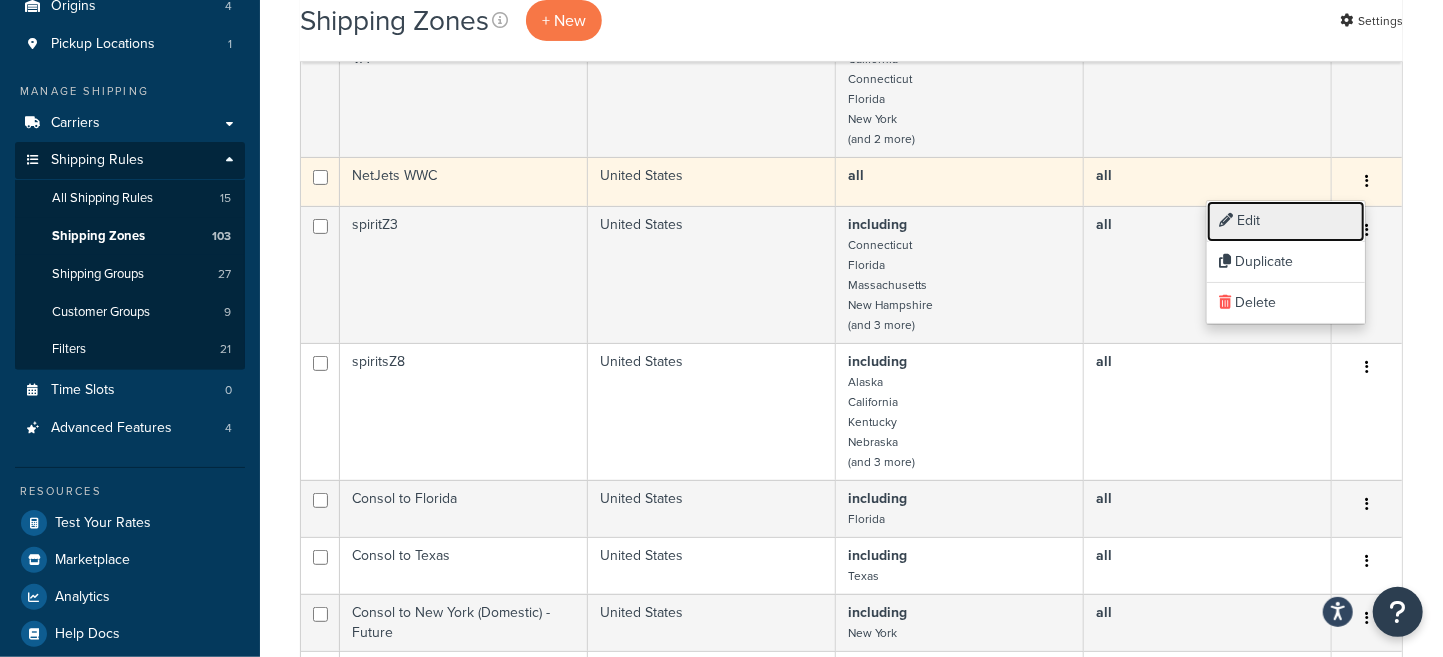 click on "Edit" at bounding box center [1286, 221] 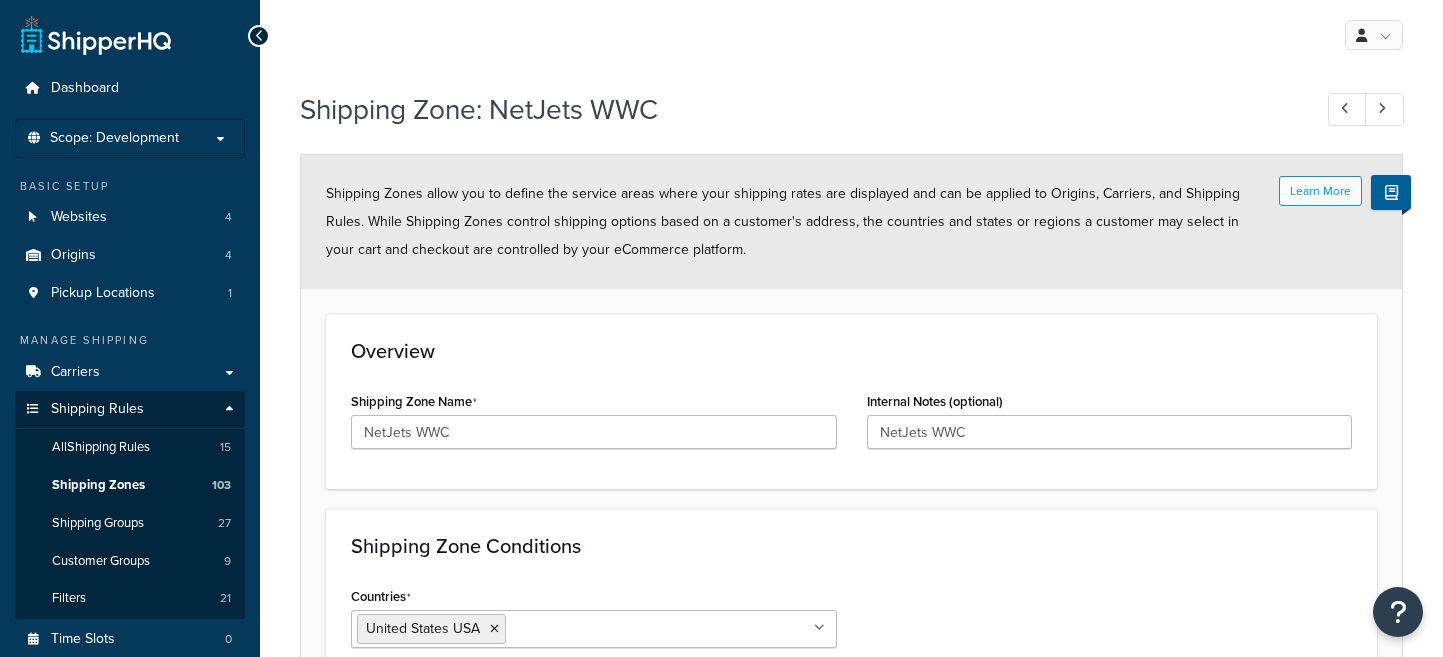 scroll, scrollTop: 0, scrollLeft: 0, axis: both 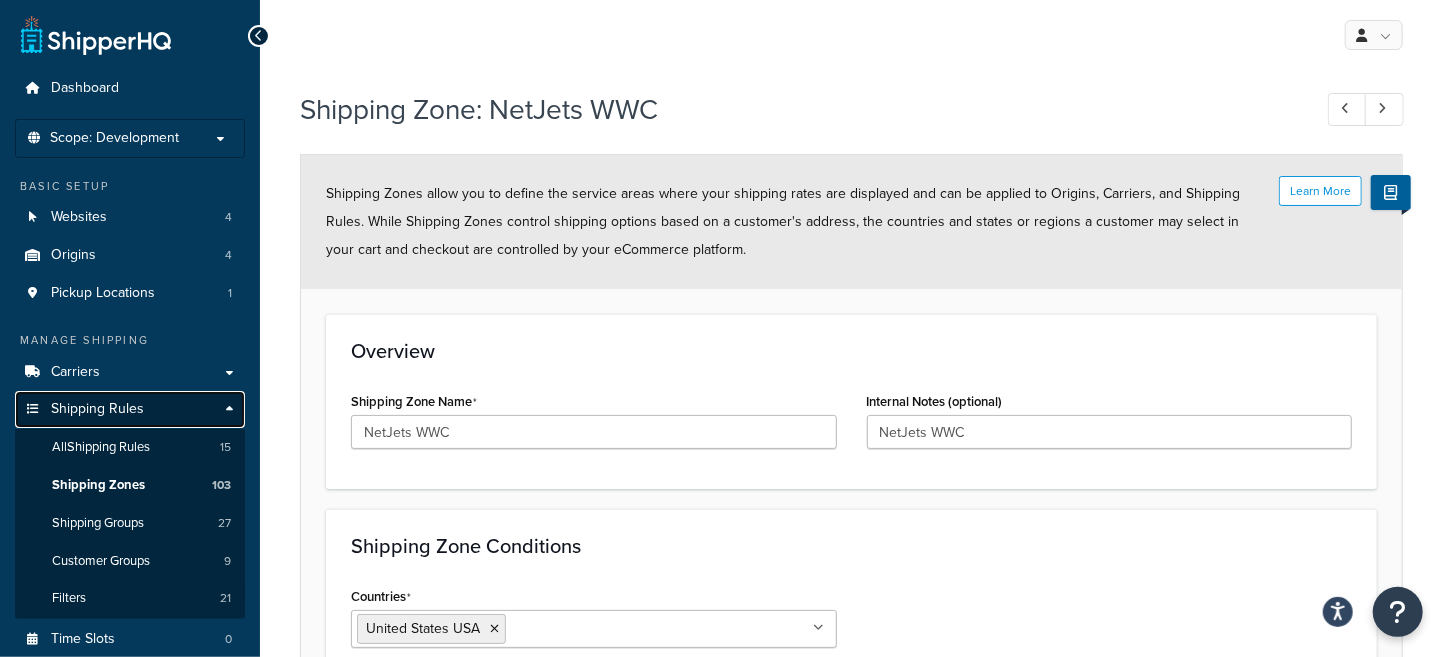click on "Shipping Rules" at bounding box center (97, 409) 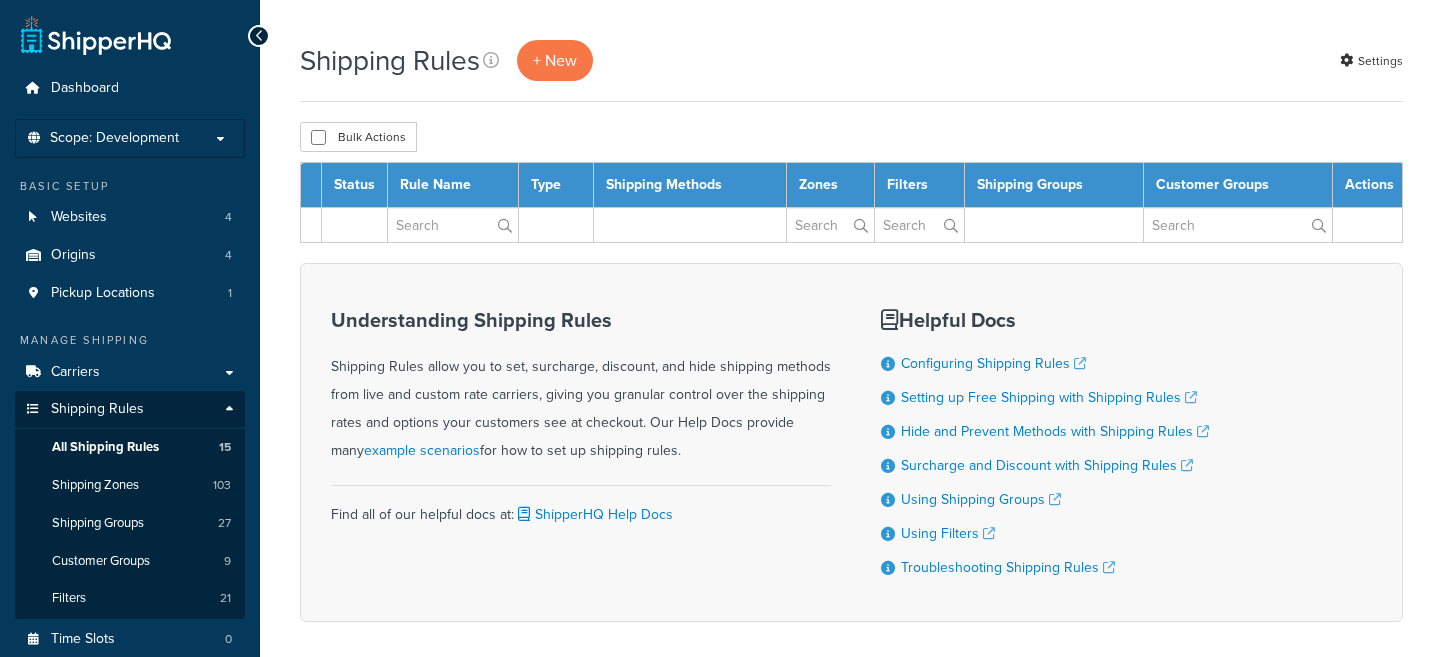 scroll, scrollTop: 0, scrollLeft: 0, axis: both 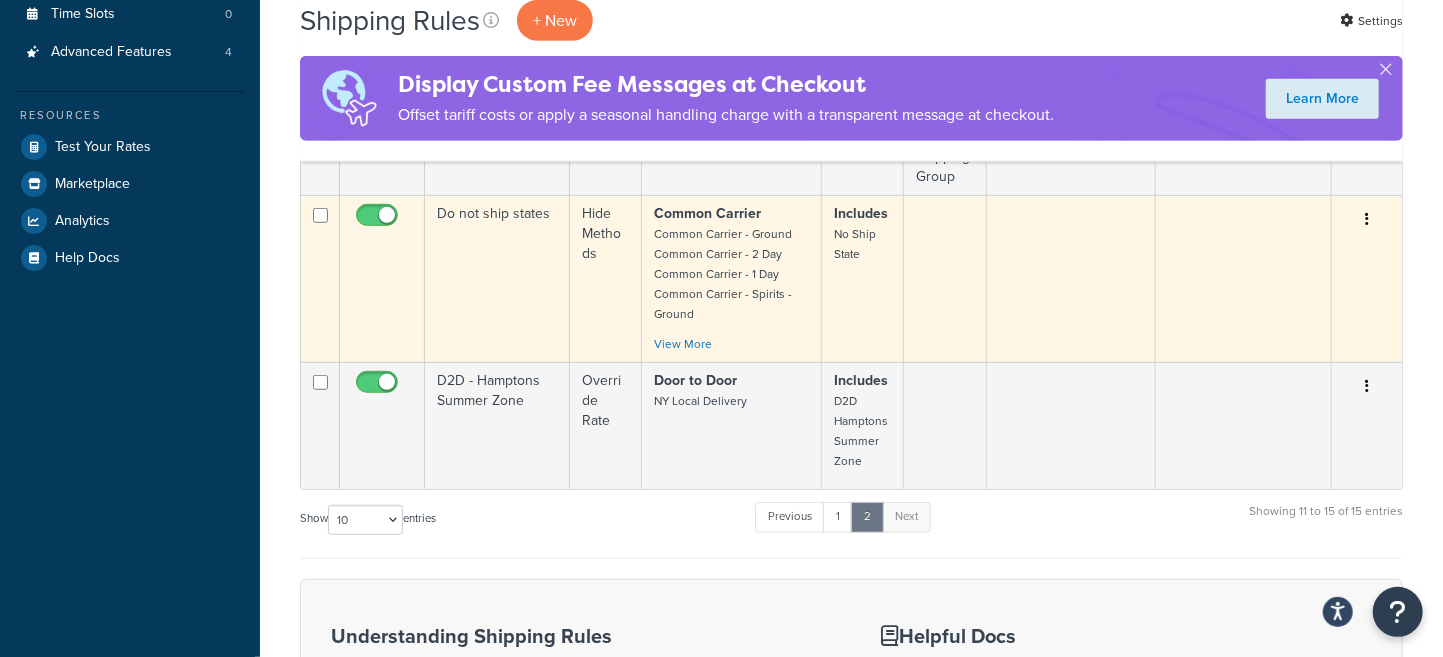 click at bounding box center (1367, 220) 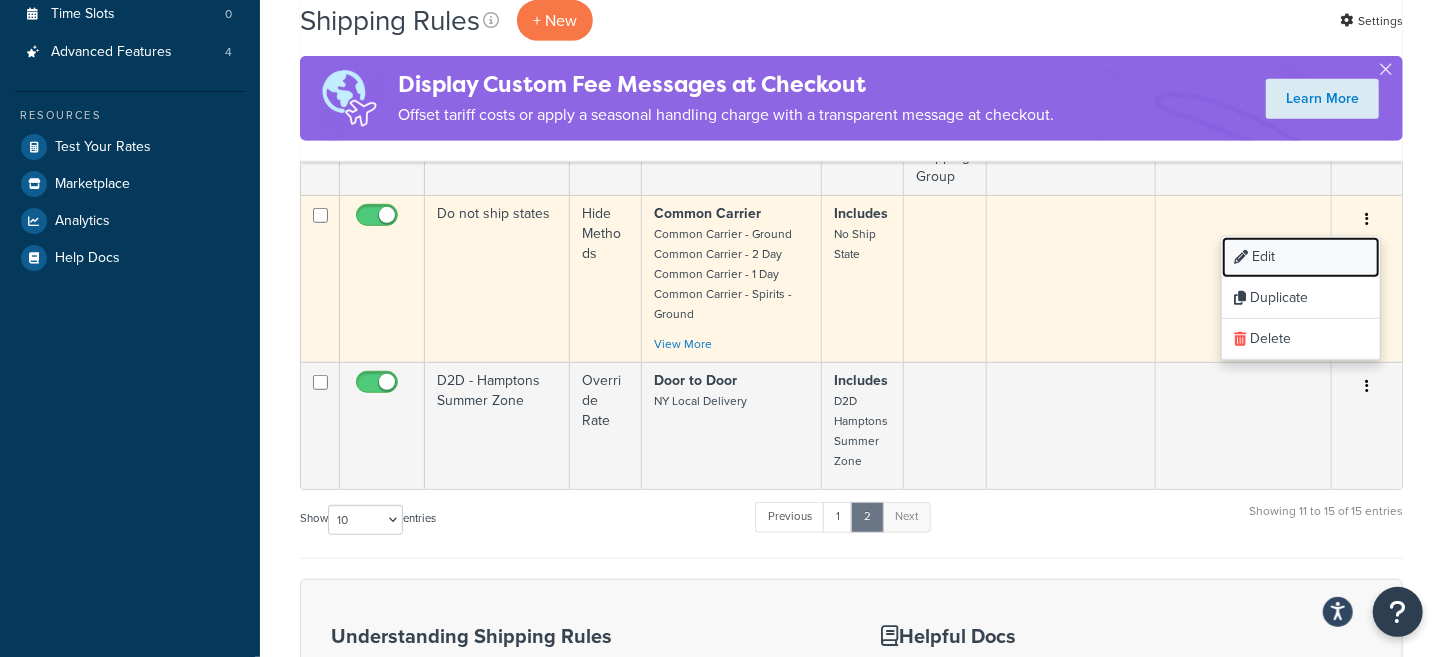 click on "Edit" at bounding box center (1301, 257) 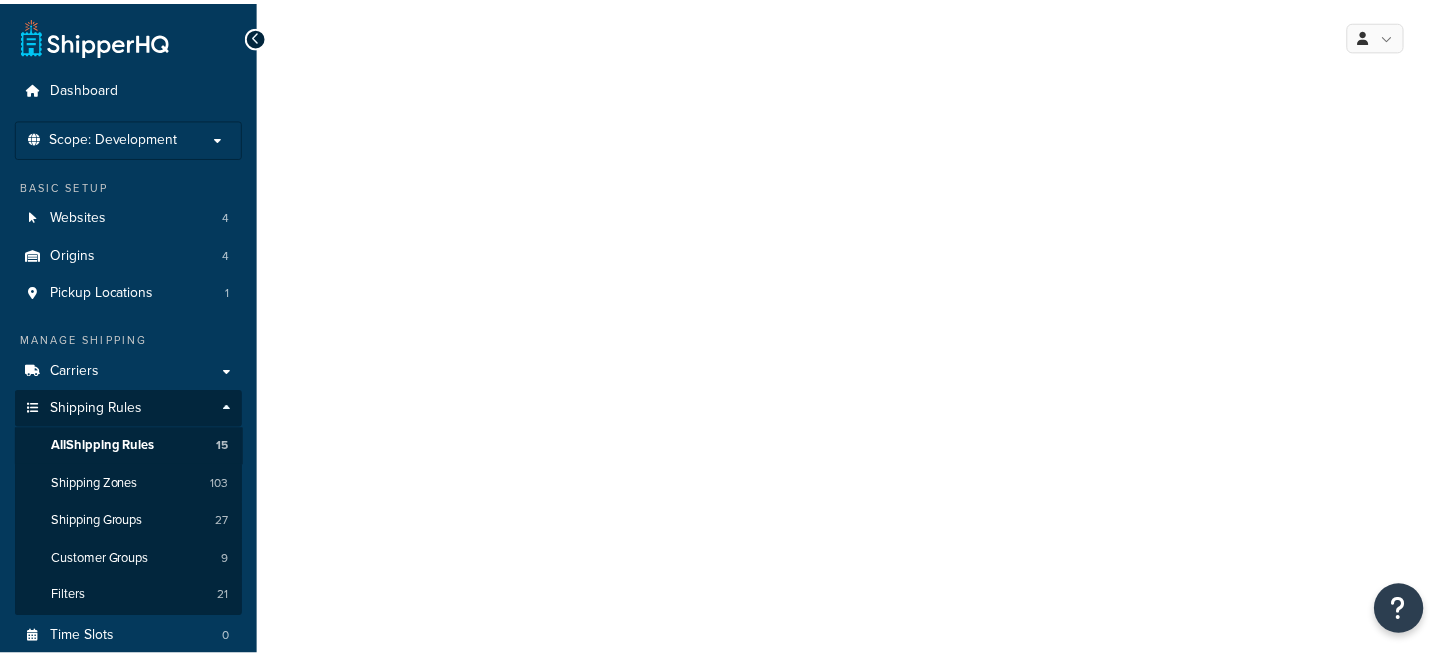 scroll, scrollTop: 0, scrollLeft: 0, axis: both 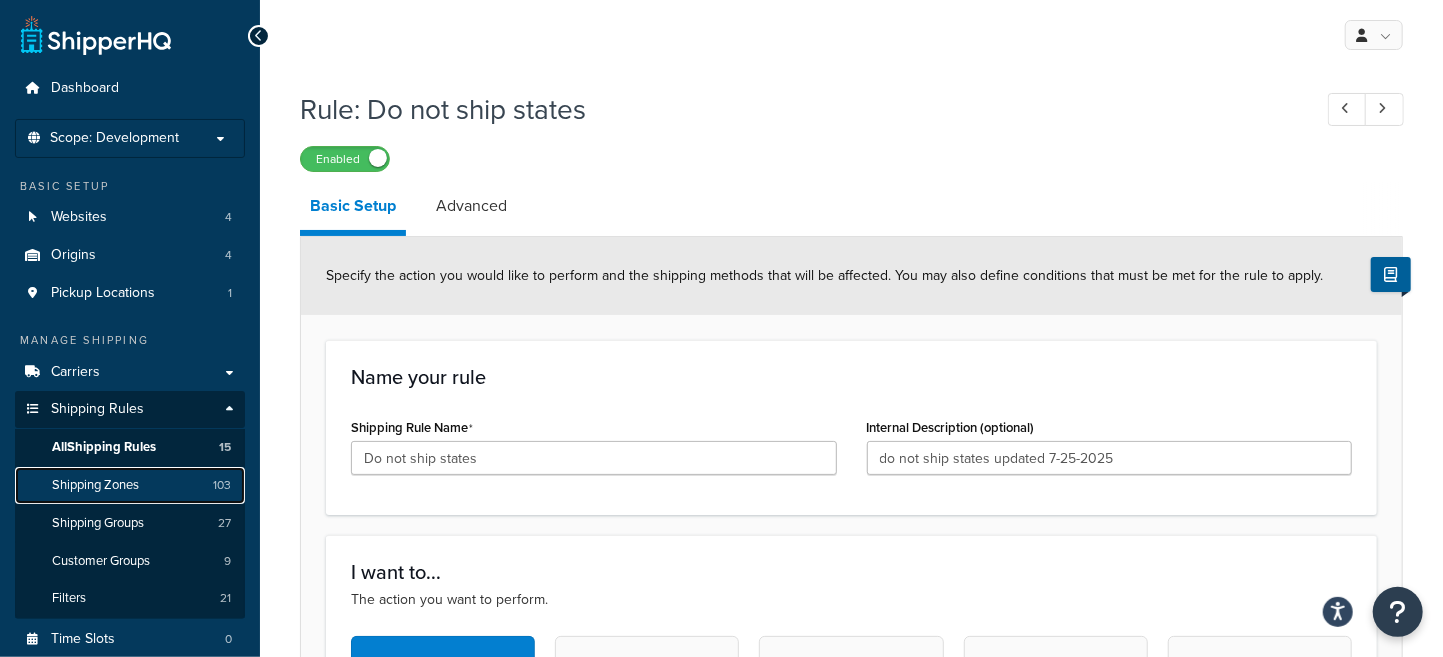 click on "Shipping Zones" at bounding box center (95, 485) 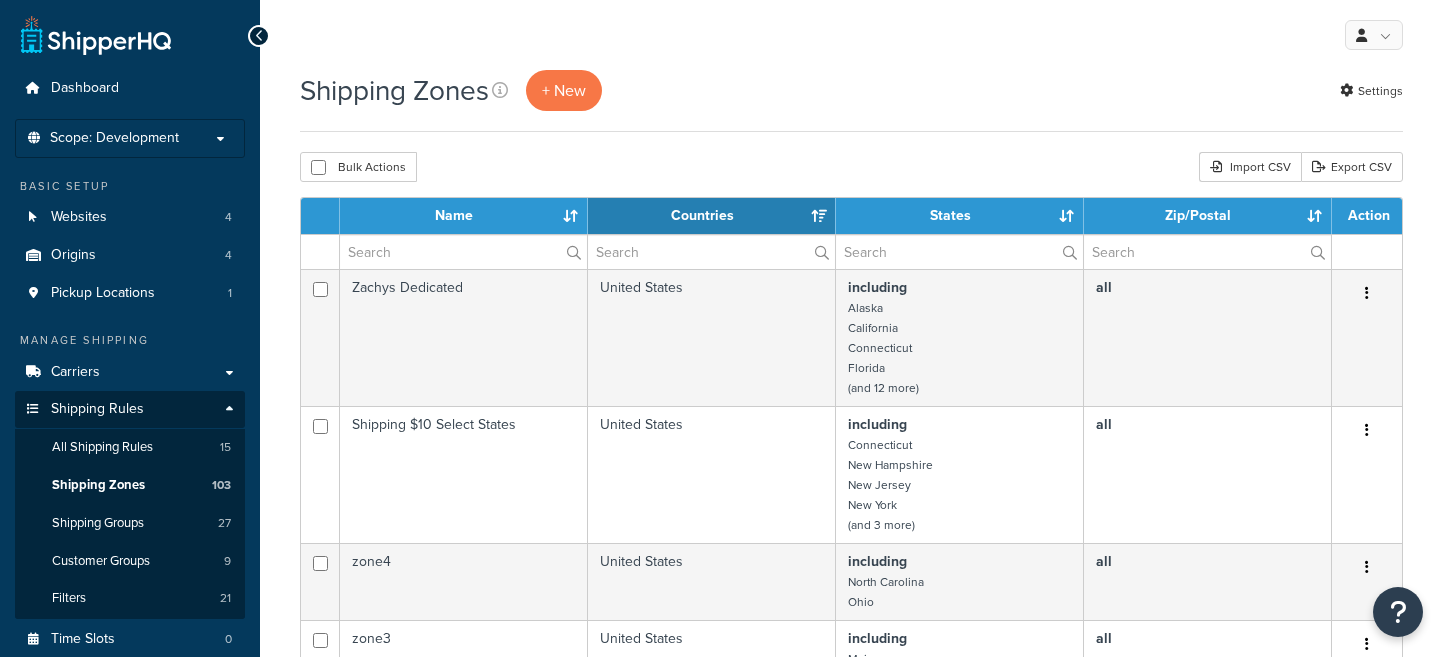 select on "15" 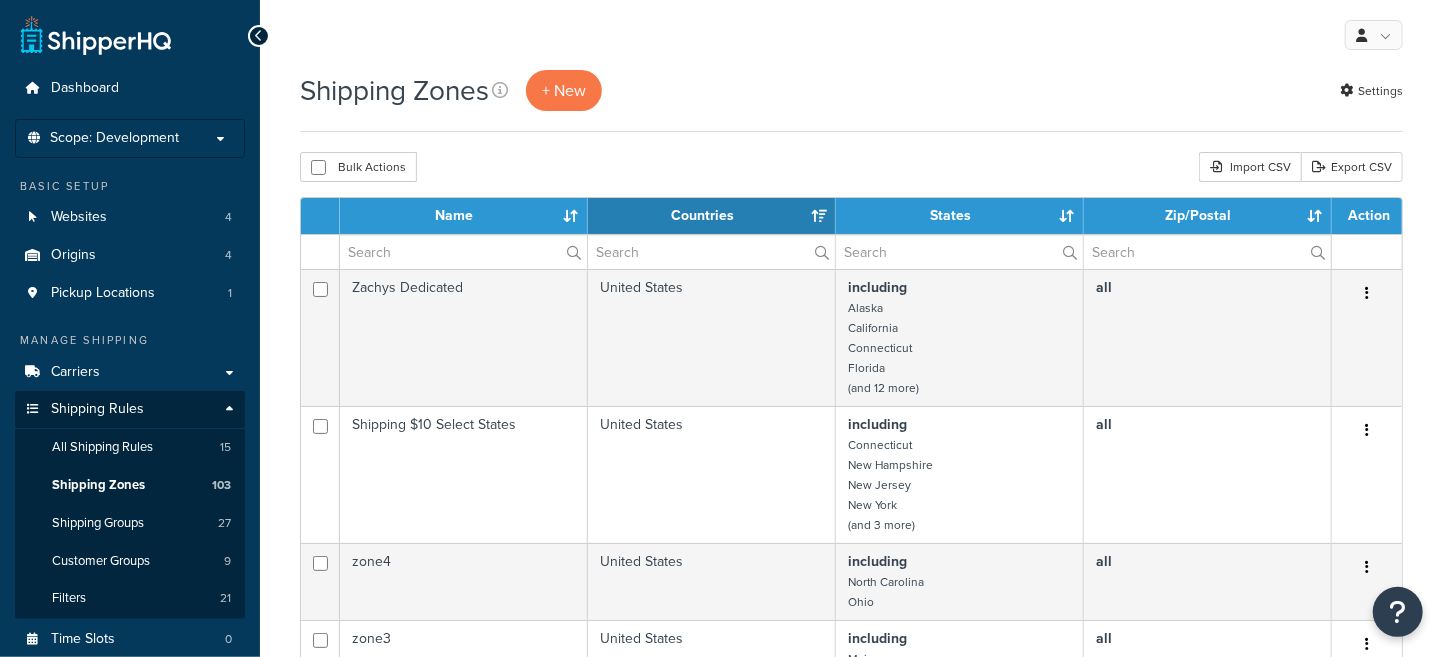 scroll, scrollTop: 0, scrollLeft: 0, axis: both 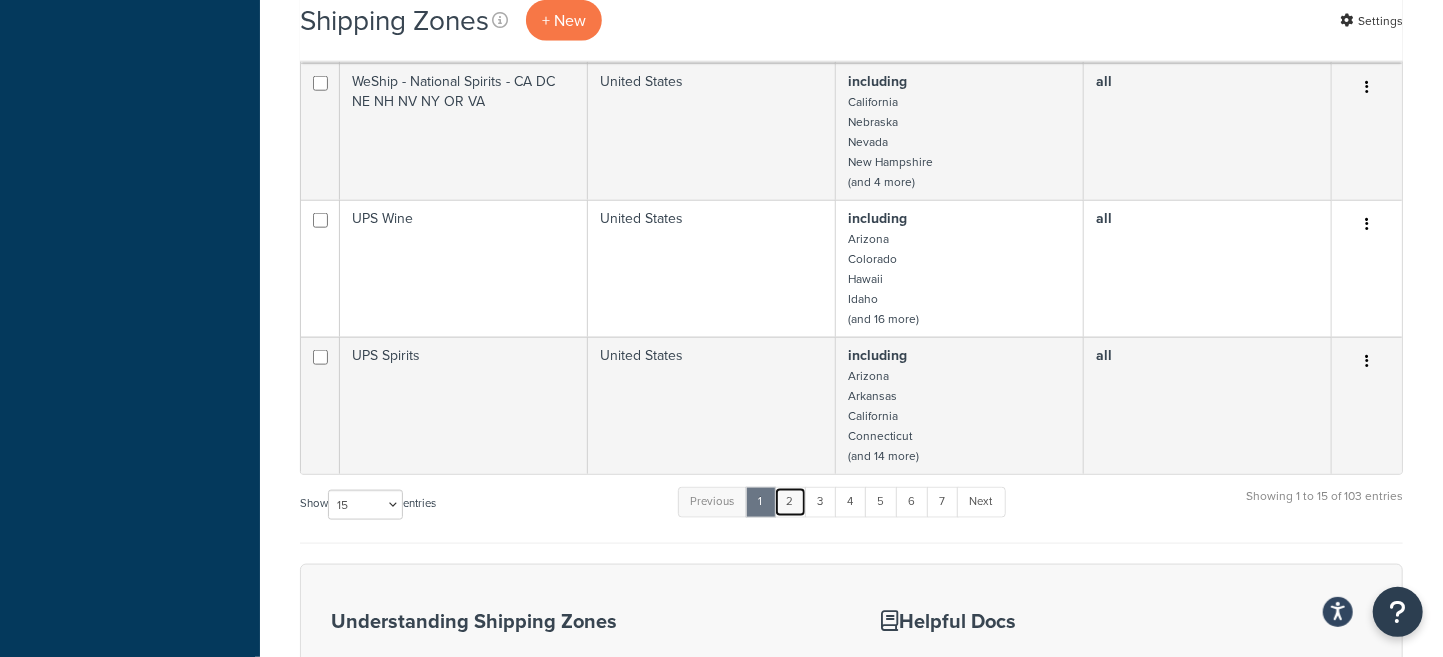 click on "2" at bounding box center (790, 502) 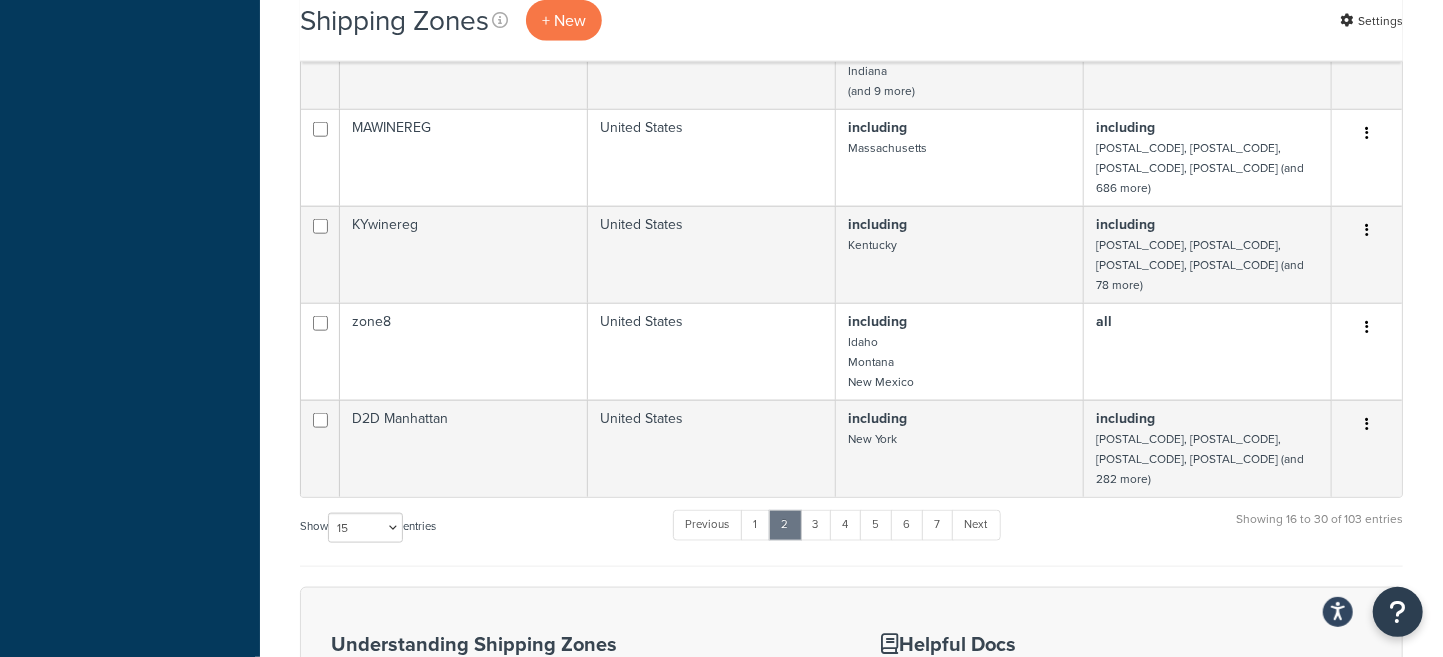 scroll, scrollTop: 1125, scrollLeft: 0, axis: vertical 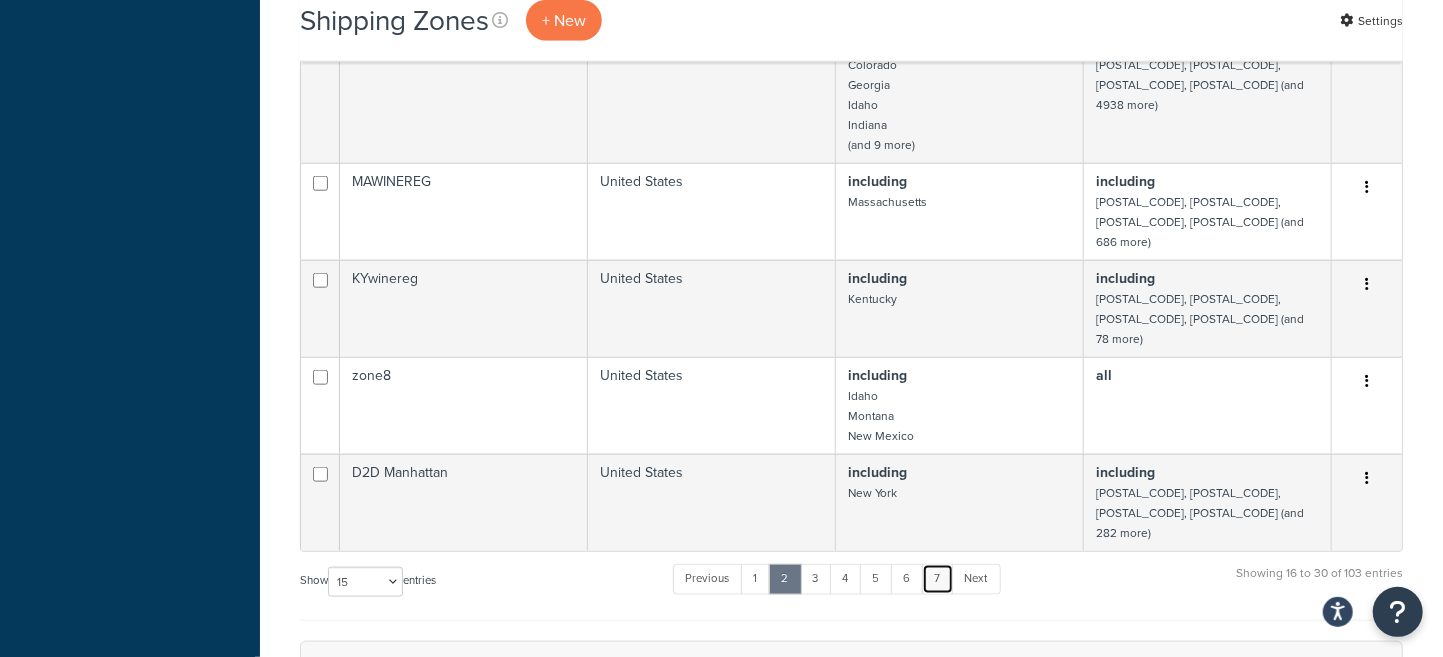 click on "7" at bounding box center (938, 579) 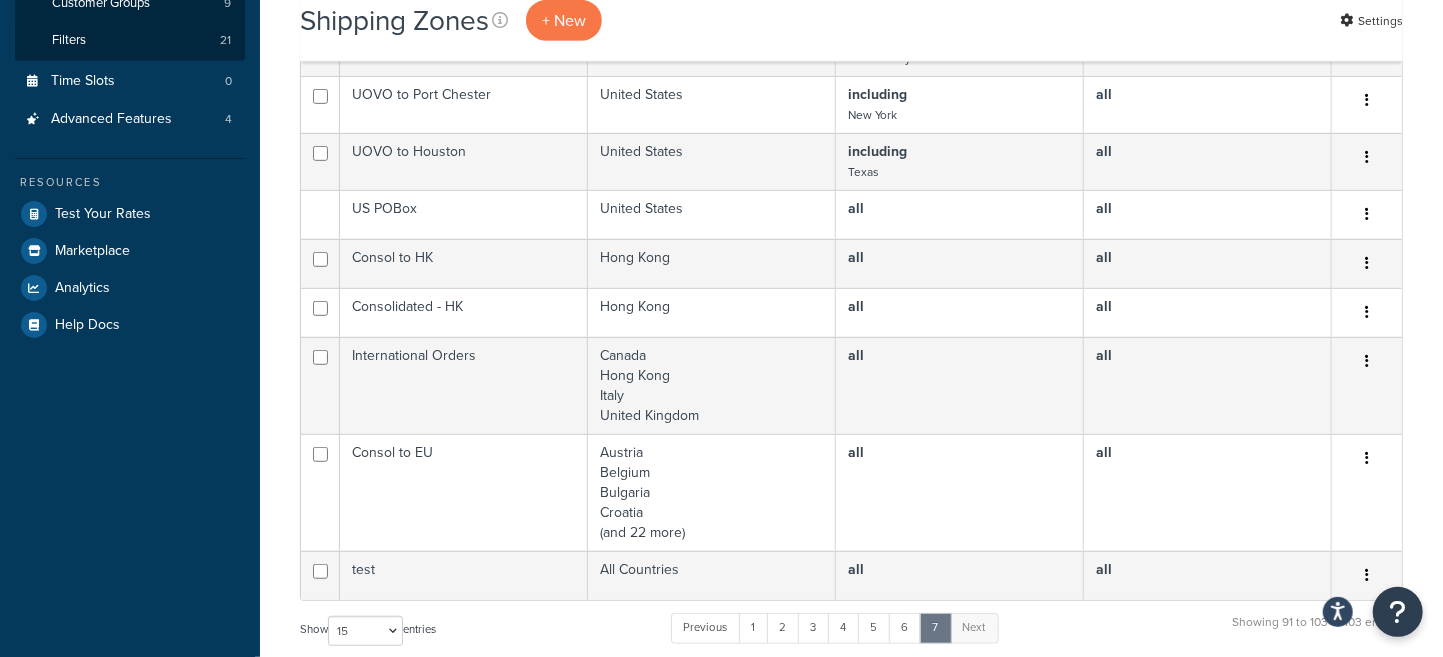 scroll, scrollTop: 636, scrollLeft: 0, axis: vertical 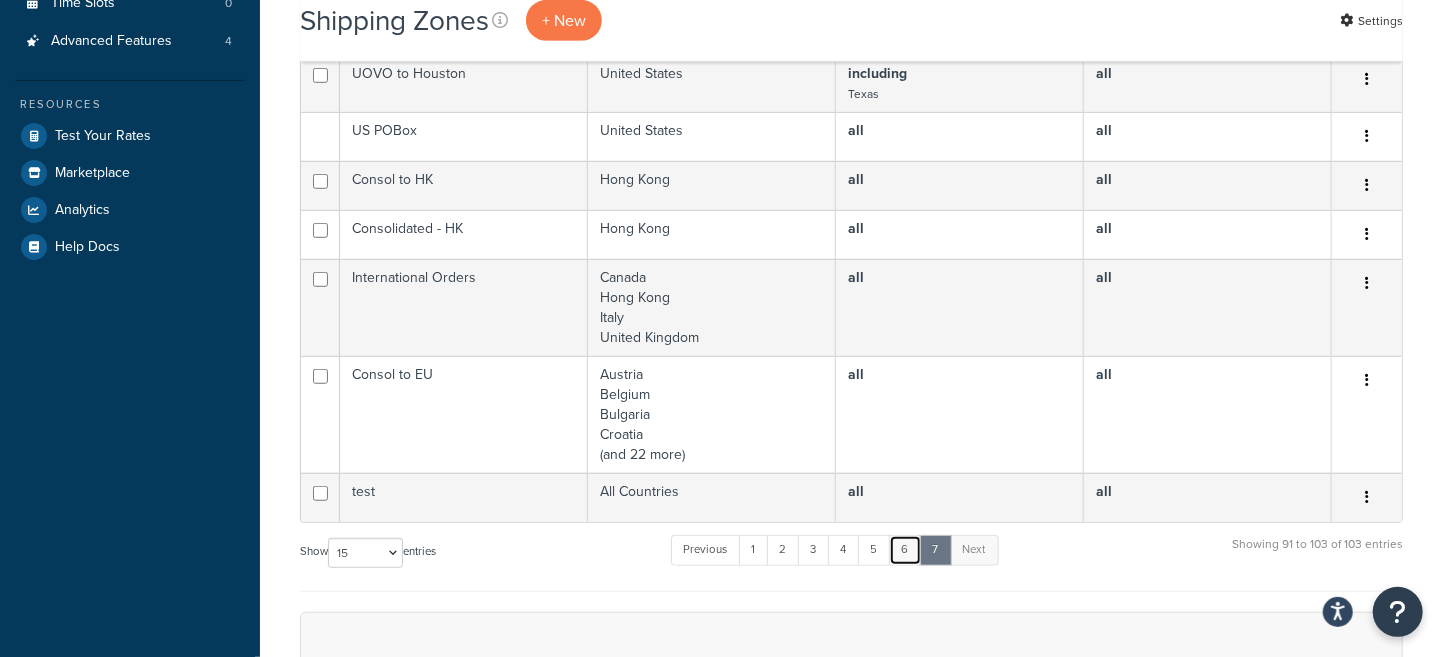 click on "6" at bounding box center [905, 550] 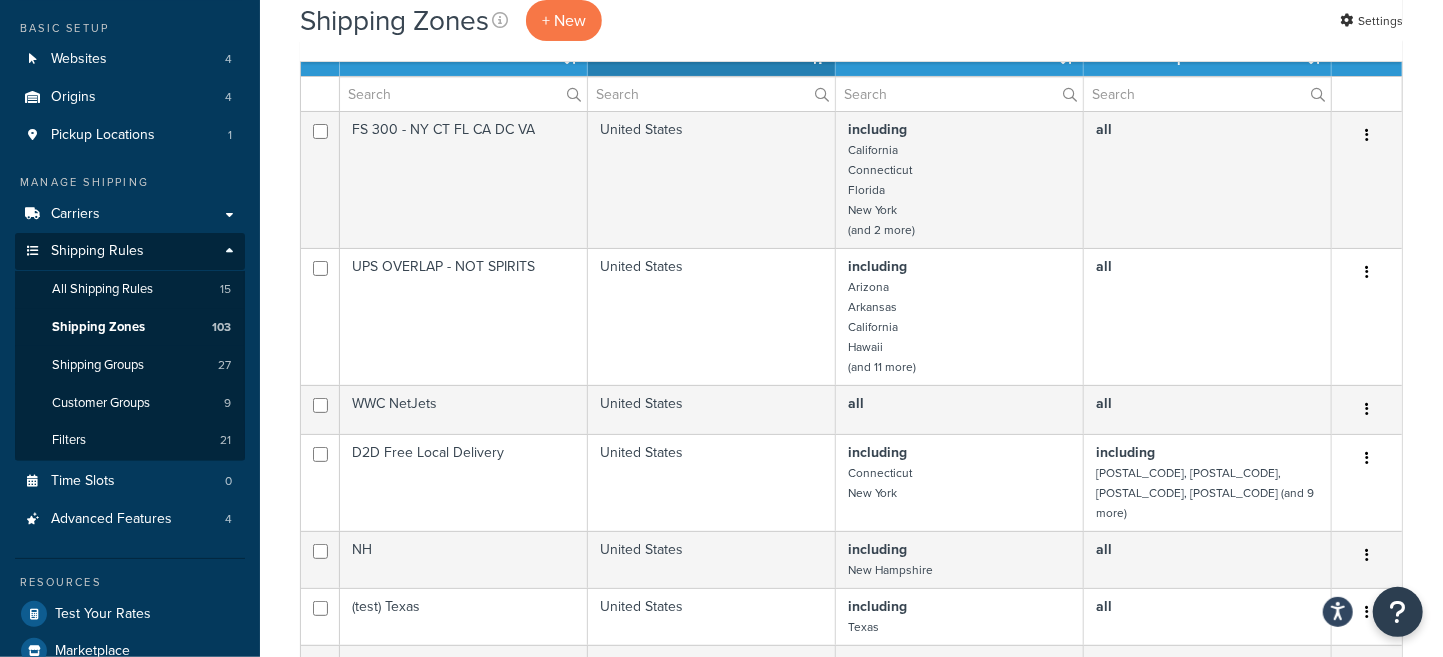 scroll, scrollTop: 120, scrollLeft: 0, axis: vertical 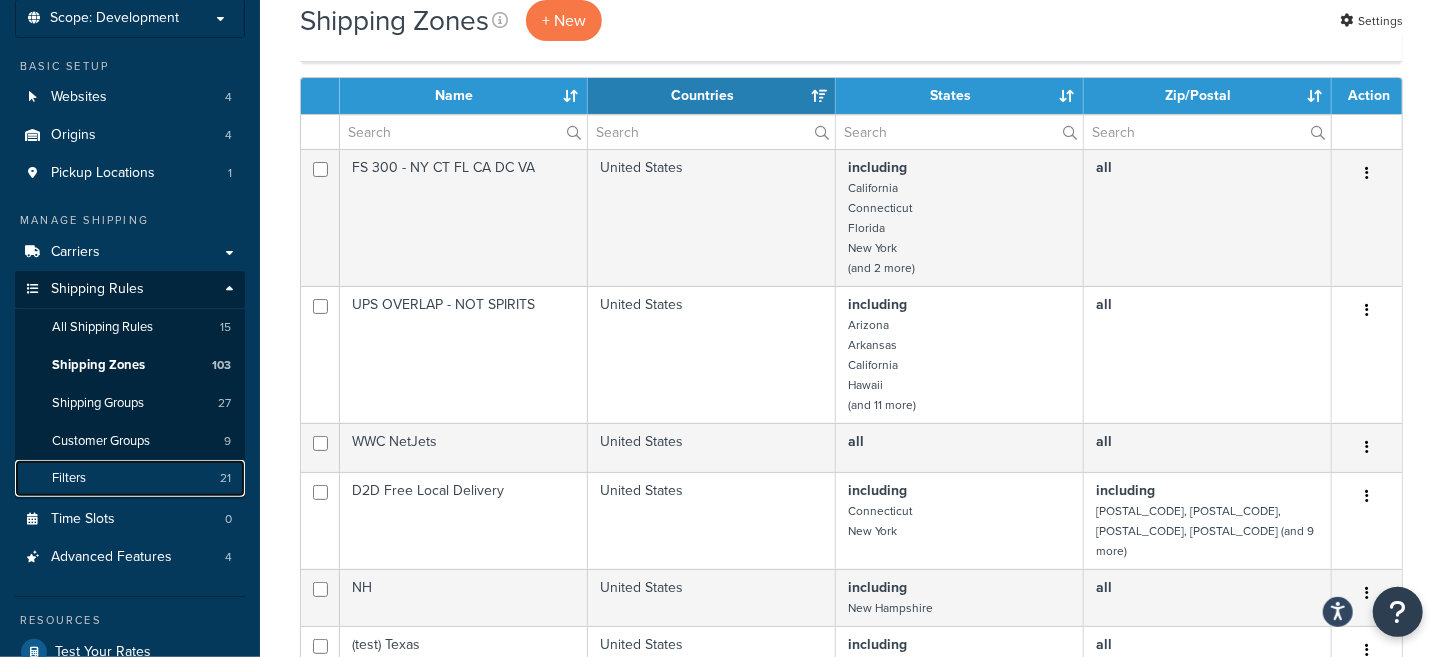 click on "Filters
21" at bounding box center [130, 478] 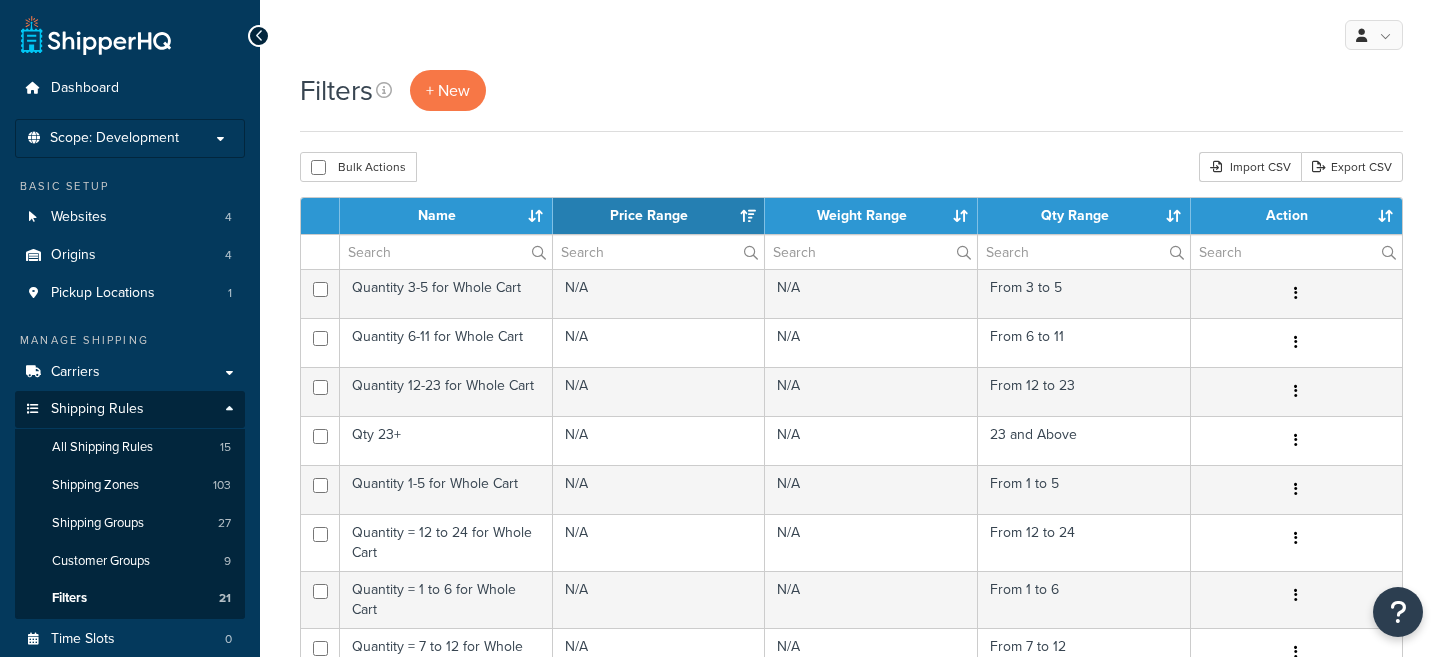 select on "15" 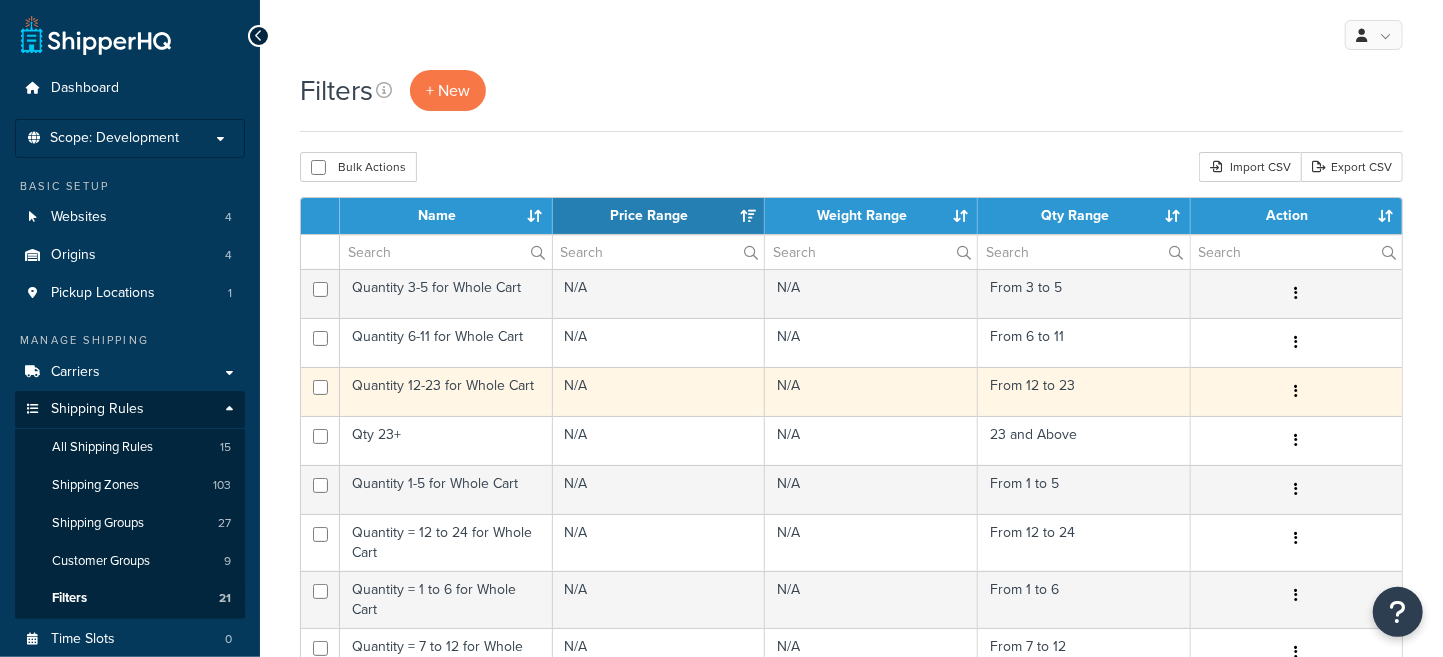 scroll, scrollTop: 0, scrollLeft: 0, axis: both 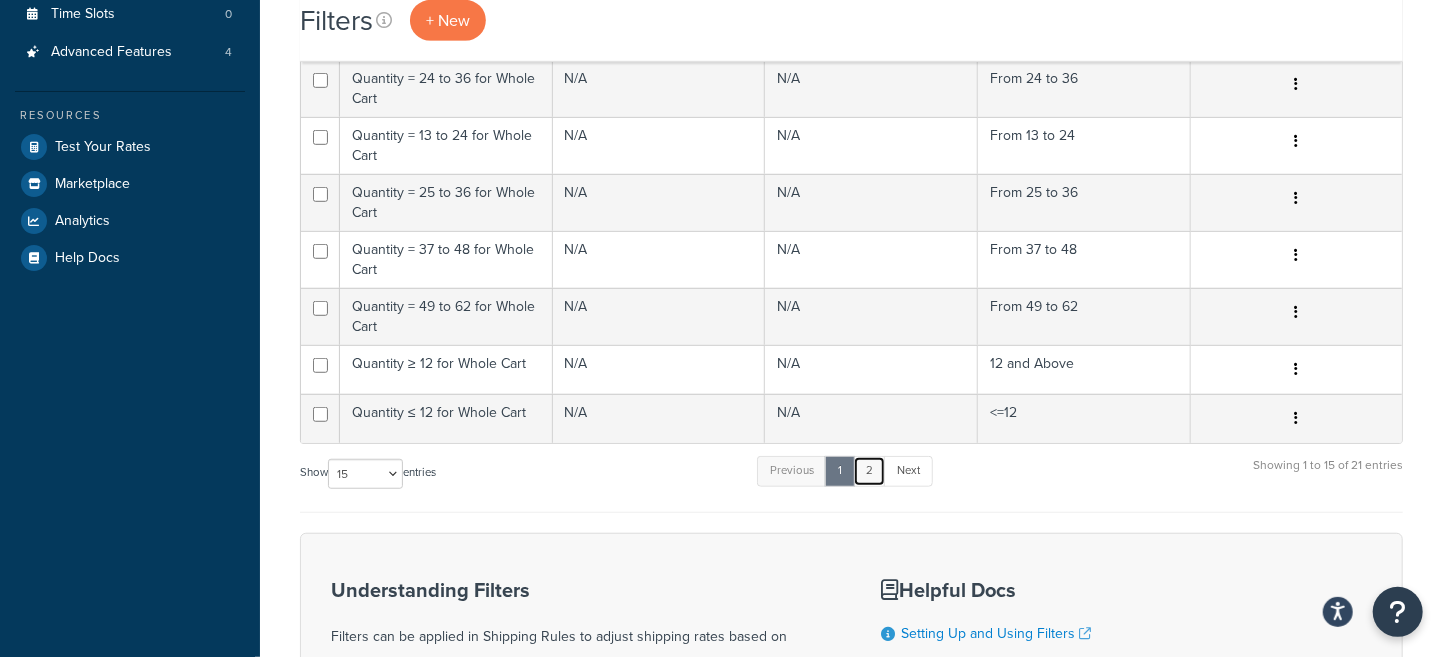 click on "2" at bounding box center (869, 471) 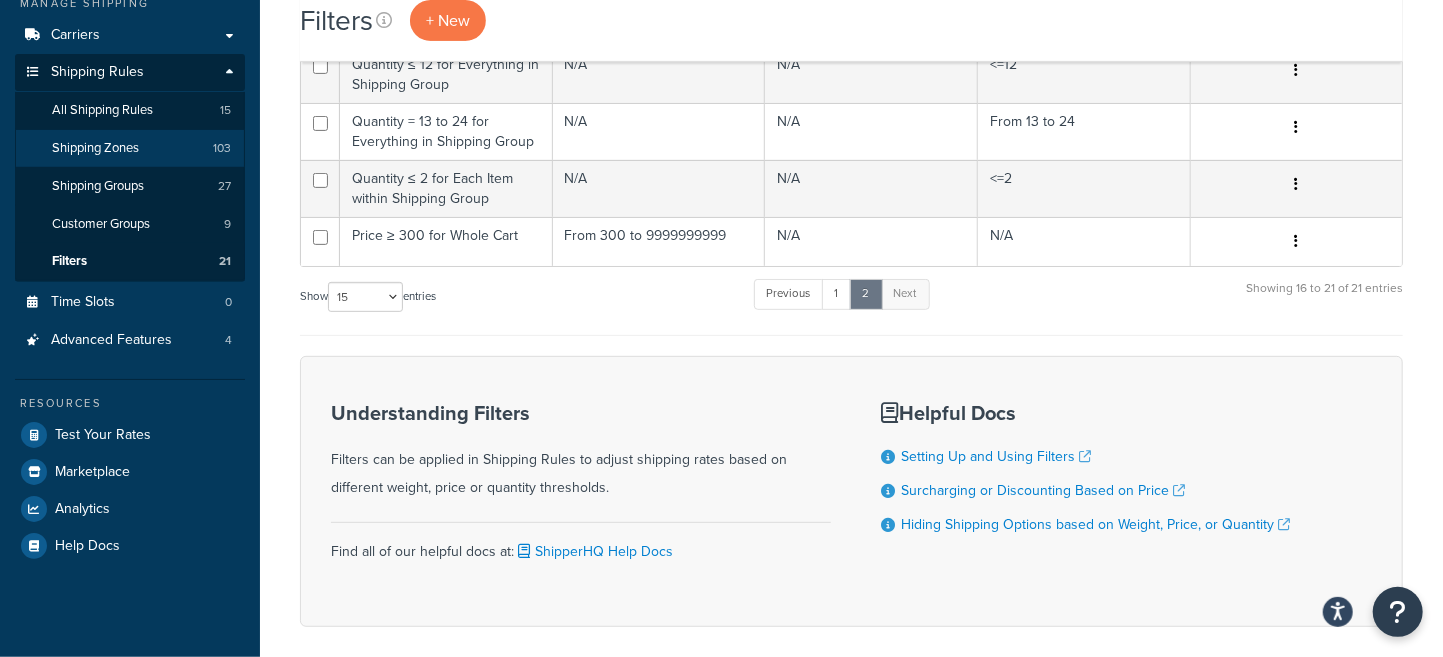 scroll, scrollTop: 299, scrollLeft: 0, axis: vertical 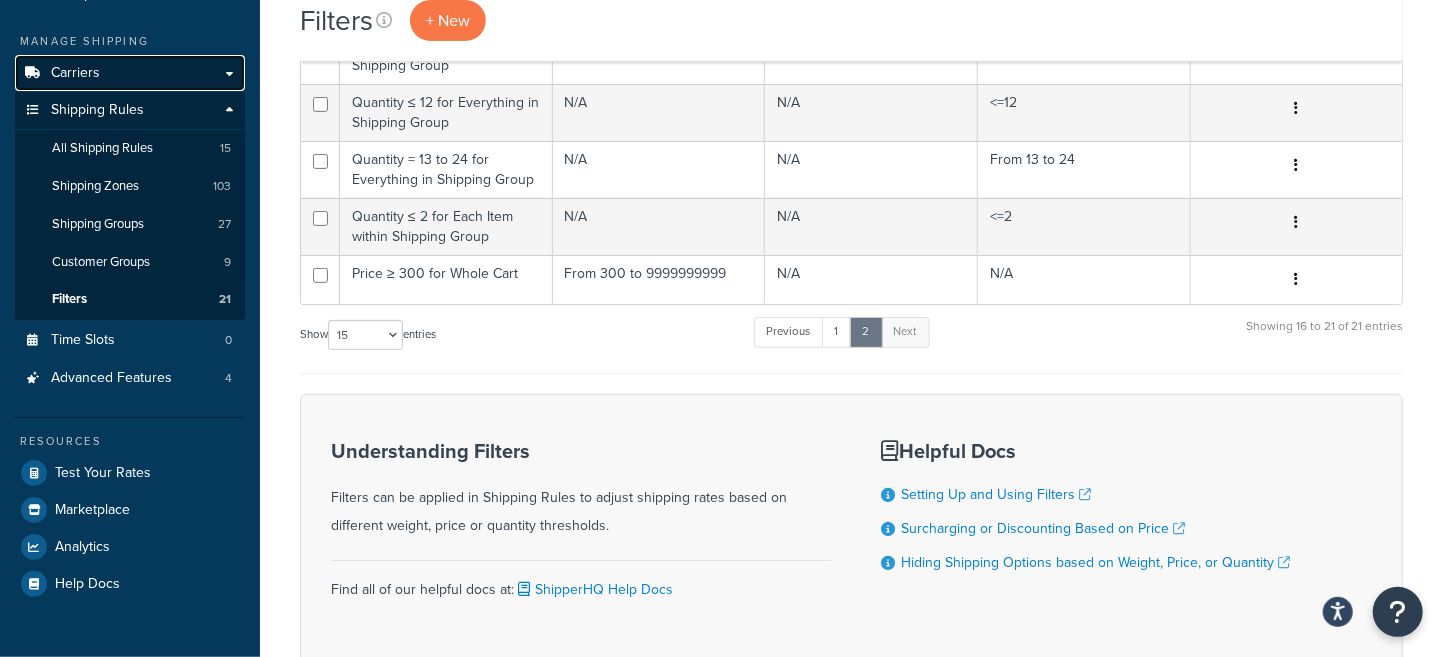 click on "Carriers" at bounding box center (75, 73) 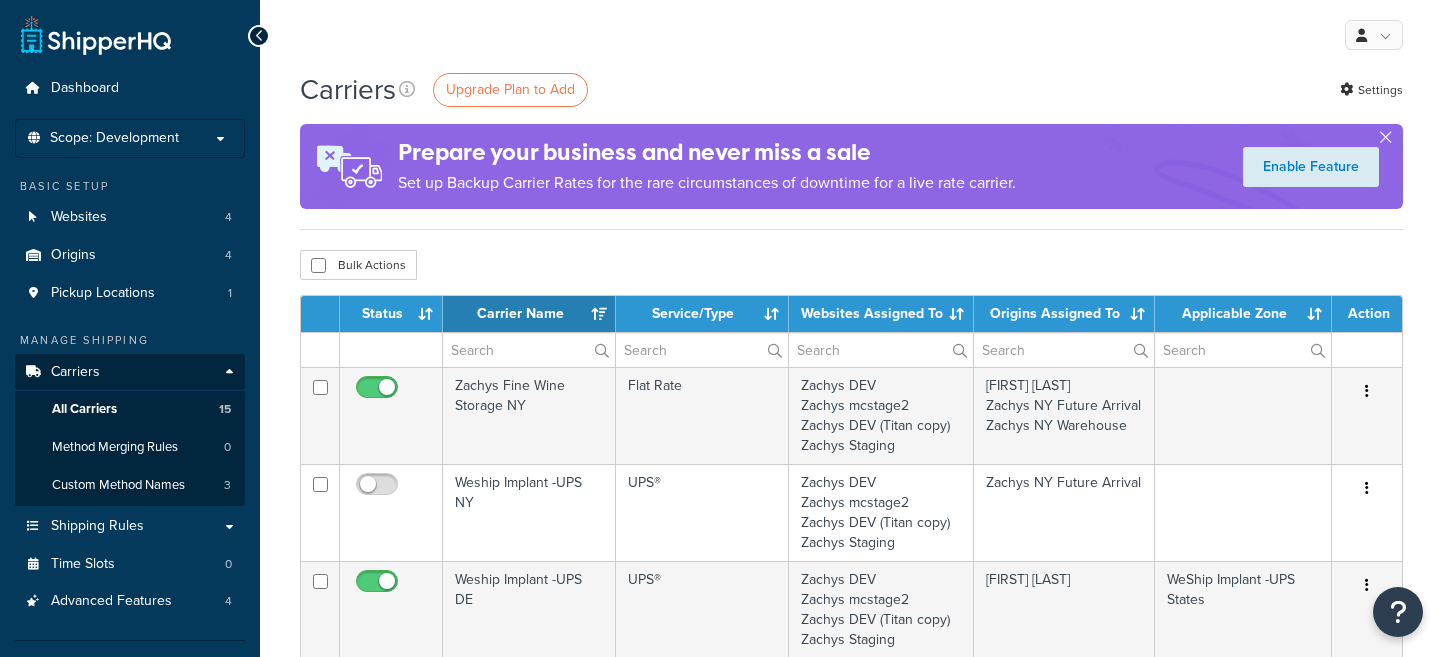 select on "15" 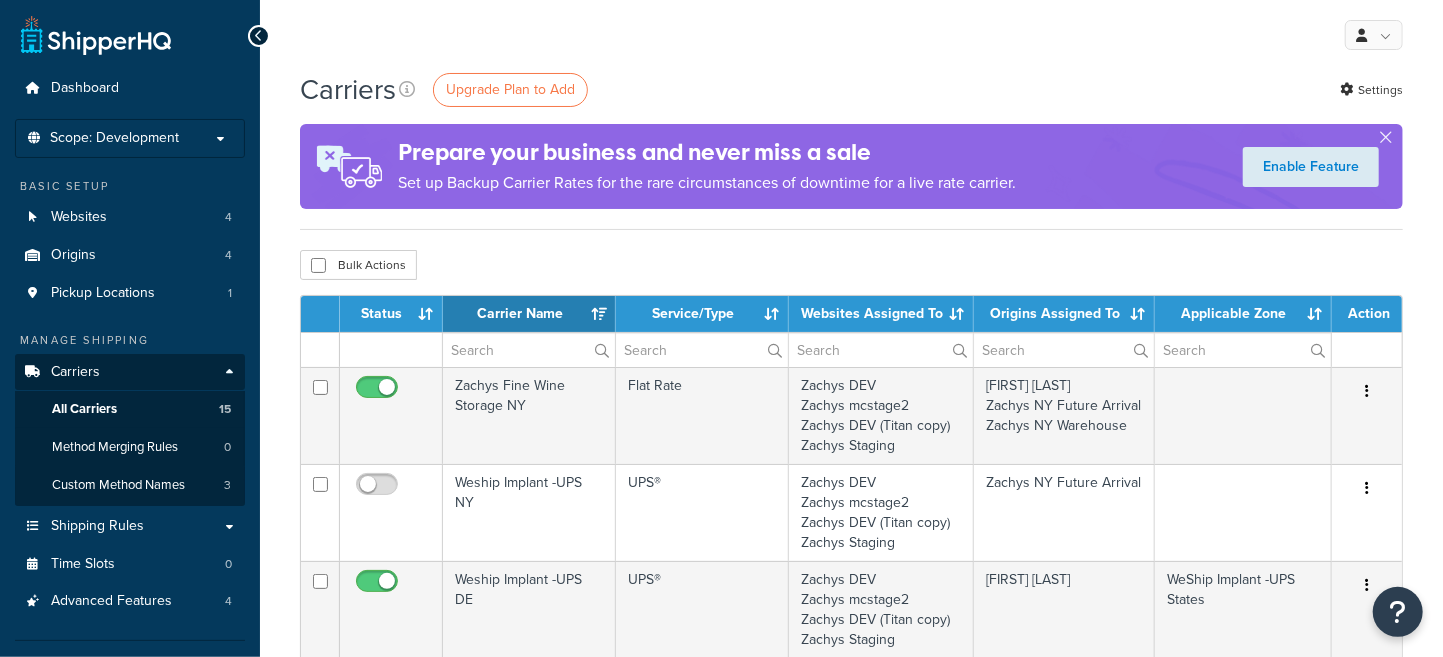 scroll, scrollTop: 0, scrollLeft: 0, axis: both 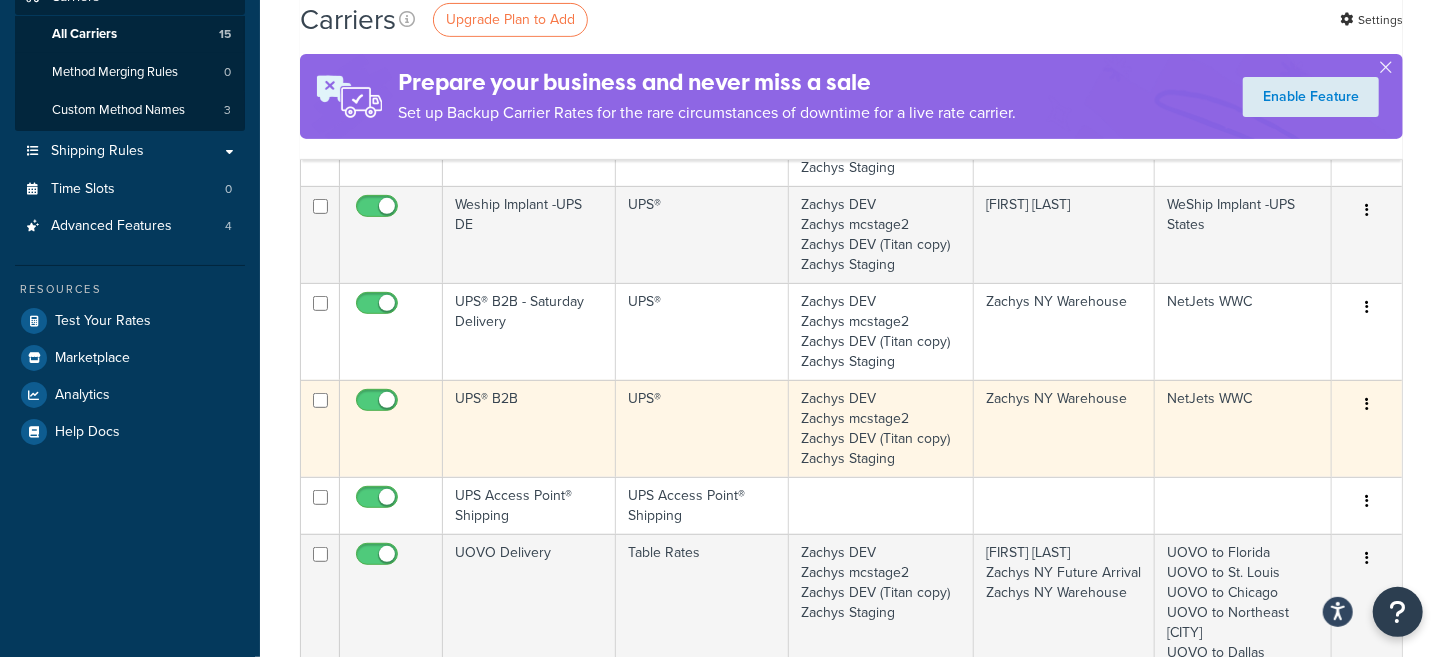 click at bounding box center [1367, 405] 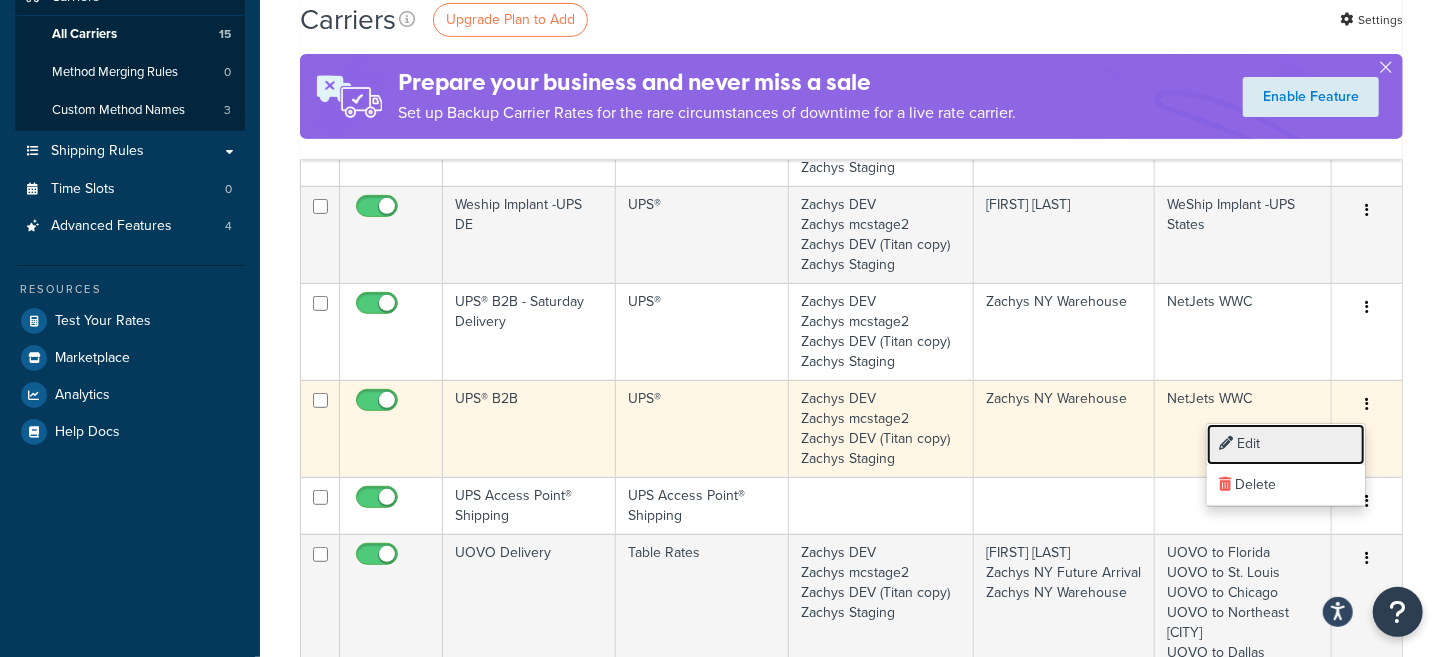 click on "Edit" at bounding box center [1286, 444] 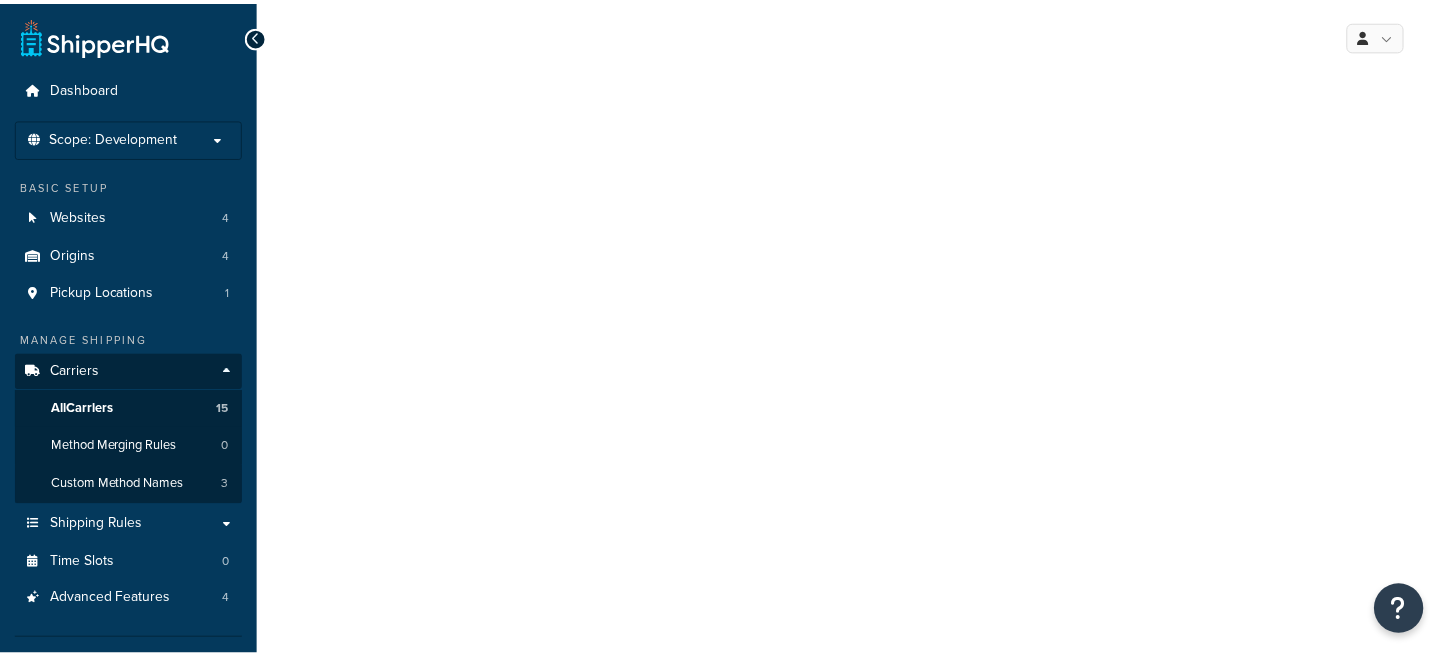 scroll, scrollTop: 0, scrollLeft: 0, axis: both 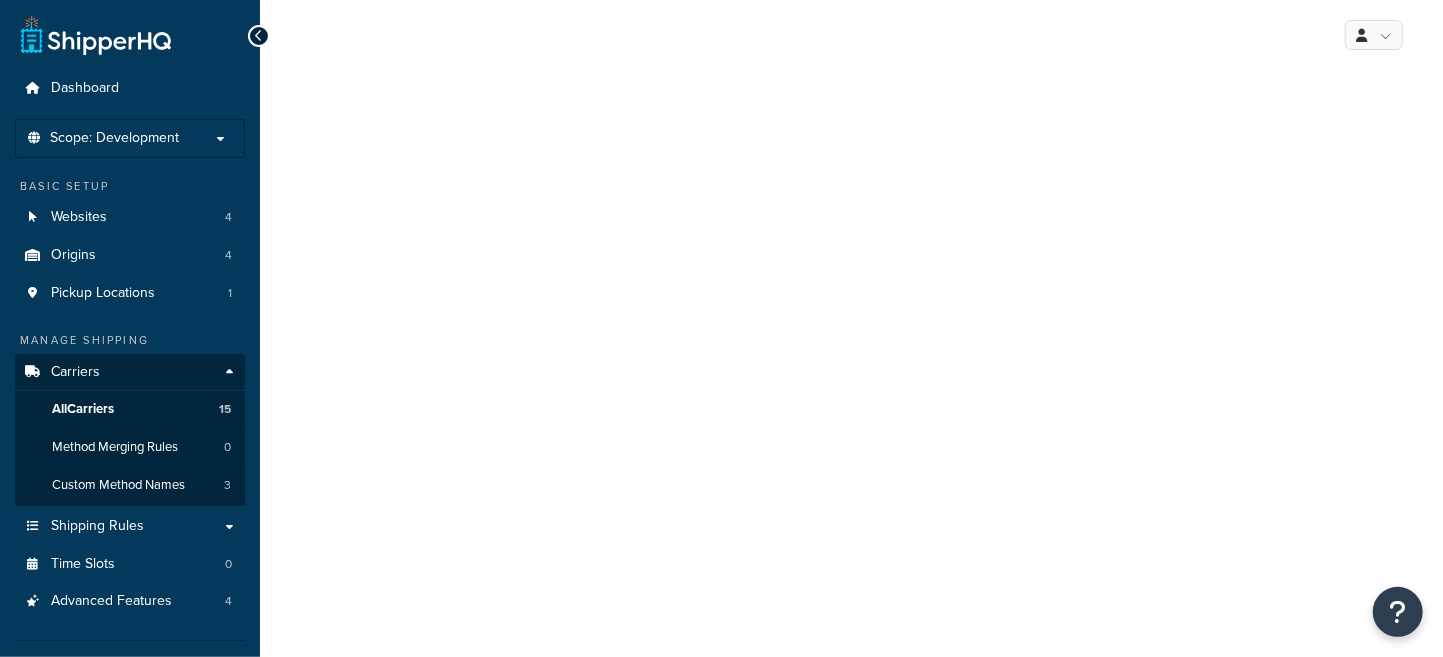 select on "ups" 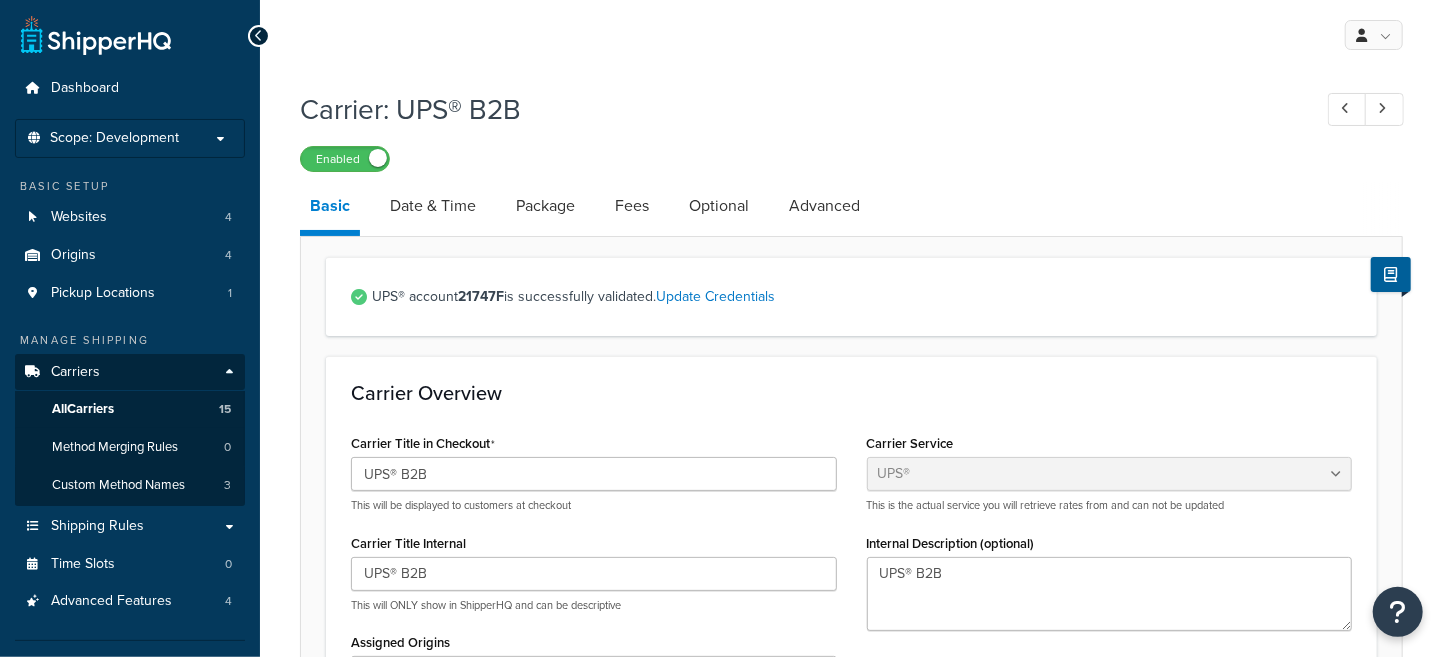 scroll, scrollTop: 0, scrollLeft: 0, axis: both 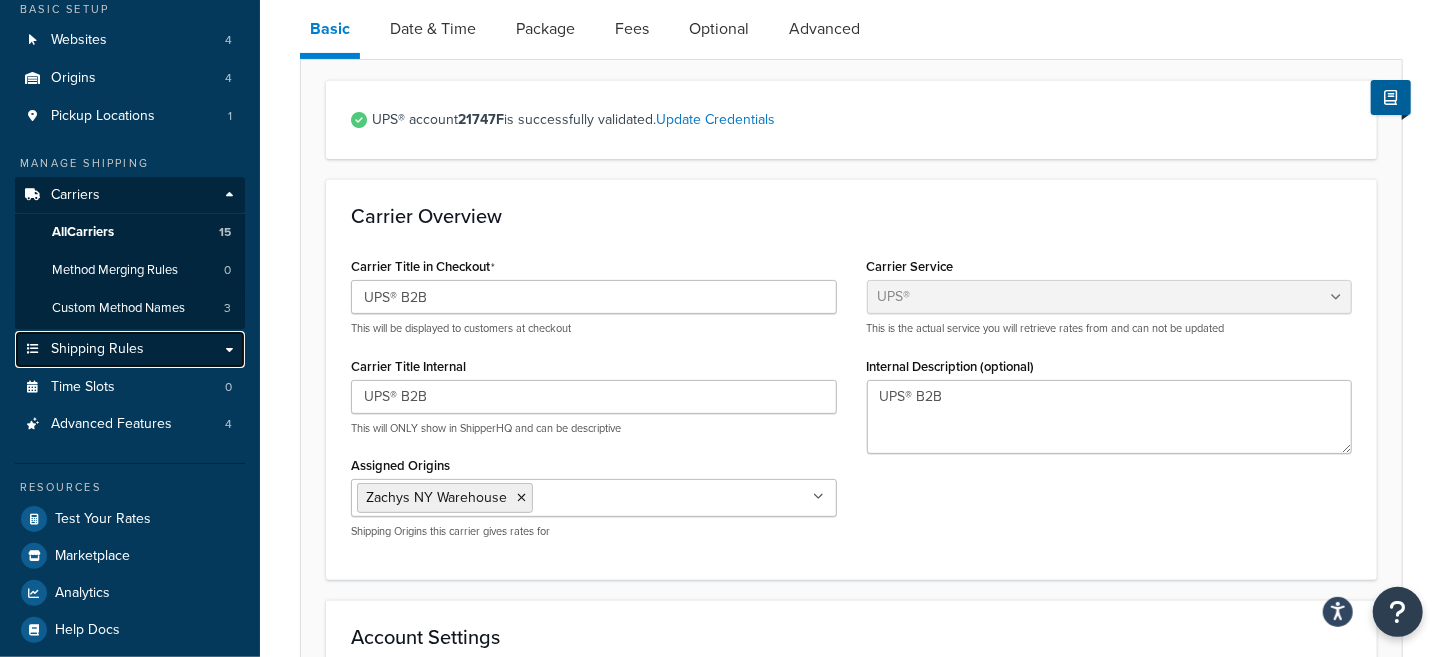click on "Shipping Rules" at bounding box center (97, 349) 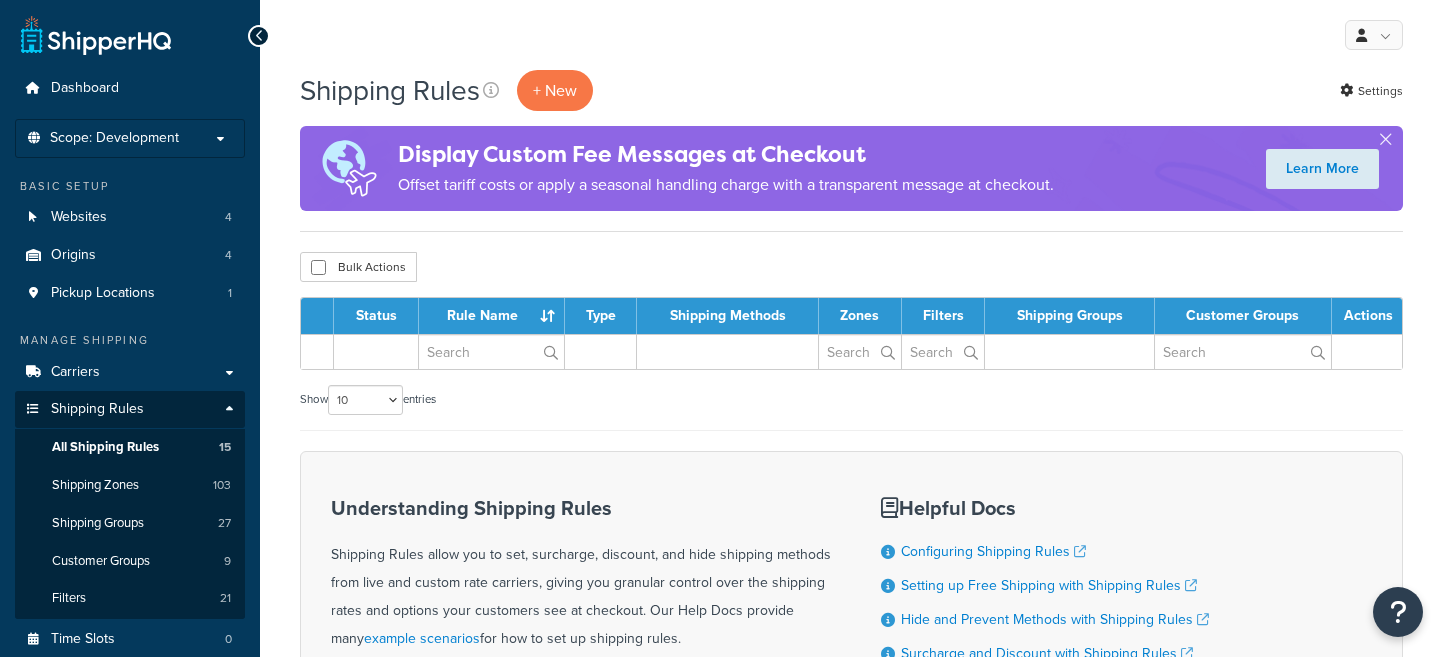 scroll, scrollTop: 0, scrollLeft: 0, axis: both 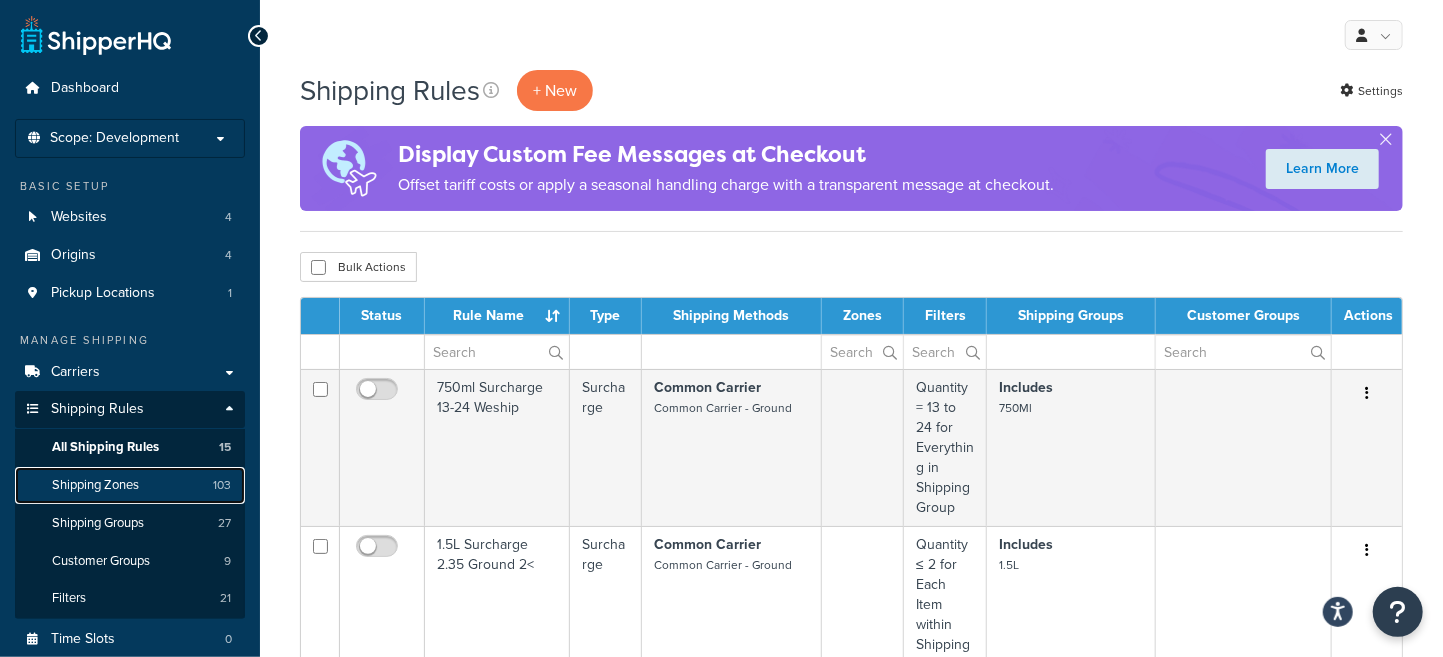 click on "Shipping Zones" at bounding box center (95, 485) 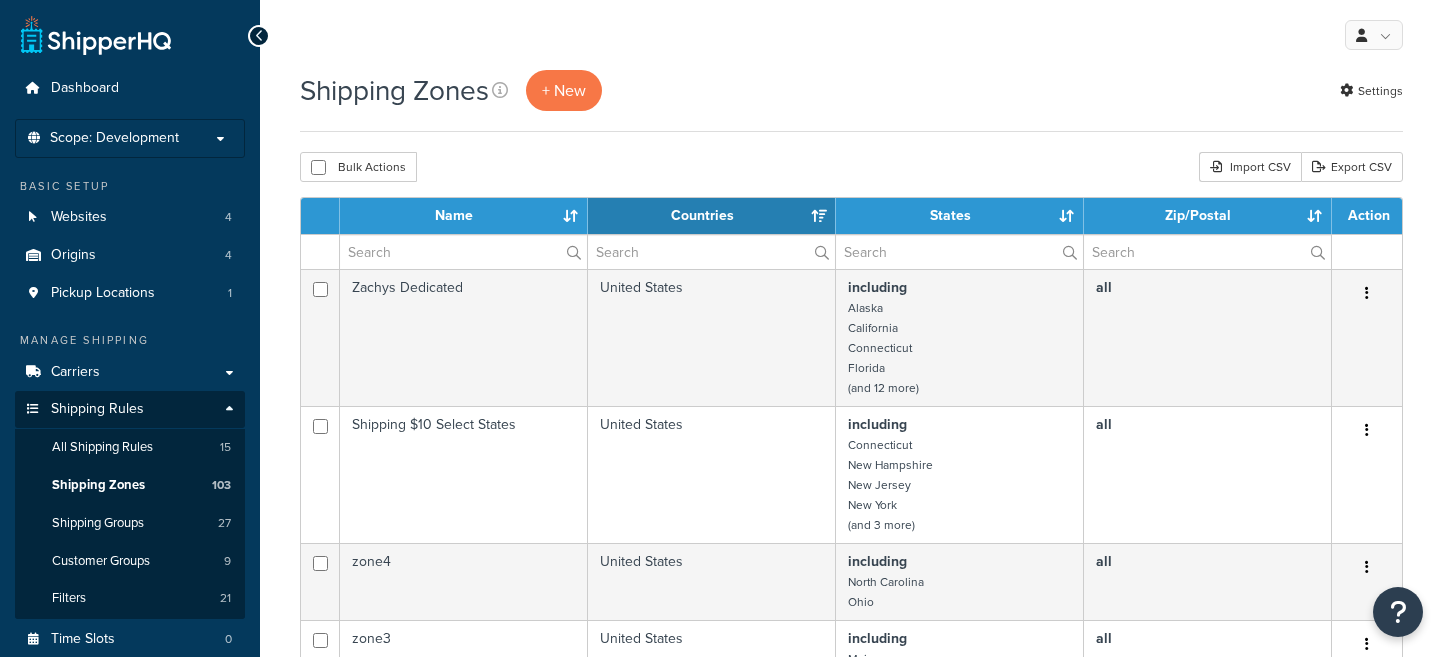 select on "15" 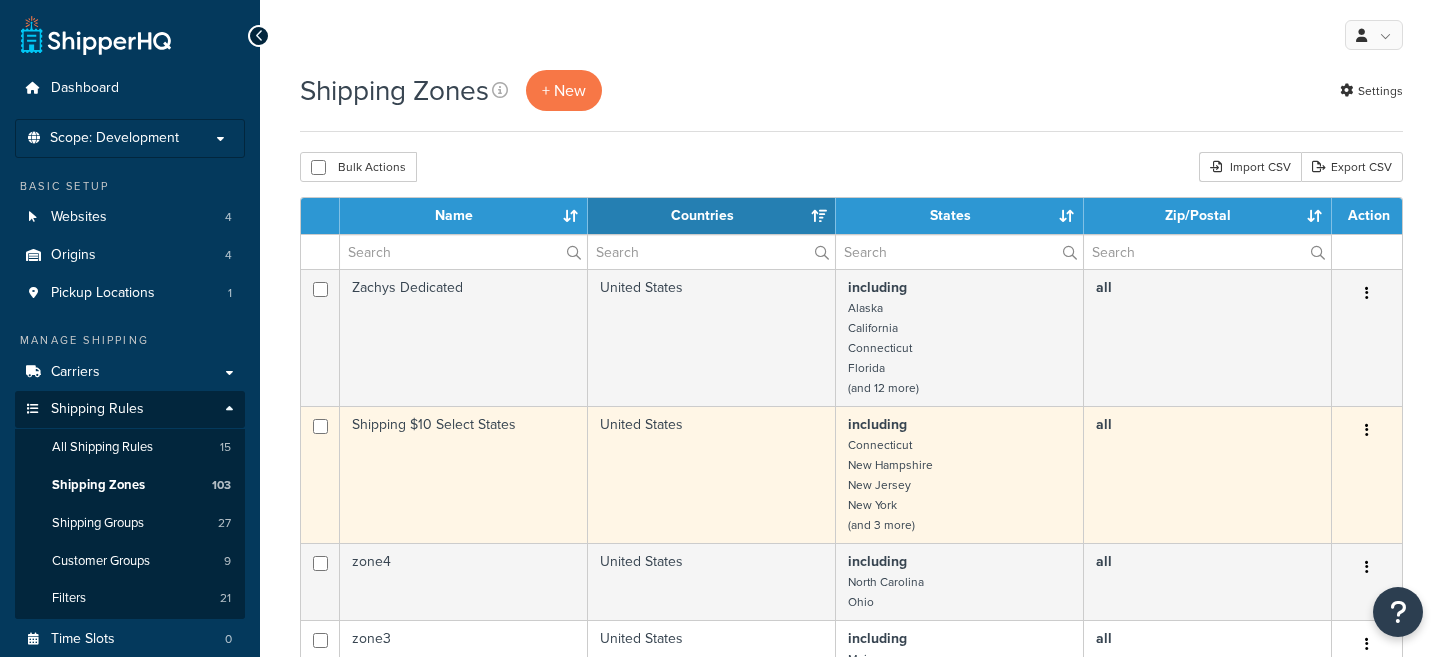 scroll, scrollTop: 0, scrollLeft: 0, axis: both 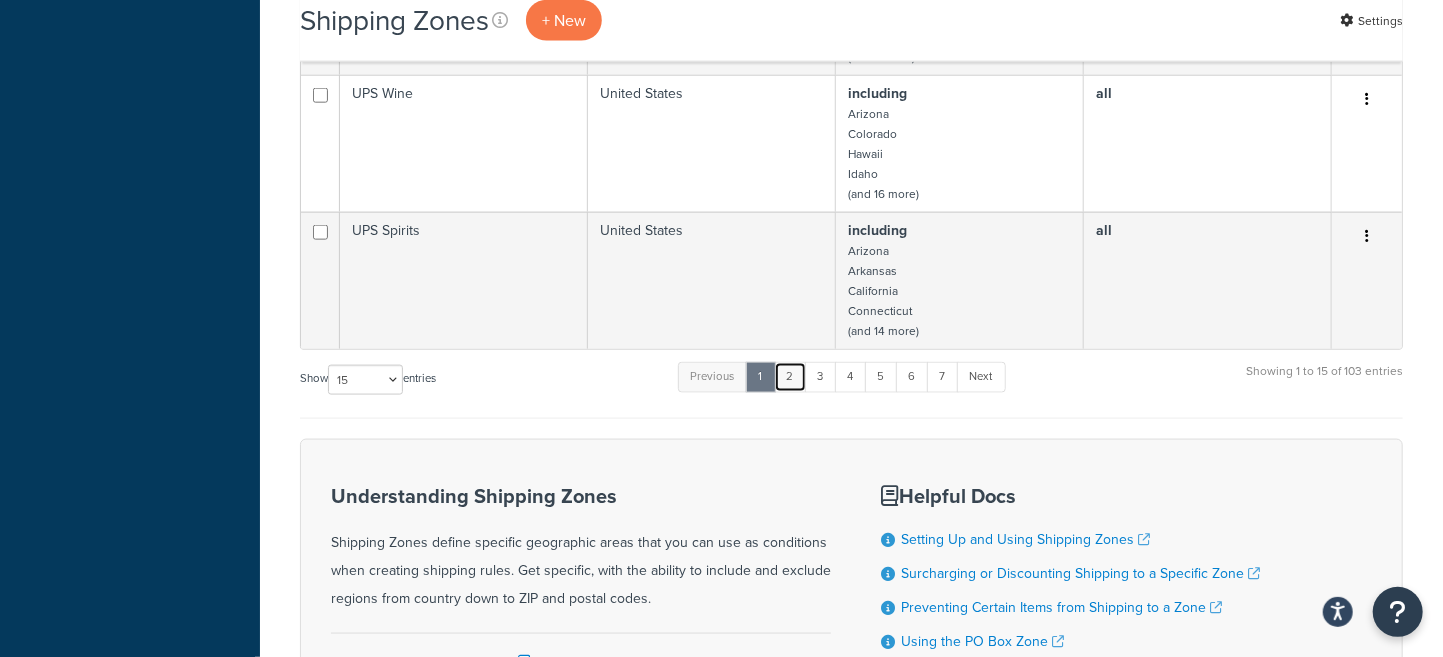 click on "2" at bounding box center (790, 377) 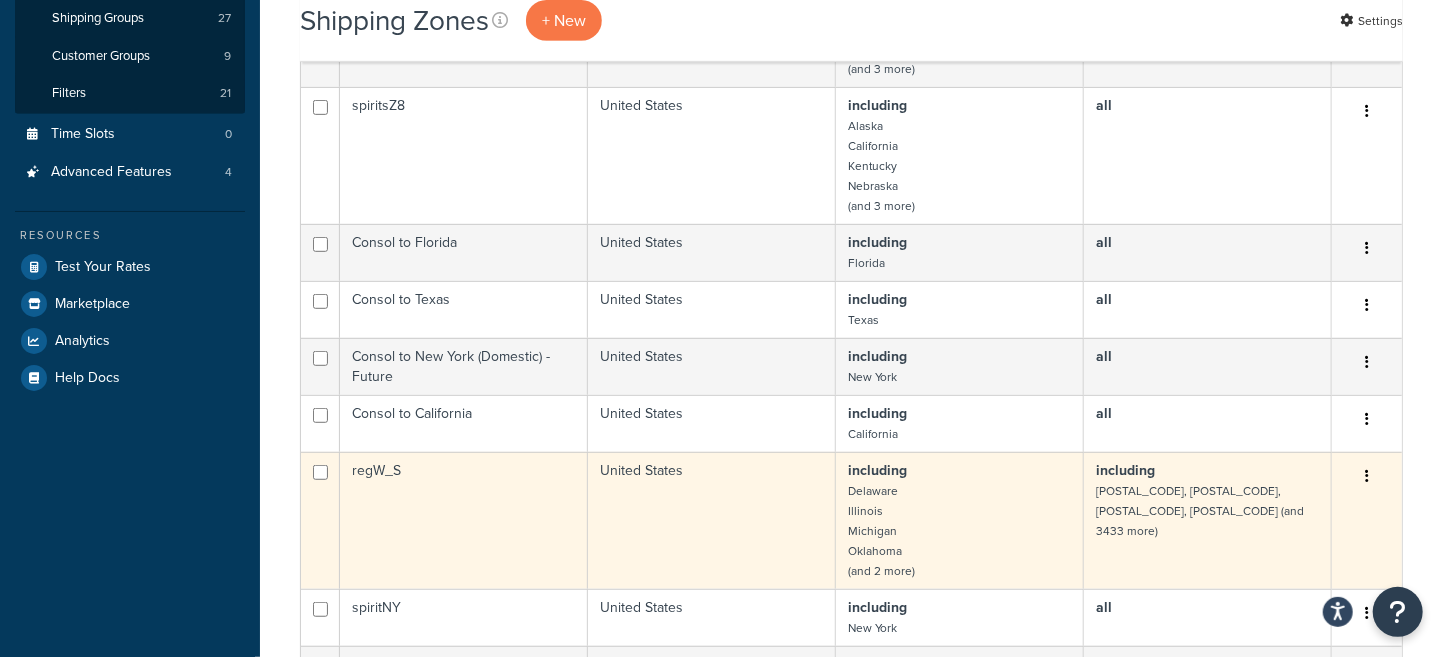 scroll, scrollTop: 375, scrollLeft: 0, axis: vertical 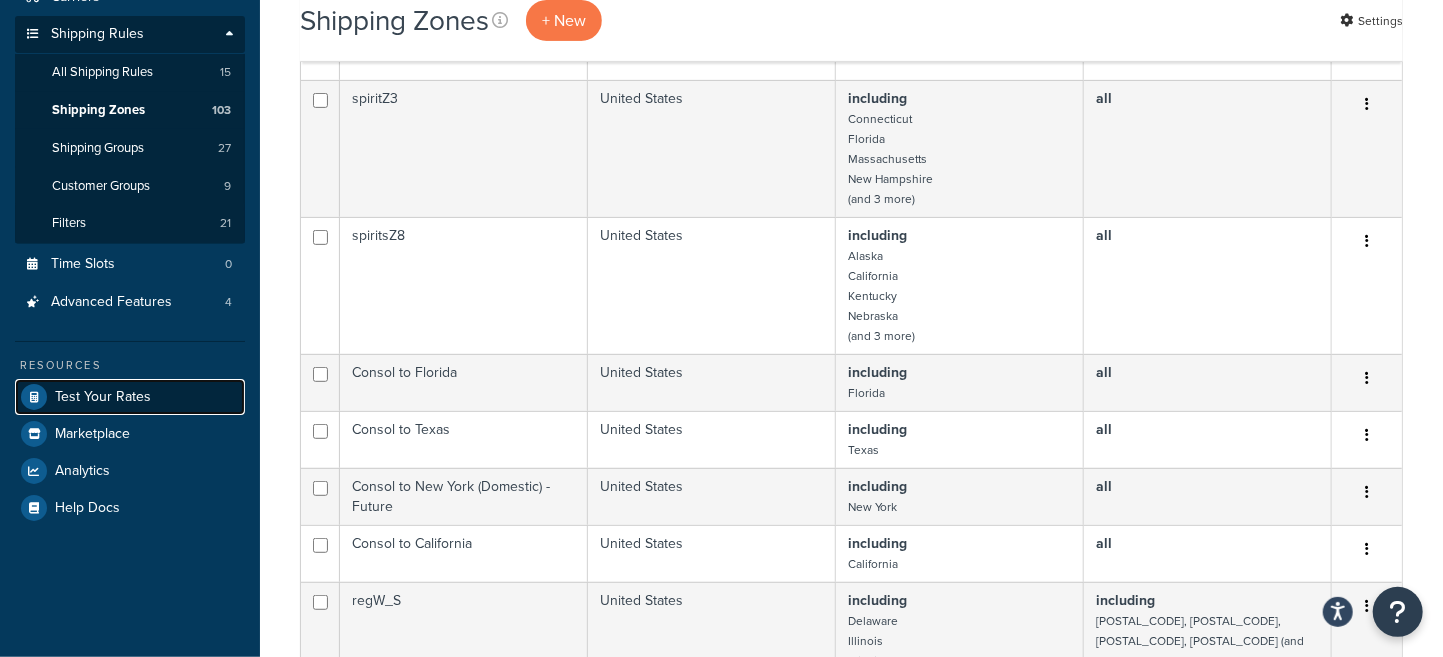 click on "Test Your Rates" at bounding box center (103, 397) 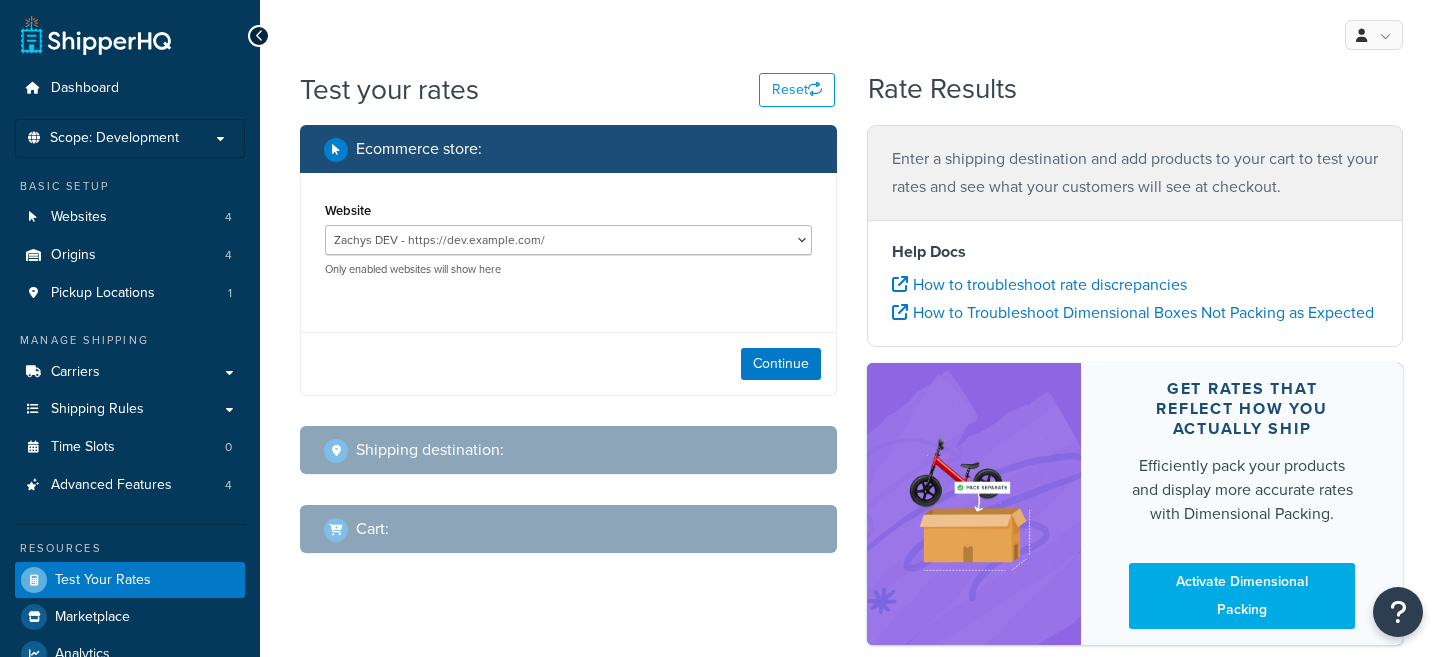 scroll, scrollTop: 0, scrollLeft: 0, axis: both 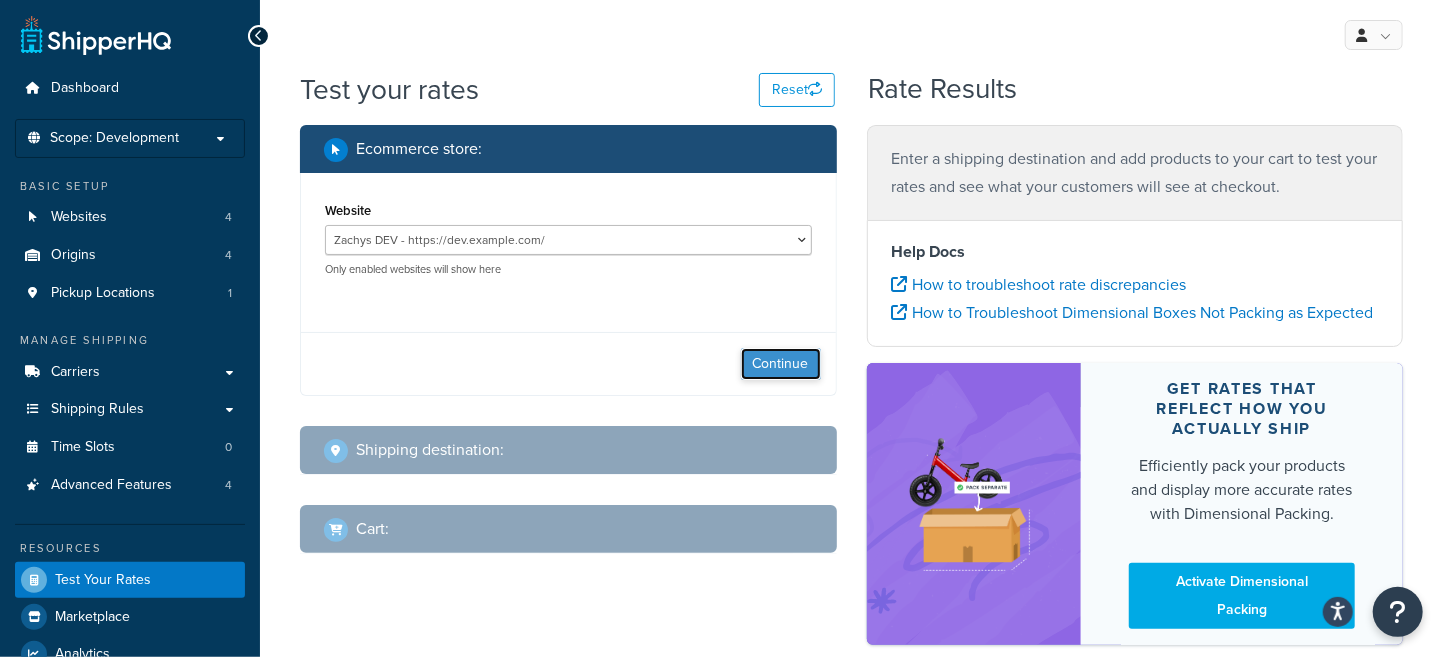 click on "Continue" at bounding box center [781, 364] 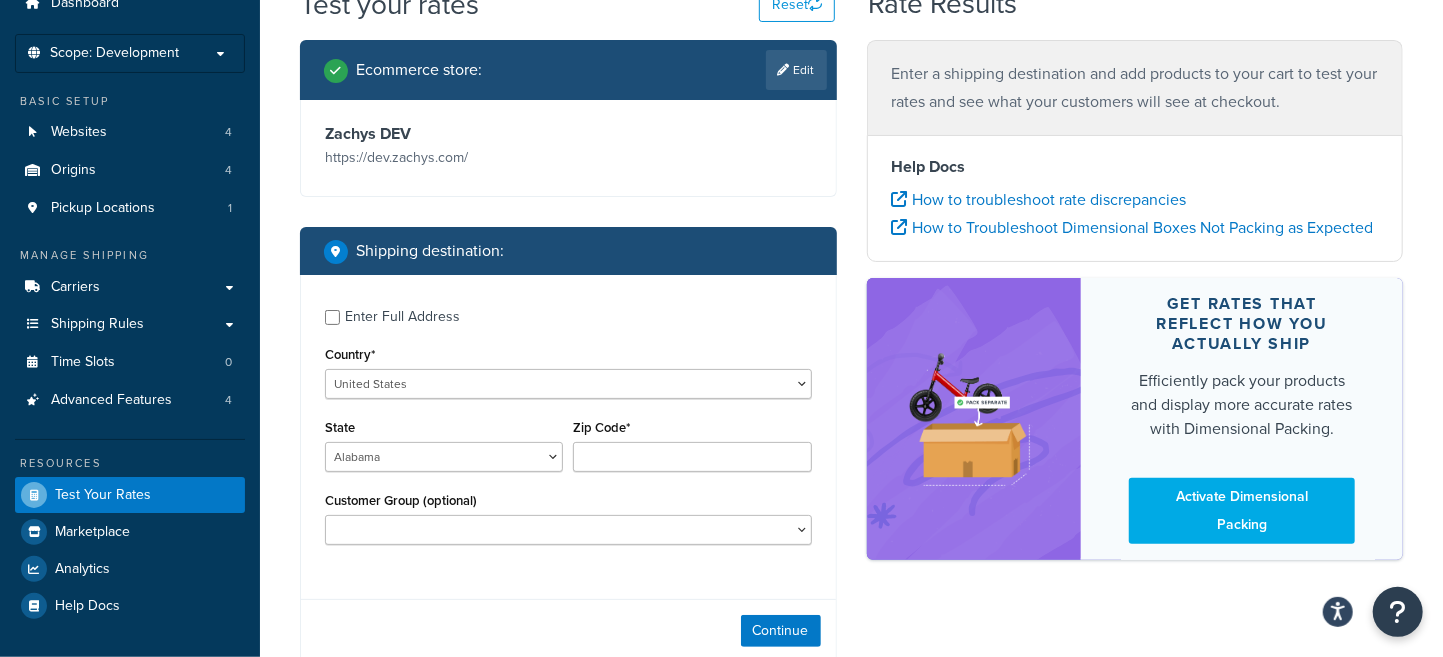 scroll, scrollTop: 124, scrollLeft: 0, axis: vertical 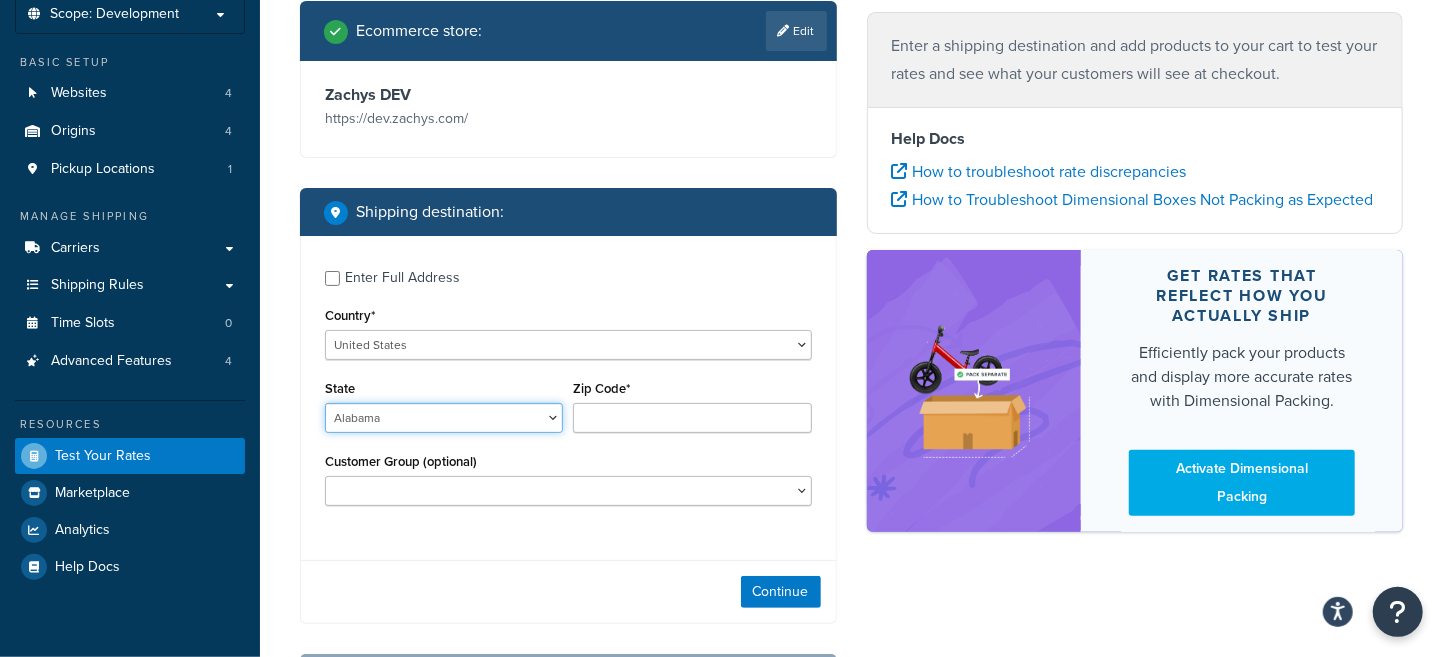 click on "Alabama  Alaska  American Samoa  Arizona  Arkansas  Armed Forces Americas  Armed Forces Europe, Middle East, Africa, Canada  Armed Forces Pacific  California  Colorado  Connecticut  Delaware  District of Columbia  Federated States of Micronesia  Florida  Georgia  Guam  Hawaii  Idaho  Illinois  Indiana  Iowa  Kansas  Kentucky  Louisiana  Maine  Marshall Islands  Maryland  Massachusetts  Michigan  Minnesota  Mississippi  Missouri  Montana  Nebraska  Nevada  New Hampshire  New Jersey  New Mexico  New York  North Carolina  North Dakota  Northern Mariana Islands  Ohio  Oklahoma  Oregon  Palau  Pennsylvania  Puerto Rico  Rhode Island  South Carolina  South Dakota  Tennessee  Texas  United States Minor Outlying Islands  Utah  Vermont  Virgin Islands  Virginia  Washington  West Virginia  Wisconsin  Wyoming" at bounding box center [444, 418] 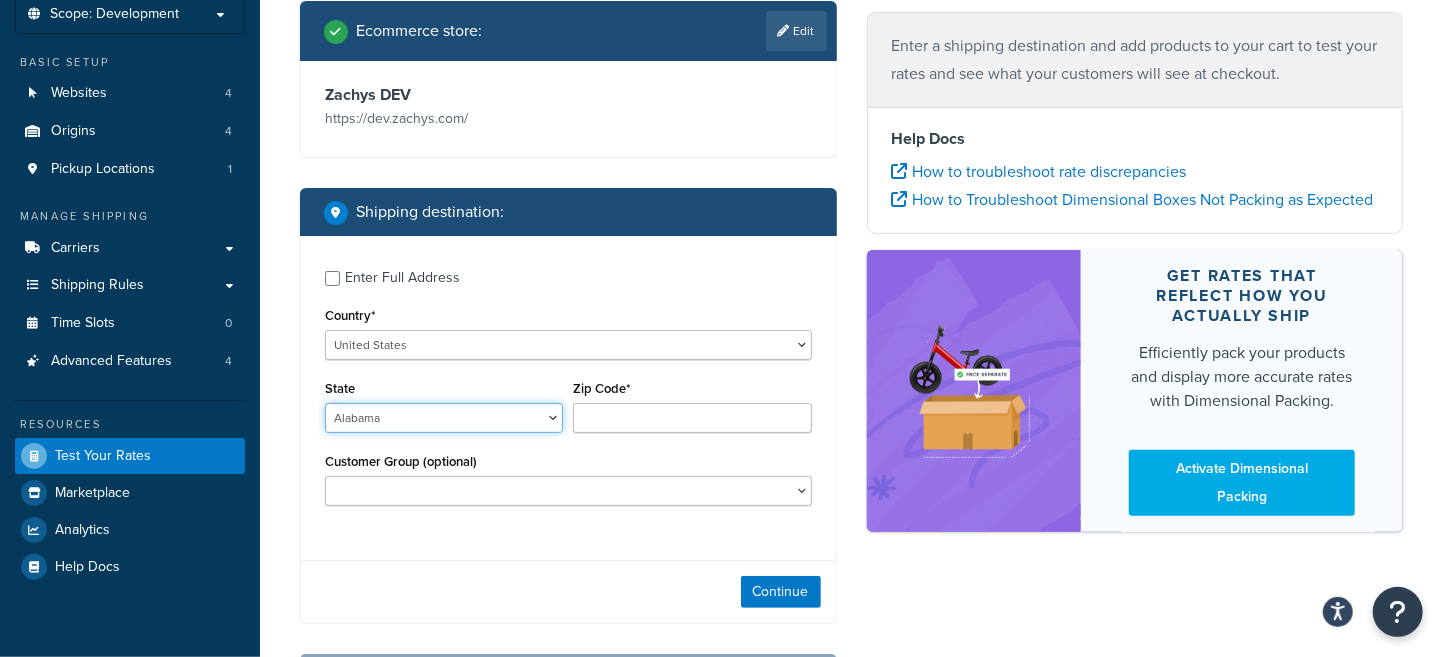 select on "NY" 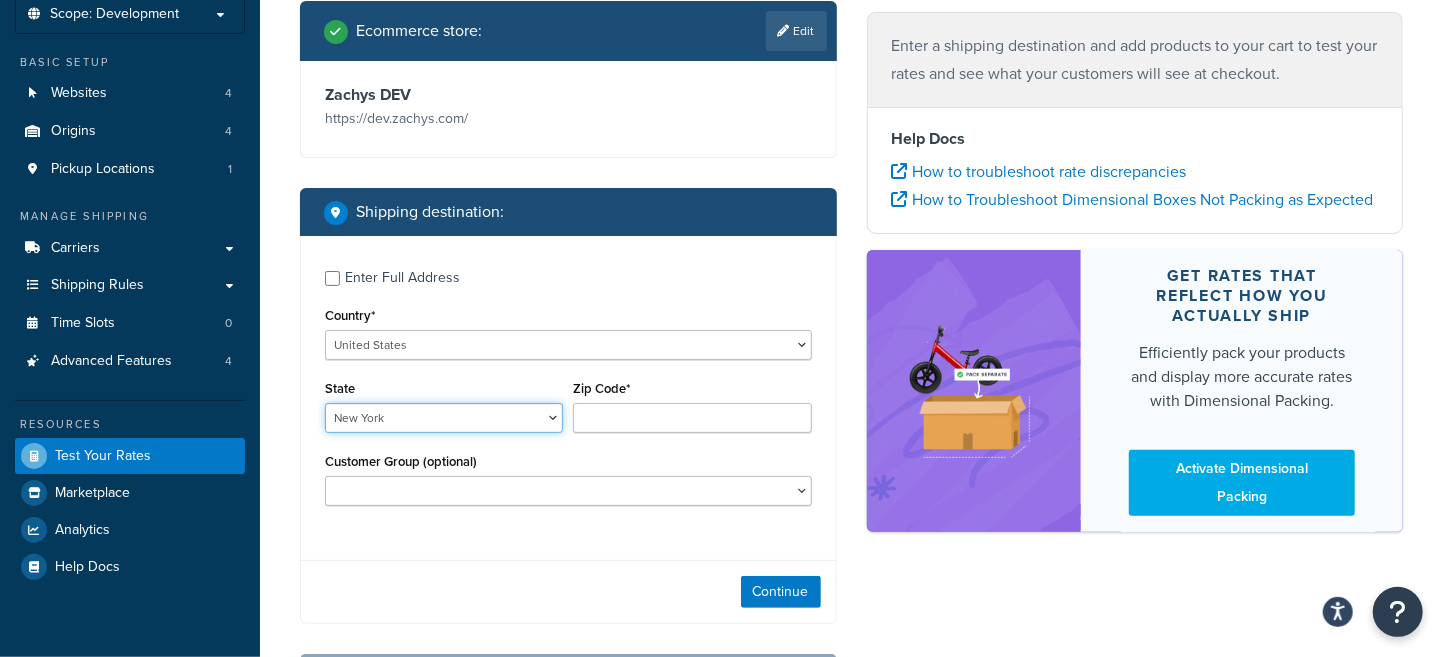 click on "Alabama  Alaska  American Samoa  Arizona  Arkansas  Armed Forces Americas  Armed Forces Europe, Middle East, Africa, Canada  Armed Forces Pacific  California  Colorado  Connecticut  Delaware  District of Columbia  Federated States of Micronesia  Florida  Georgia  Guam  Hawaii  Idaho  Illinois  Indiana  Iowa  Kansas  Kentucky  Louisiana  Maine  Marshall Islands  Maryland  Massachusetts  Michigan  Minnesota  Mississippi  Missouri  Montana  Nebraska  Nevada  New Hampshire  New Jersey  New Mexico  New York  North Carolina  North Dakota  Northern Mariana Islands  Ohio  Oklahoma  Oregon  Palau  Pennsylvania  Puerto Rico  Rhode Island  South Carolina  South Dakota  Tennessee  Texas  United States Minor Outlying Islands  Utah  Vermont  Virgin Islands  Virginia  Washington  West Virginia  Wisconsin  Wyoming" at bounding box center (444, 418) 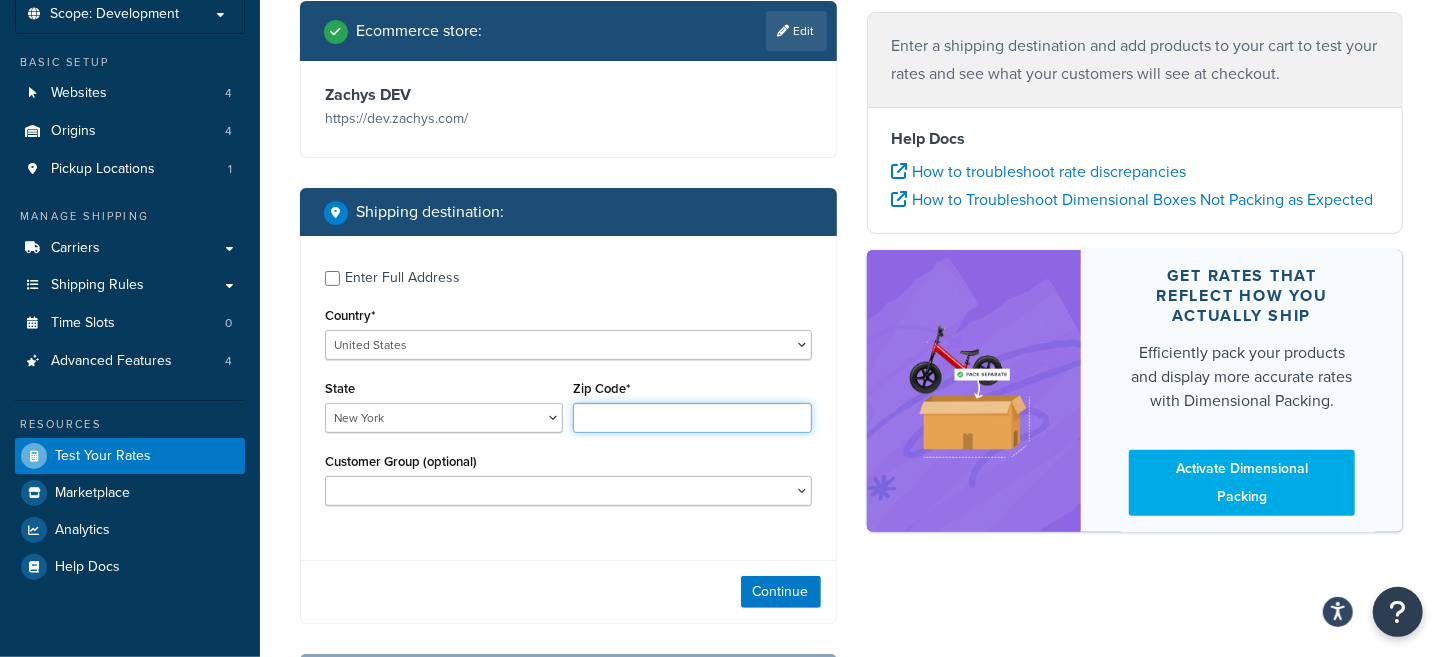 click on "Zip Code*" at bounding box center [692, 418] 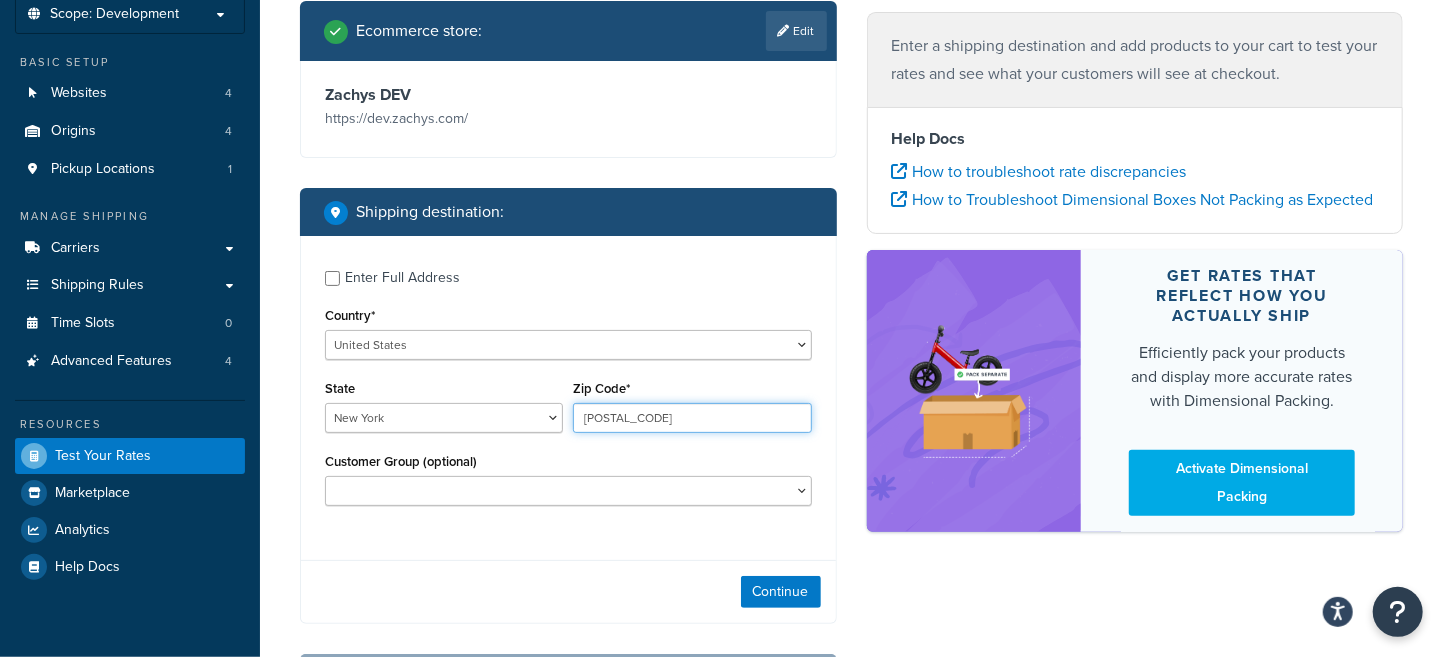 type on "10020" 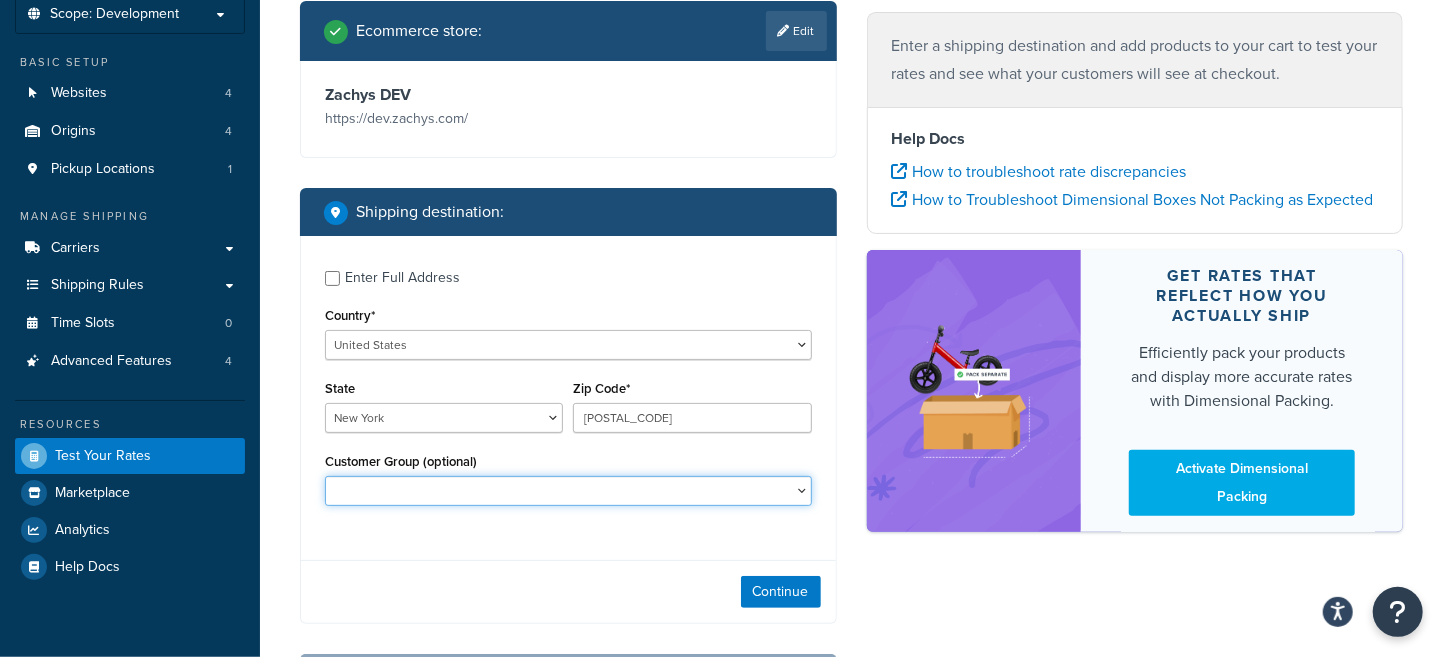 click on "Air Culinaire Catalog  Default (General)  Employee  General  Netjets  NetJets Commercial  NOT LOGGED IN" at bounding box center (568, 491) 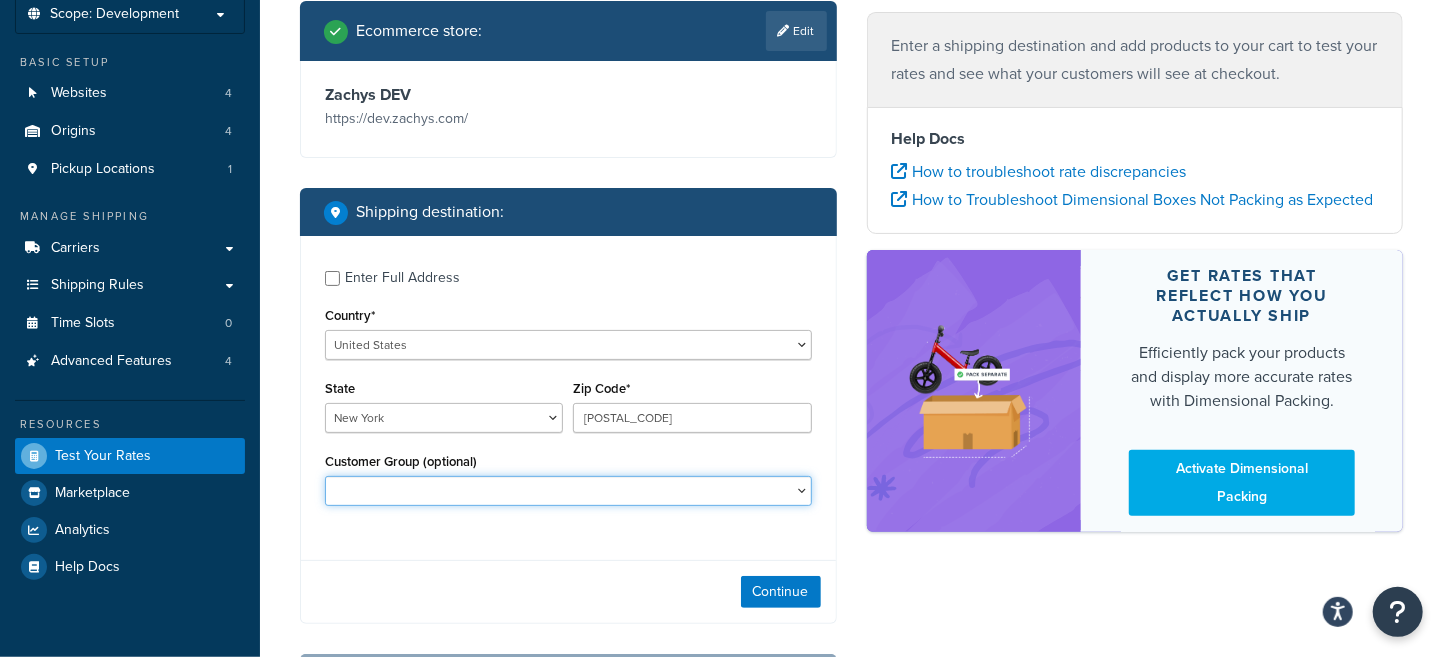 select on "NetJets Commercial" 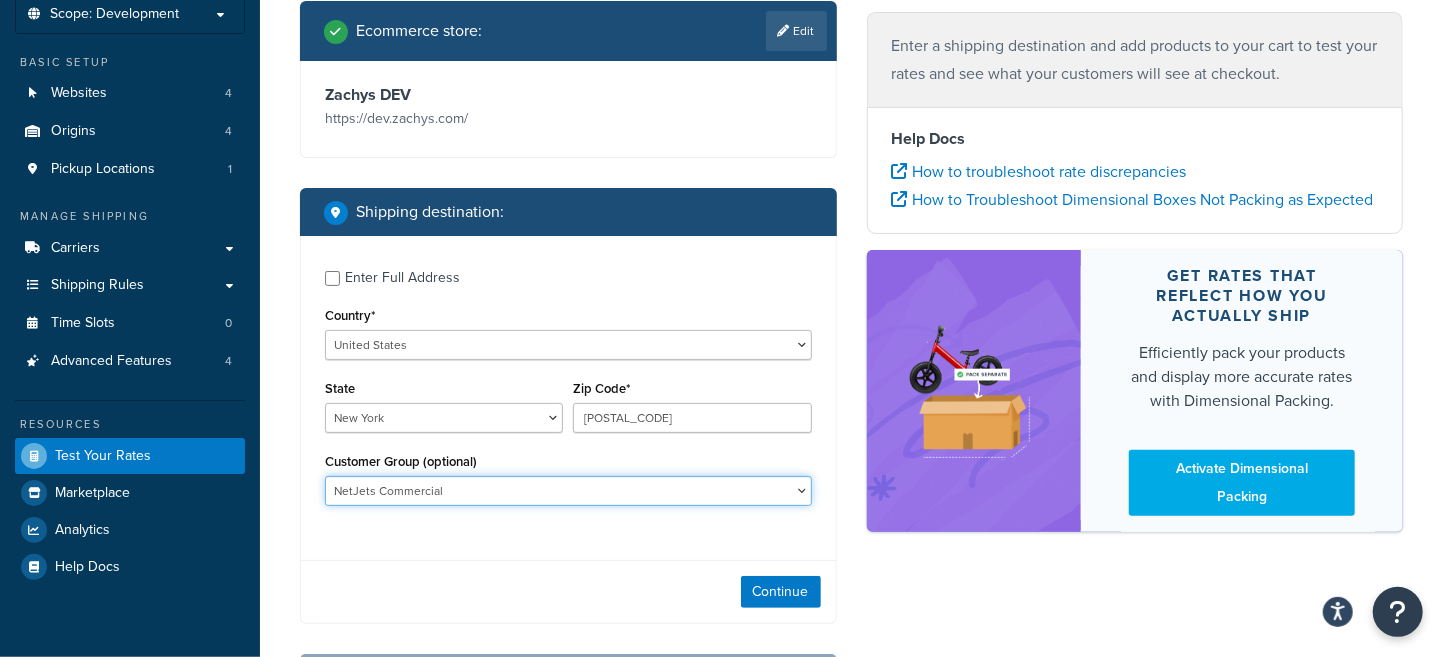 click on "Air Culinaire Catalog  Default (General)  Employee  General  Netjets  NetJets Commercial  NOT LOGGED IN" at bounding box center [568, 491] 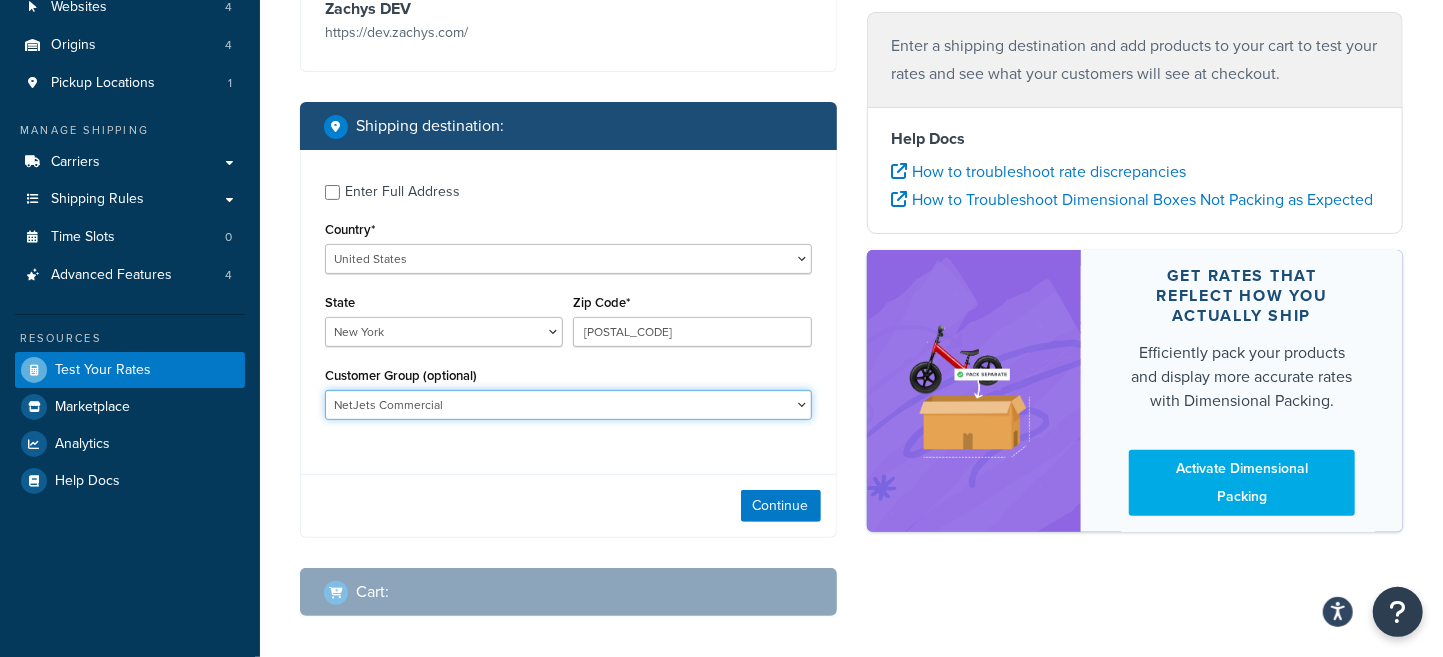 scroll, scrollTop: 249, scrollLeft: 0, axis: vertical 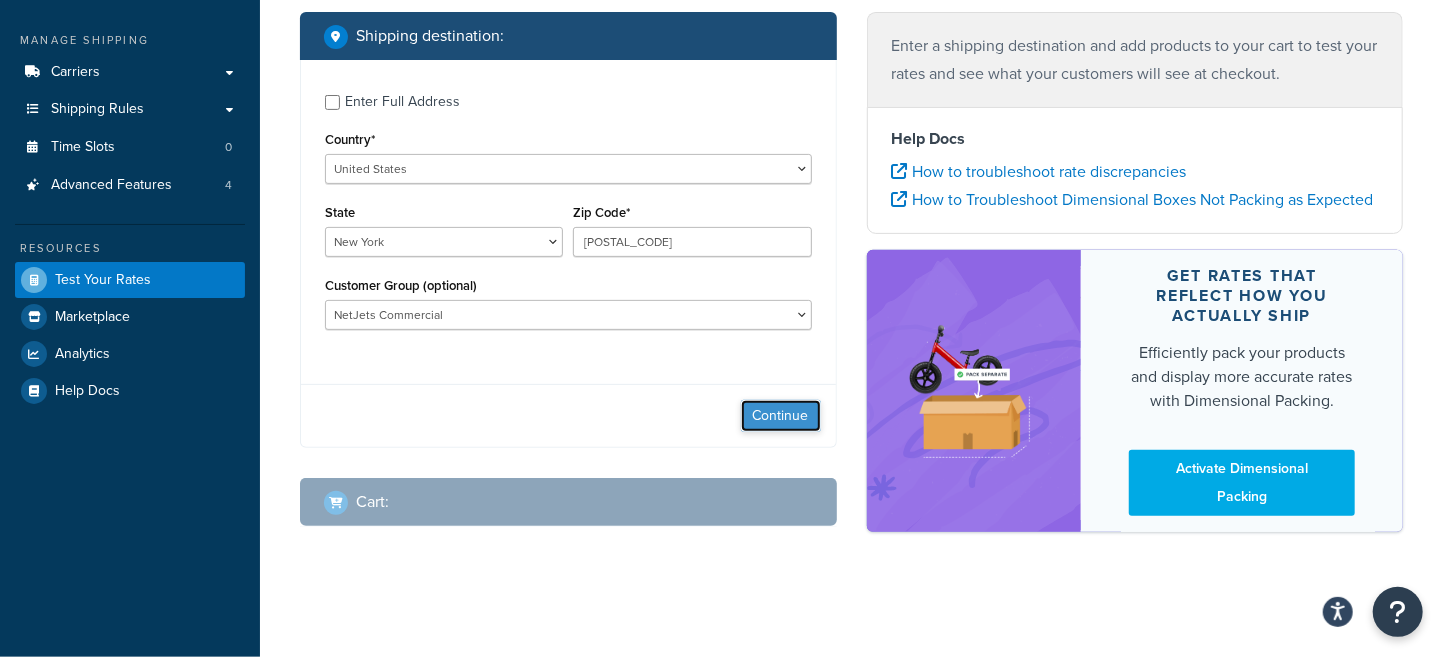 click on "Continue" at bounding box center (781, 416) 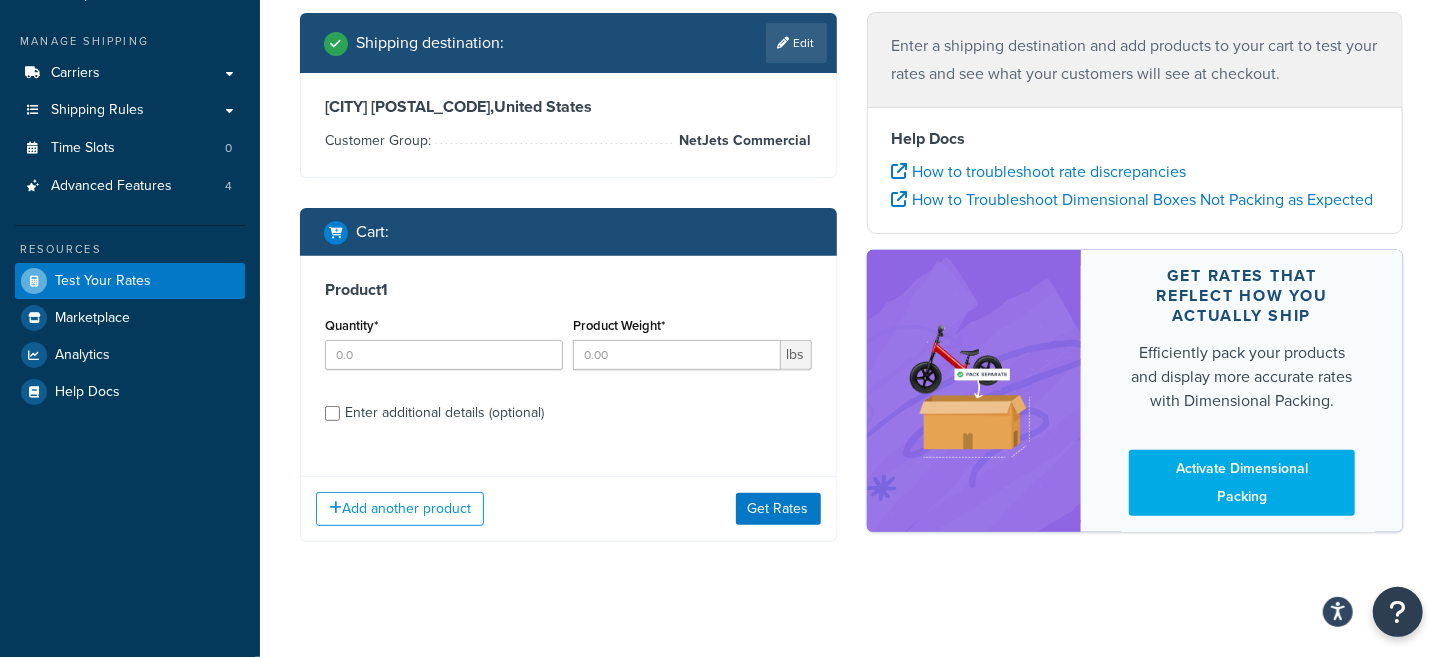 scroll, scrollTop: 302, scrollLeft: 0, axis: vertical 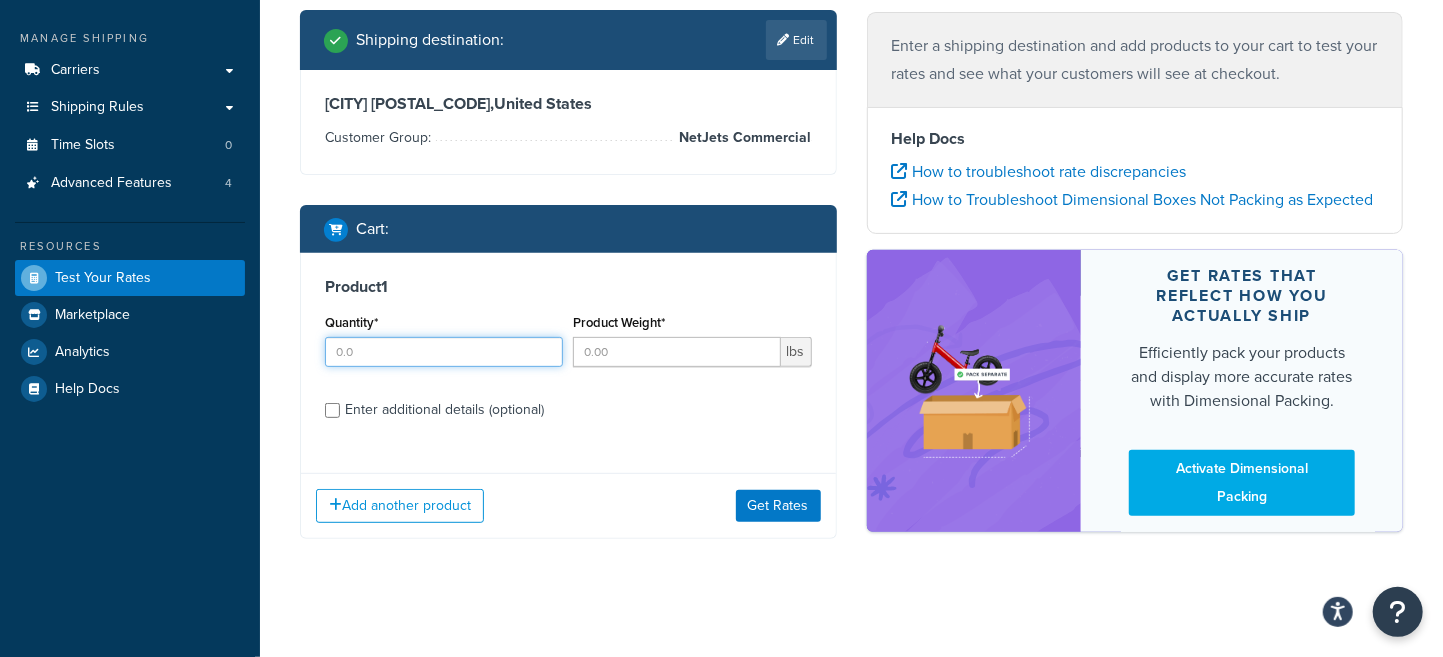 click on "Quantity*" at bounding box center (444, 352) 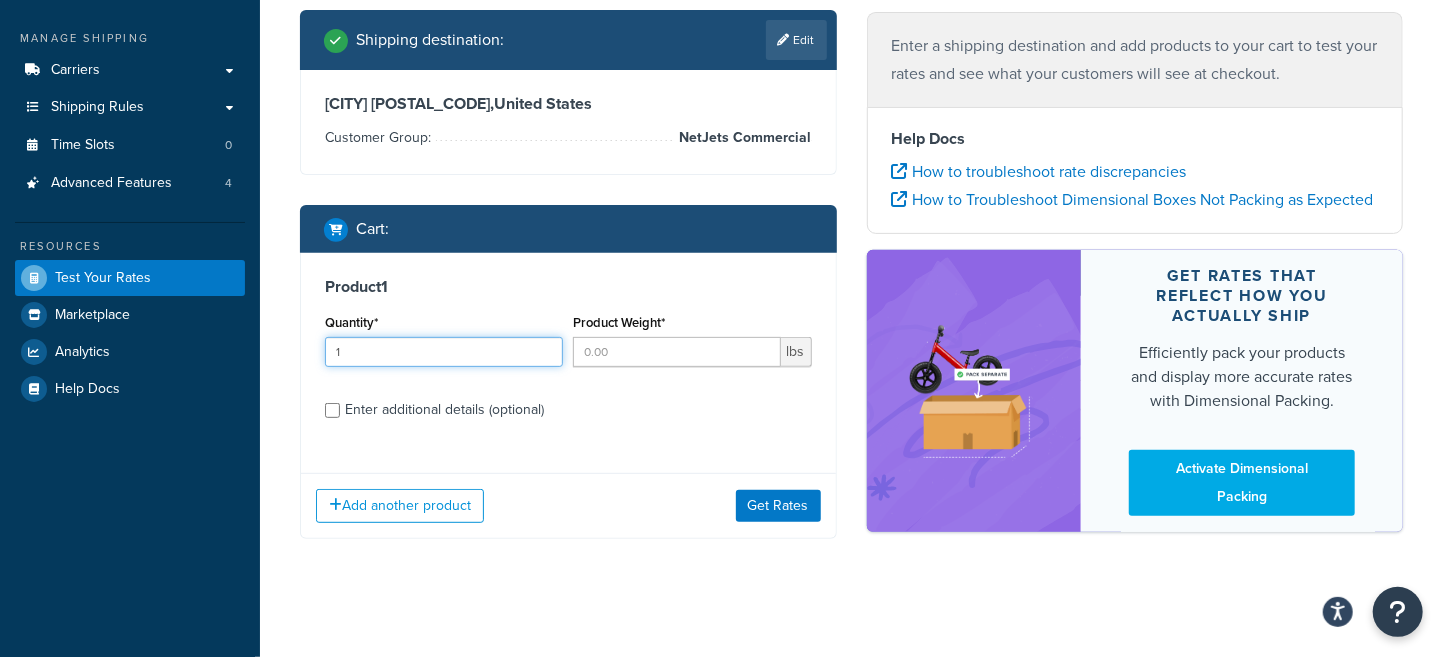 type on "1" 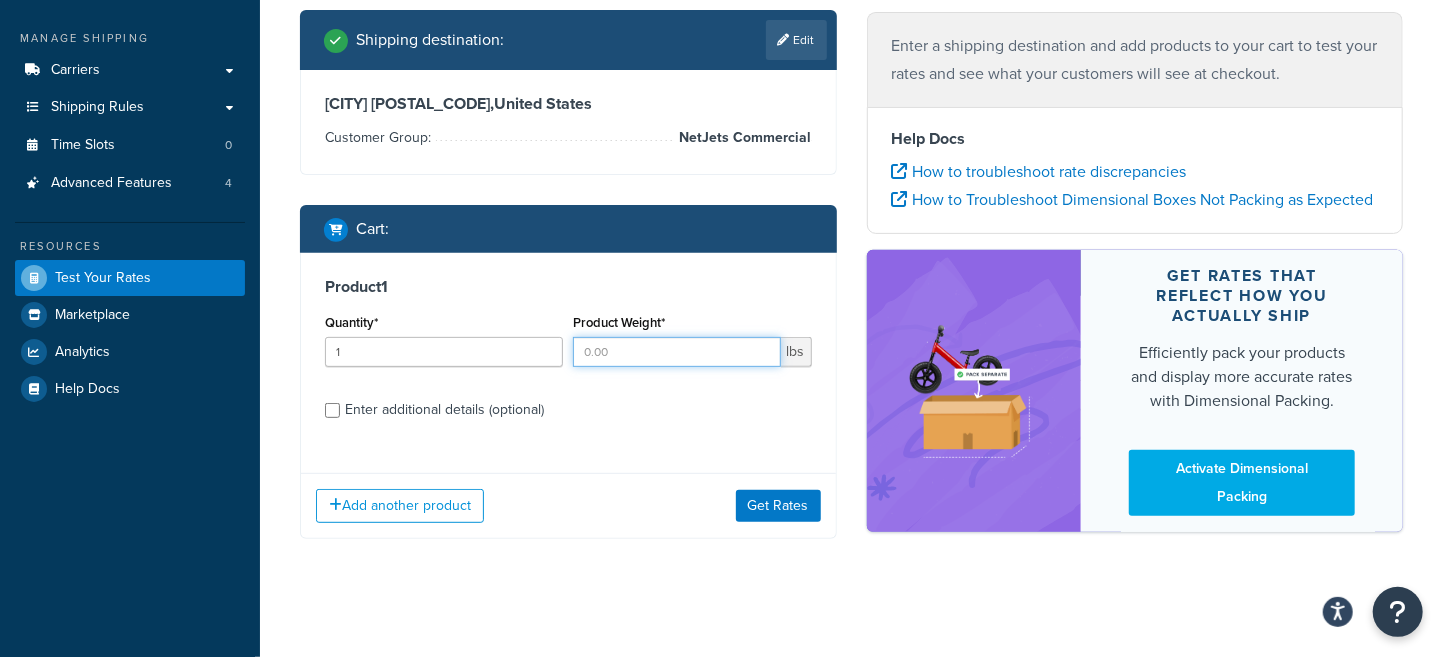 click on "Product Weight*" at bounding box center [676, 352] 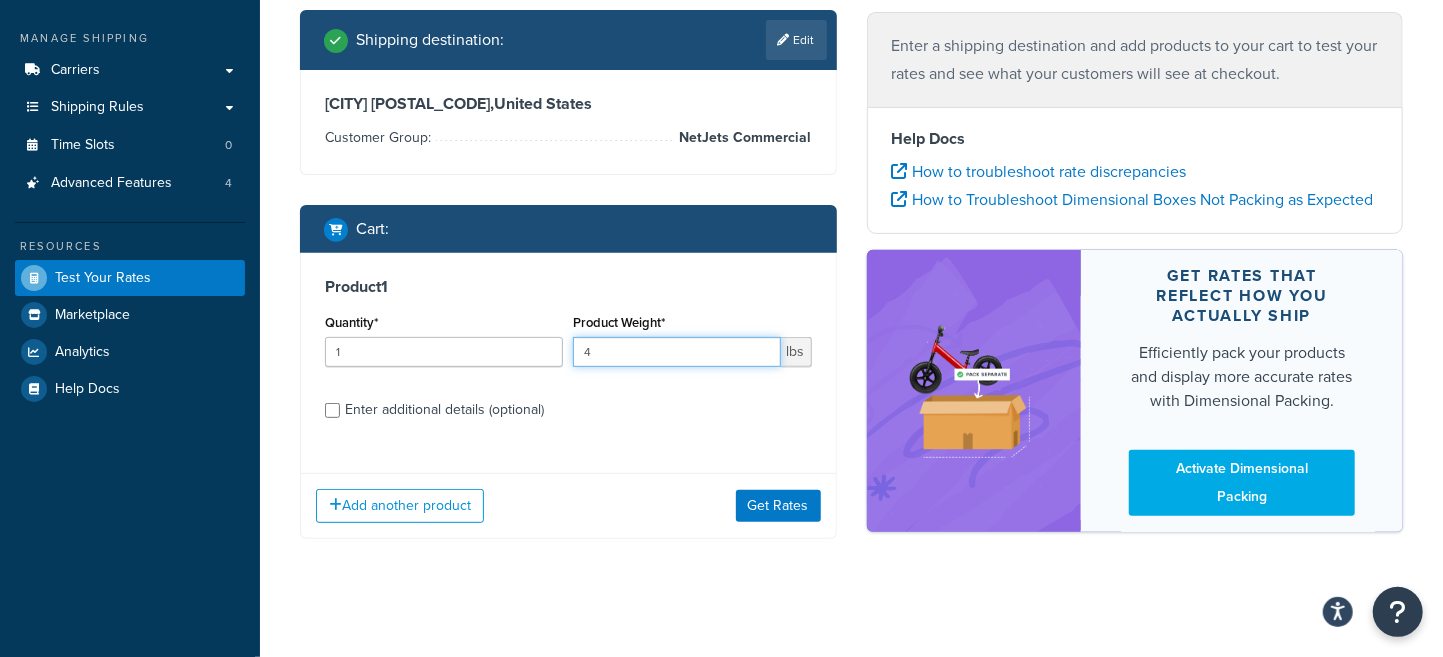 type on "4" 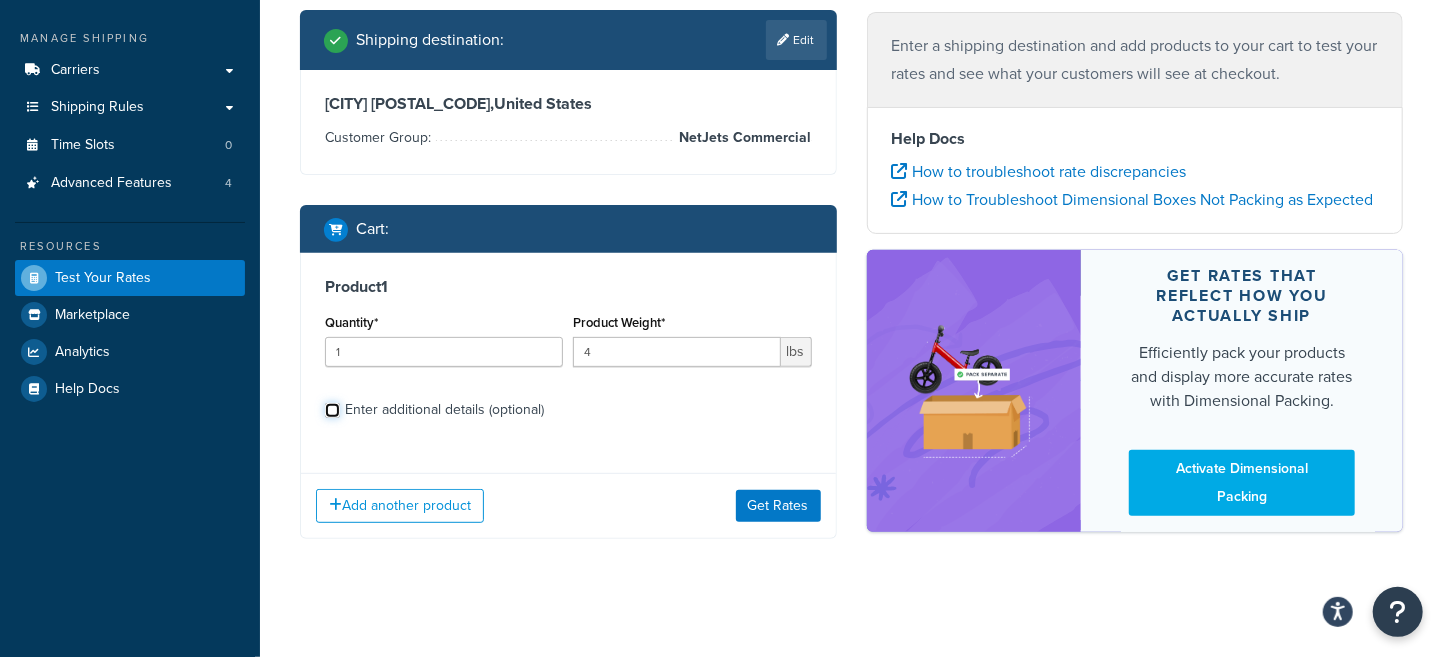 click on "Enter additional details (optional)" at bounding box center (332, 410) 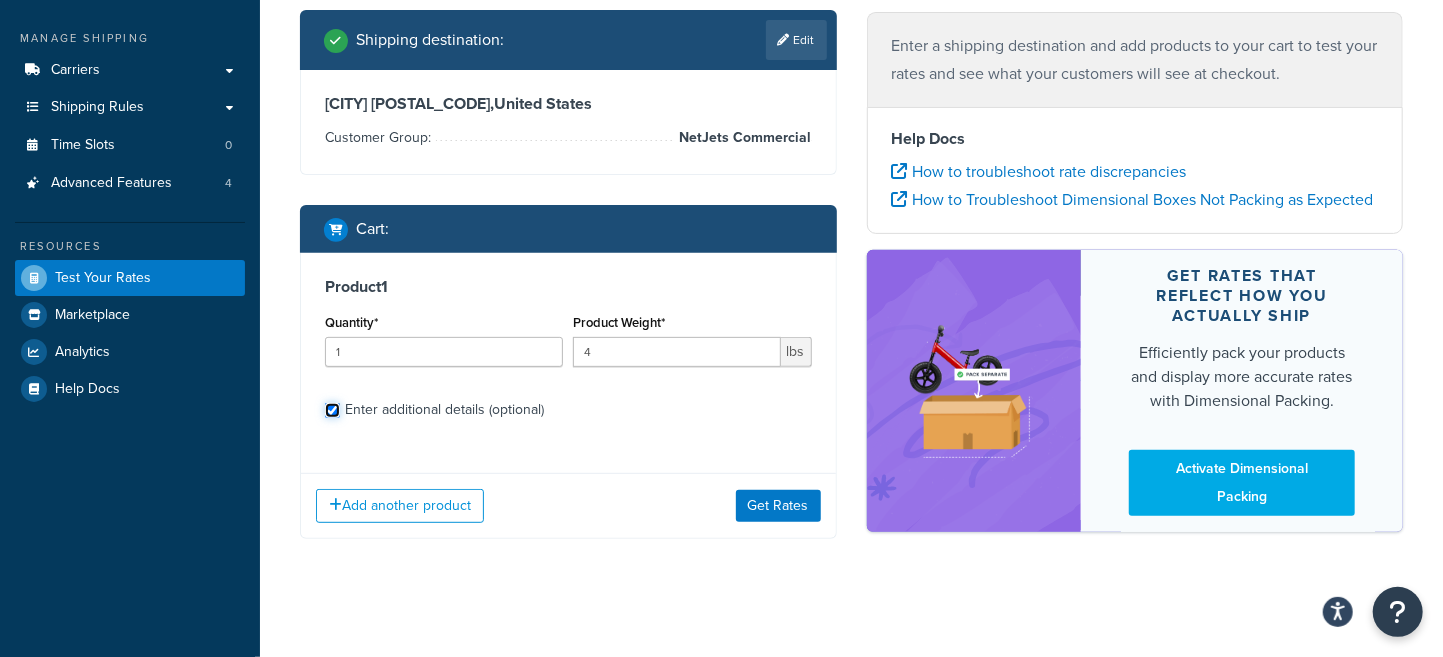 checkbox on "true" 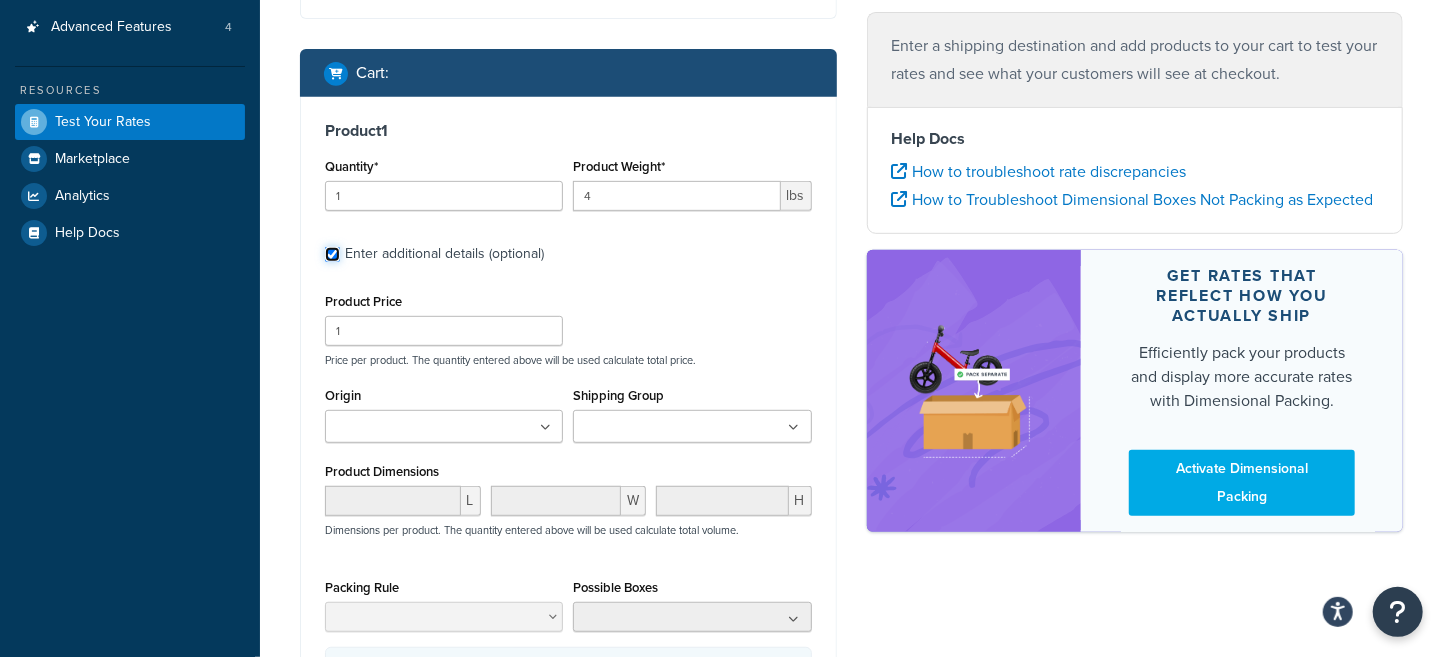 scroll, scrollTop: 552, scrollLeft: 0, axis: vertical 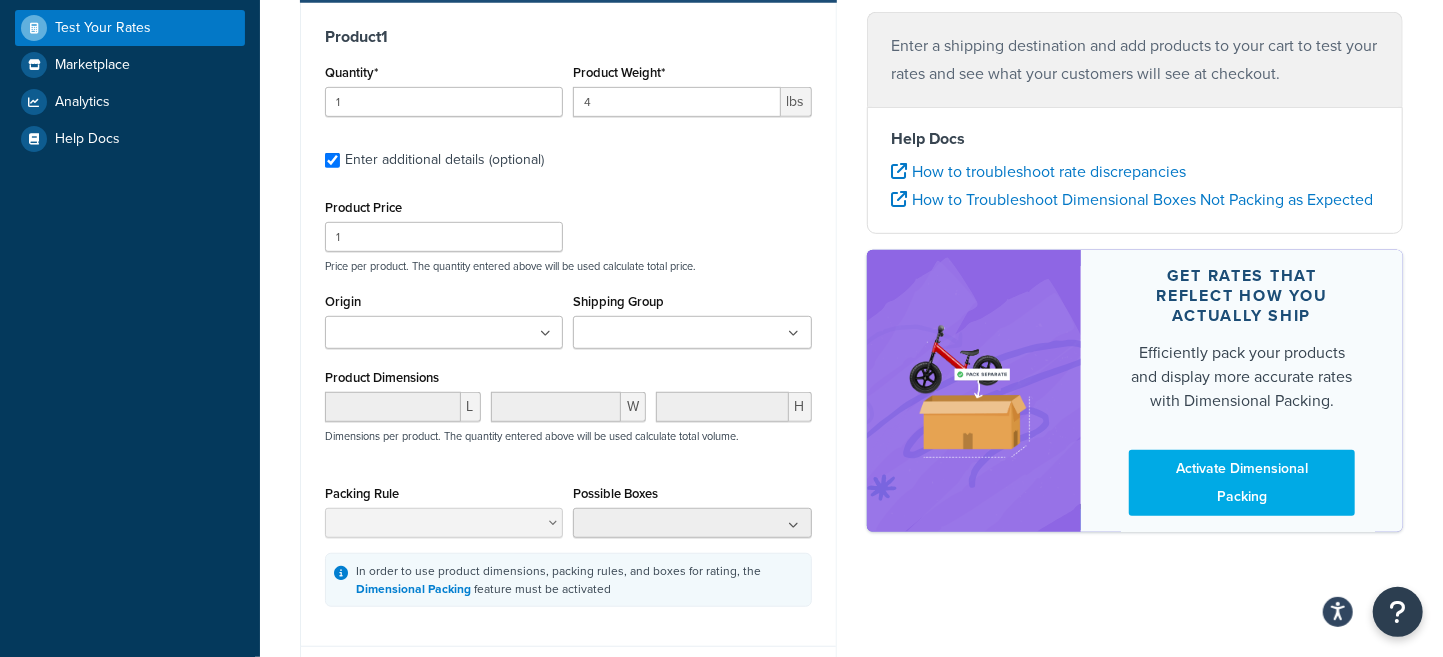 click at bounding box center [545, 334] 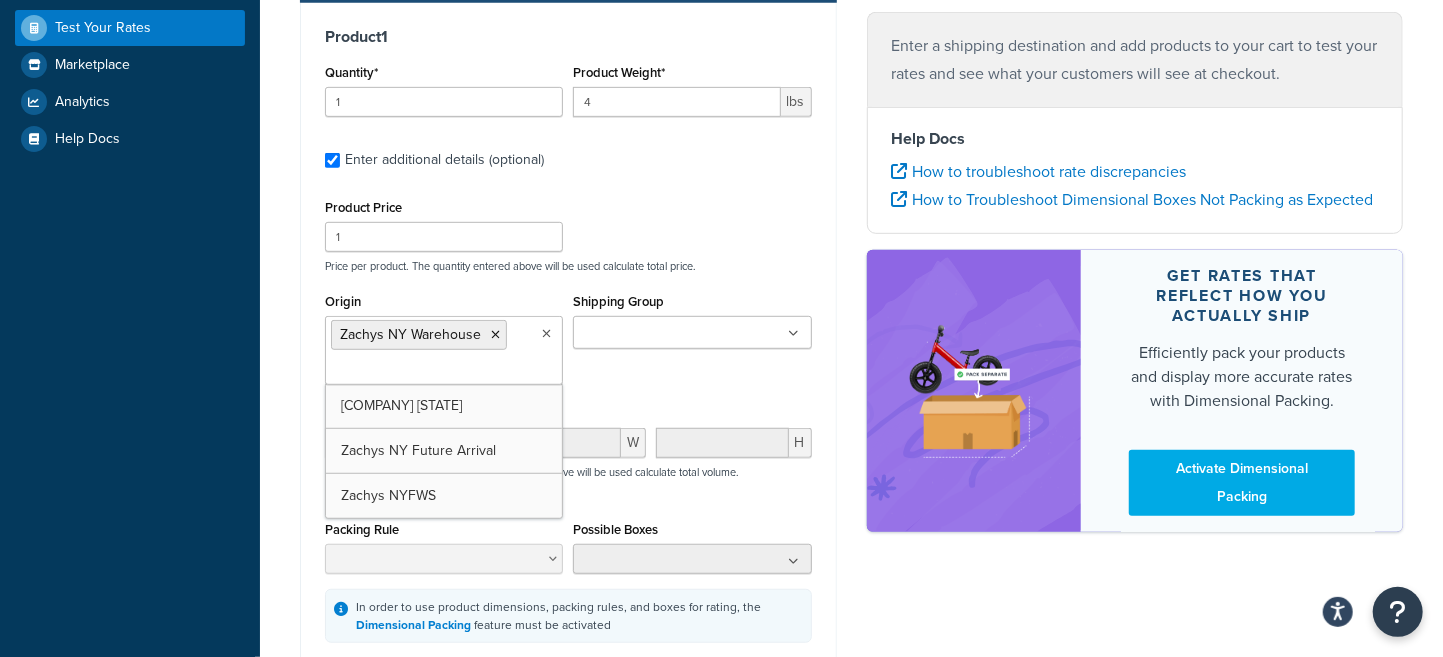 click on "Origin   Zachys NY Warehouse   Zachys Delaware Zachys NY Future Arrival Zachys NYFWS Shipping Group   1.5L 1.5L 375Ml 3L 6L 750Ml 1.5L 375Ml 3L 6L 750Ml ORIN 1.5L 375Ml 3L 6L 750Ml ORIN Spirits 1.5L 3L 6L 750Ml 1.5L 3L 6L 750Ml ORIN 12.5L 12.8L 12L 13.5l 15L 1L 1L 1.5L 375Ml 3L 6L 750Ml Spirits 27L 375Ml 3L 6 Pack Promotion 6L 750Ml 9L April Flat Surcharge Netjets ORIN Perishable Spirits stockup" at bounding box center (568, 344) 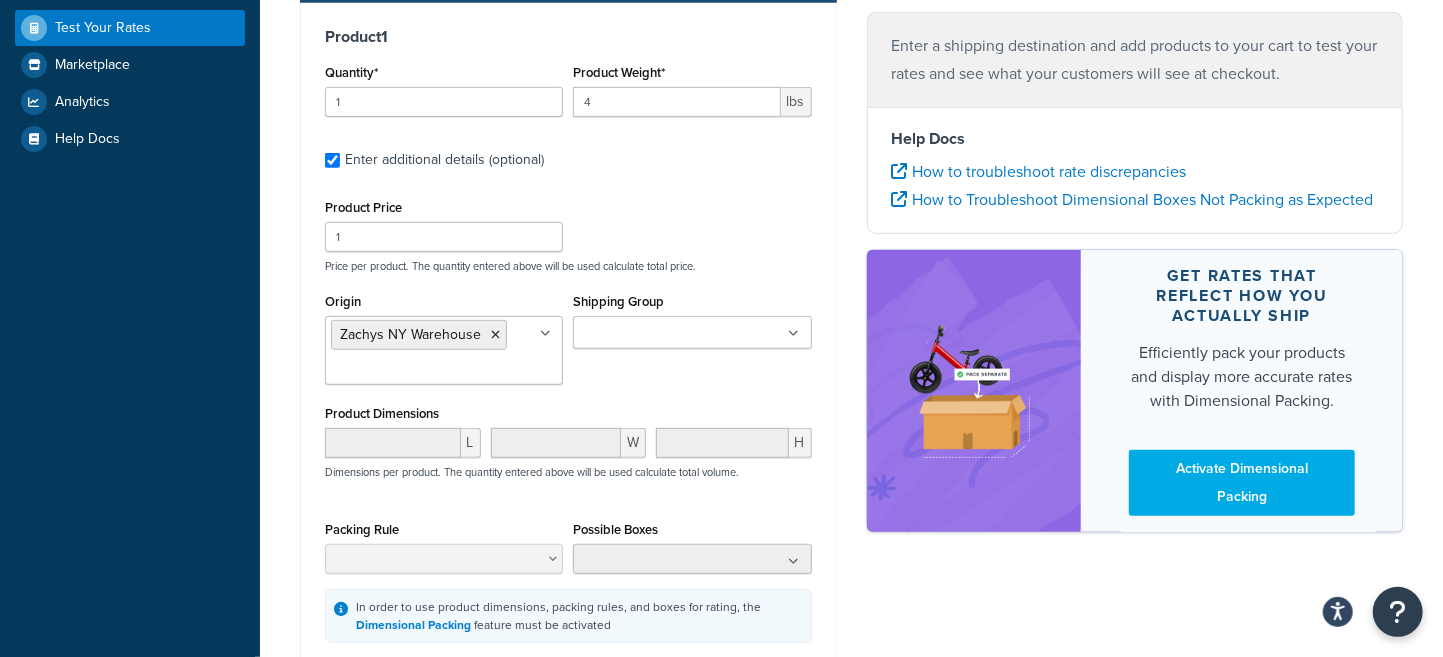 click on "Shipping Group" at bounding box center [667, 334] 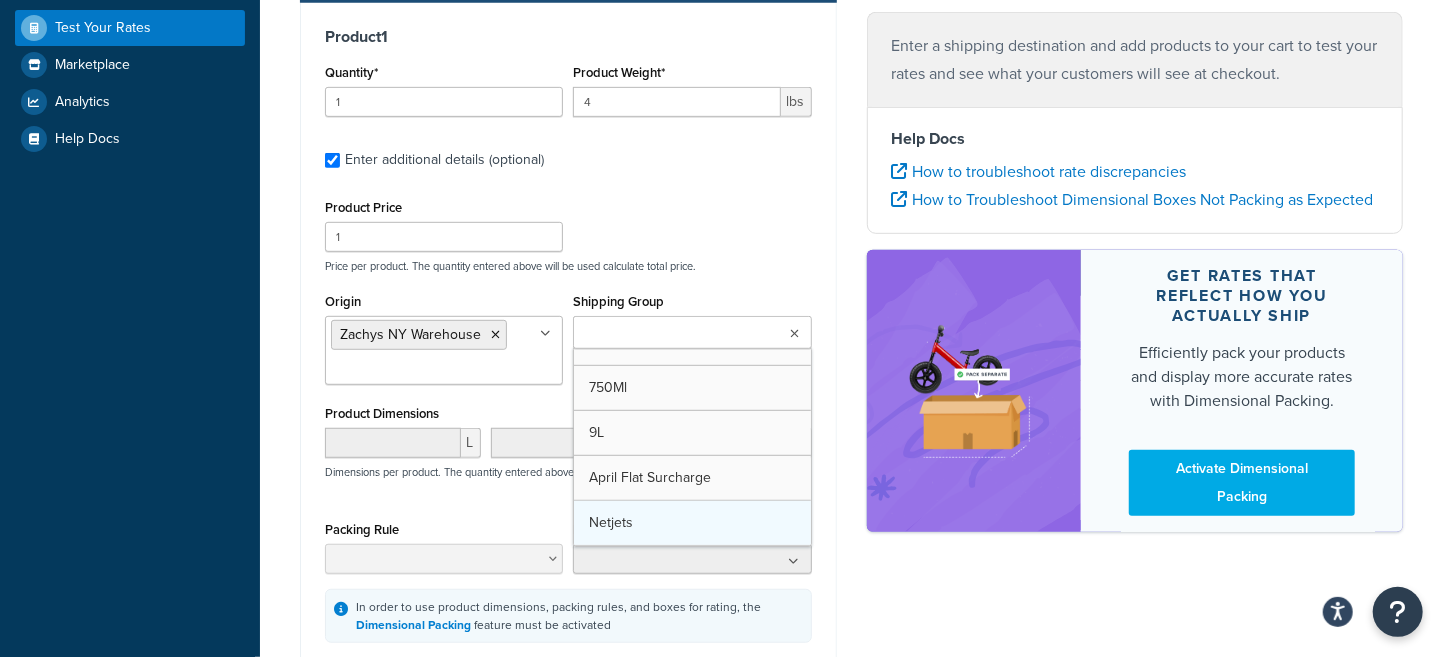 scroll, scrollTop: 874, scrollLeft: 0, axis: vertical 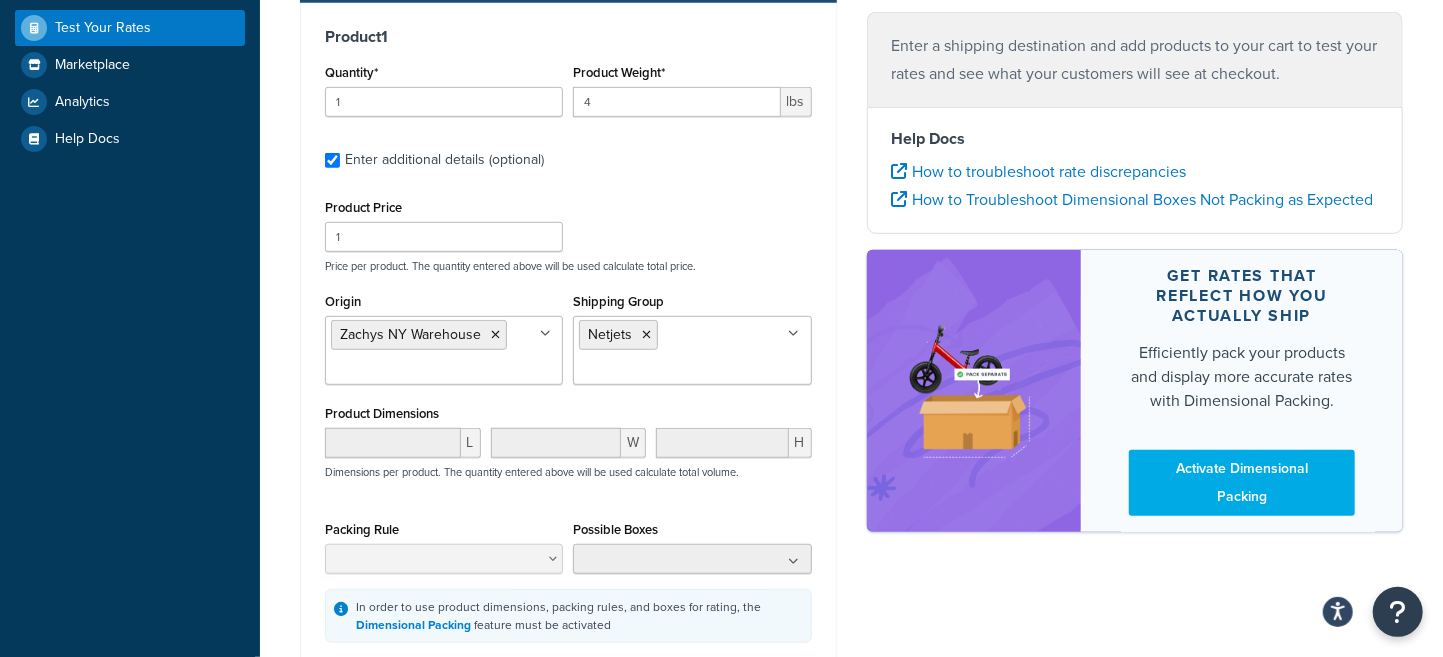 click on "Dashboard Scope:   Development Basic Setup   Websites 4   Origins 4   Pickup Locations 1 Manage Shipping   Carriers Carriers All  Carriers 15   Method Merging Rules 0   Custom Method Names 3   Shipping Rules Shipping Rules All  Shipping Rules 15   Shipping Zones 103   Shipping Groups 27   Customer Groups 9   Filters 21   Time Slots 0   Advanced Features 4 Resources   Test Your Rates   Marketplace   Analytics   Help Docs" at bounding box center (130, 163) 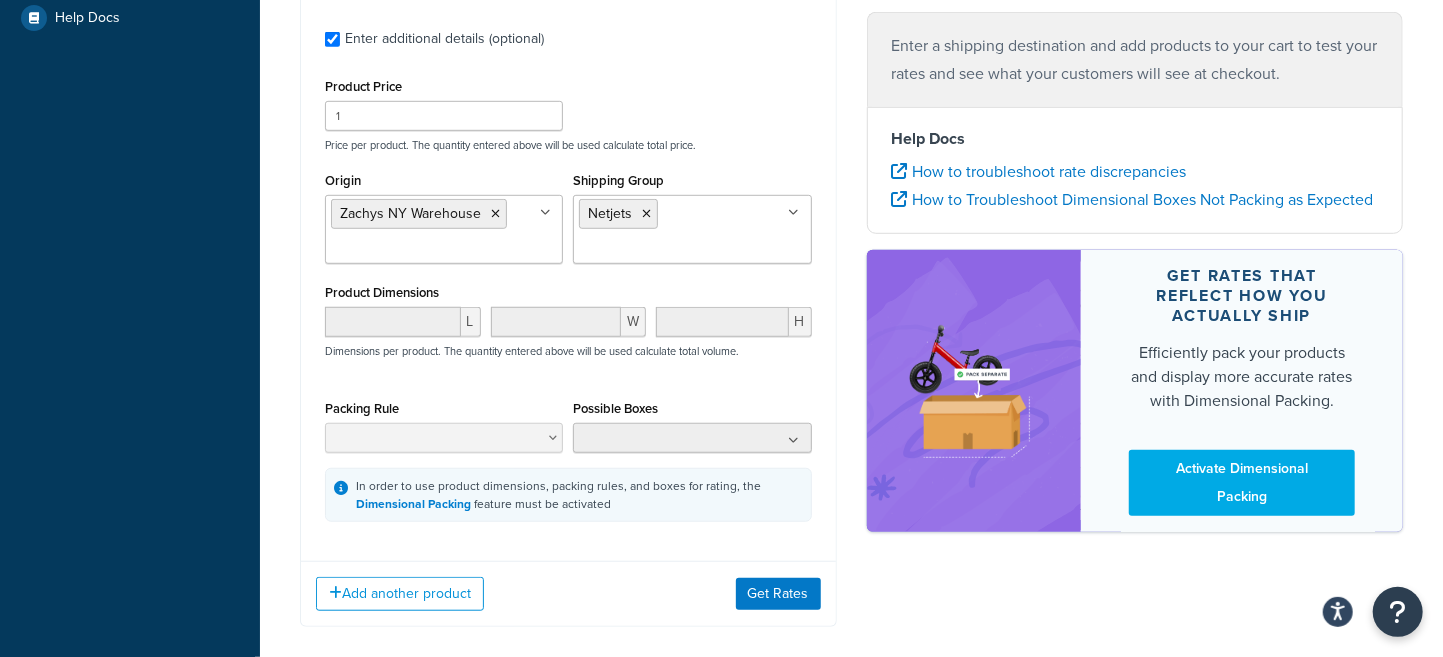 scroll, scrollTop: 774, scrollLeft: 0, axis: vertical 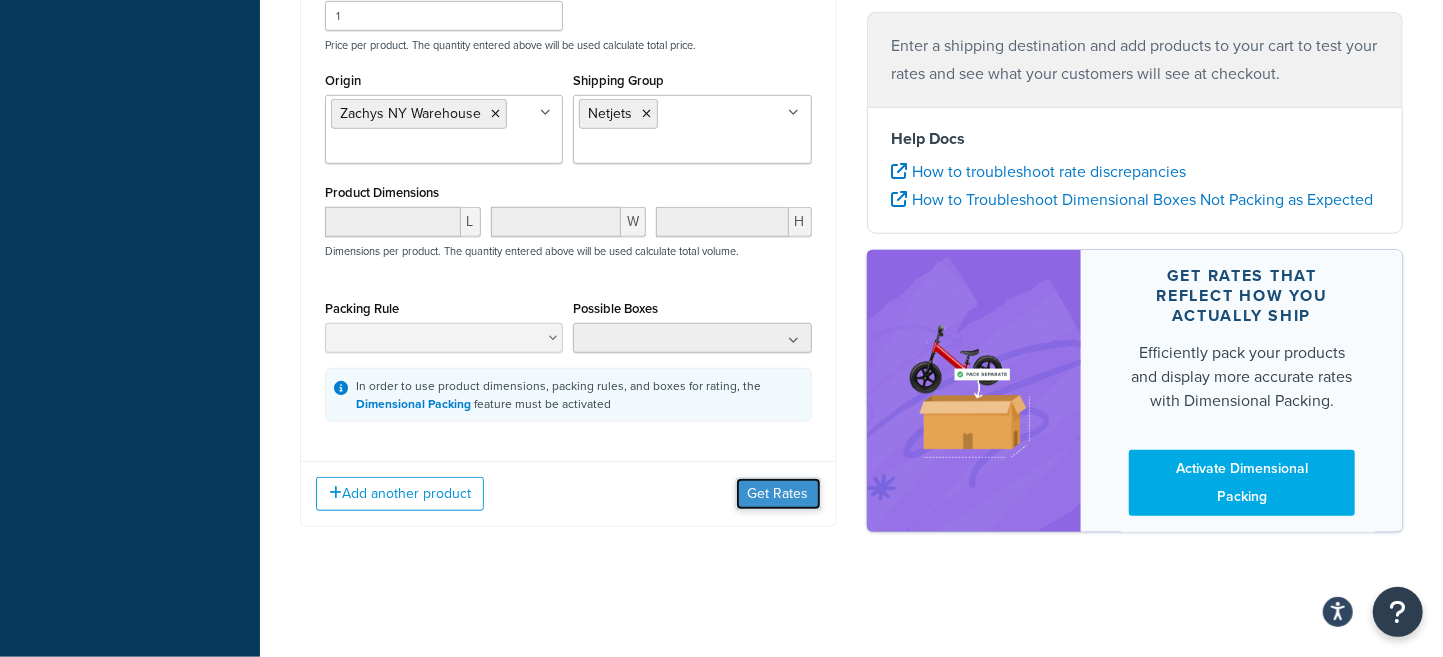 click on "Get Rates" at bounding box center [778, 494] 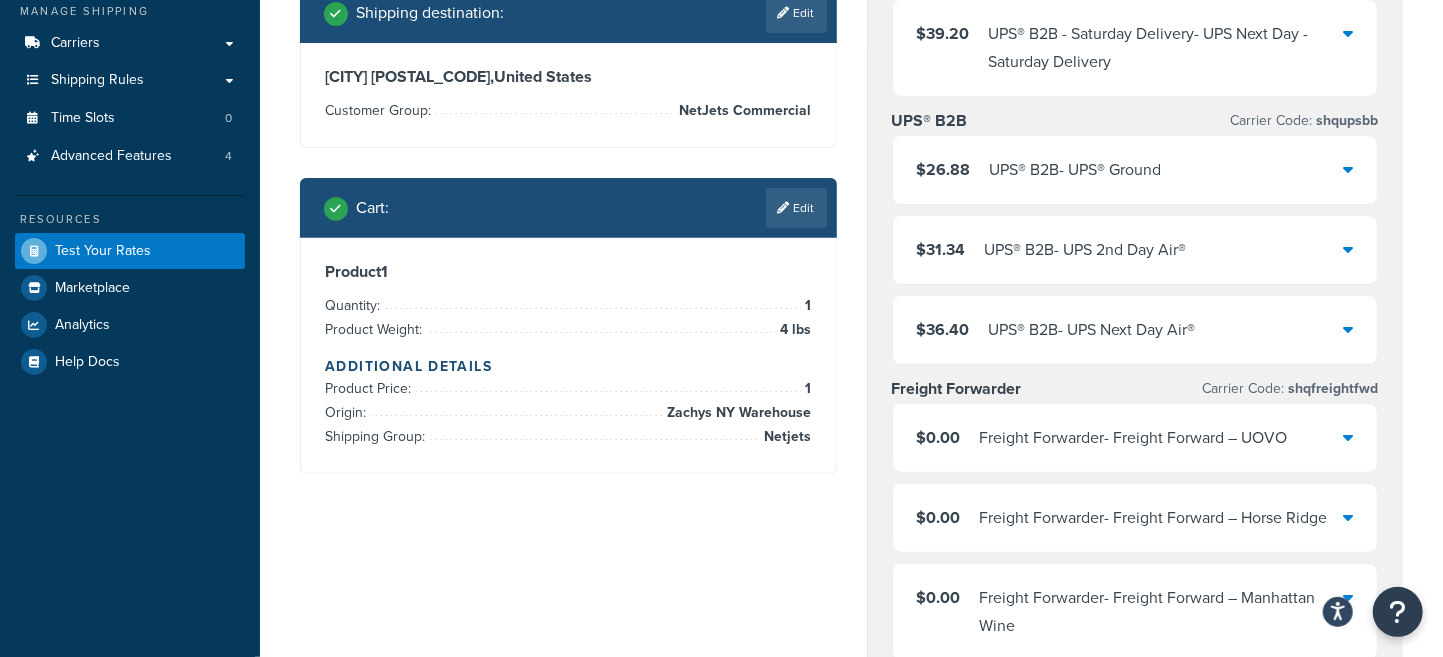 scroll, scrollTop: 275, scrollLeft: 0, axis: vertical 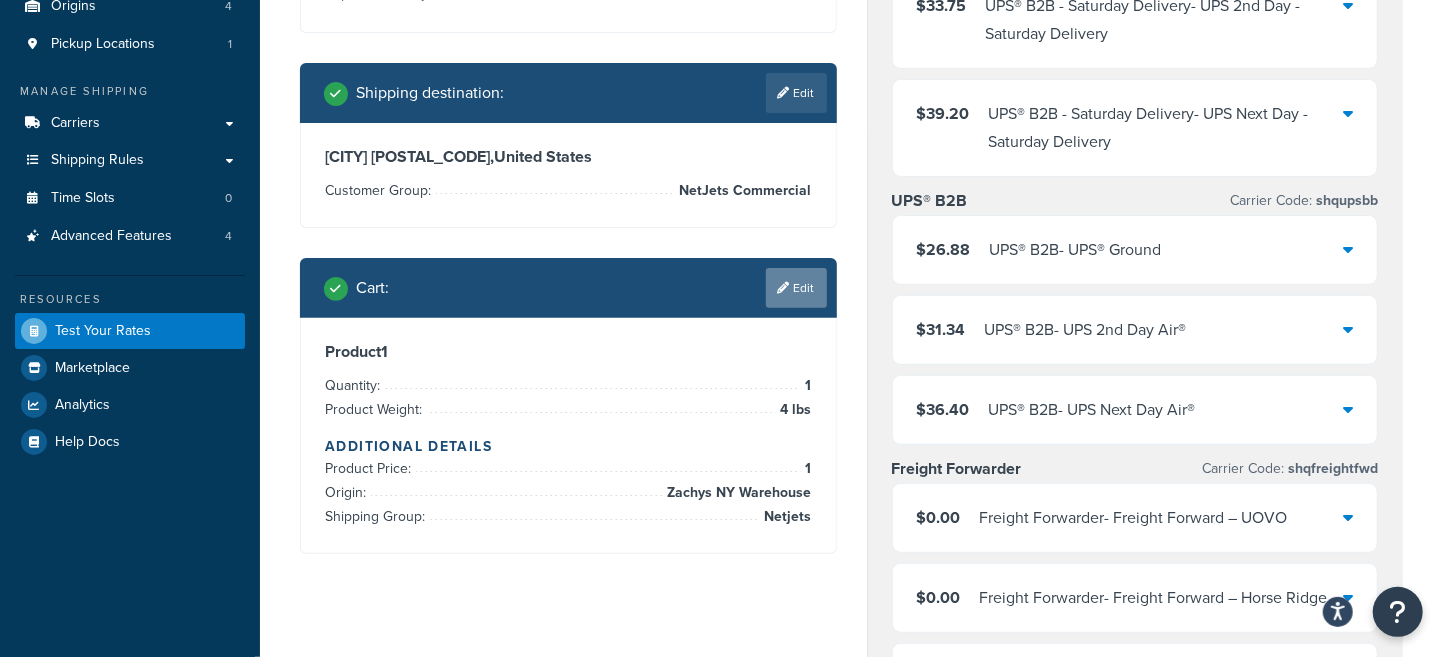 click on "Edit" at bounding box center [796, 288] 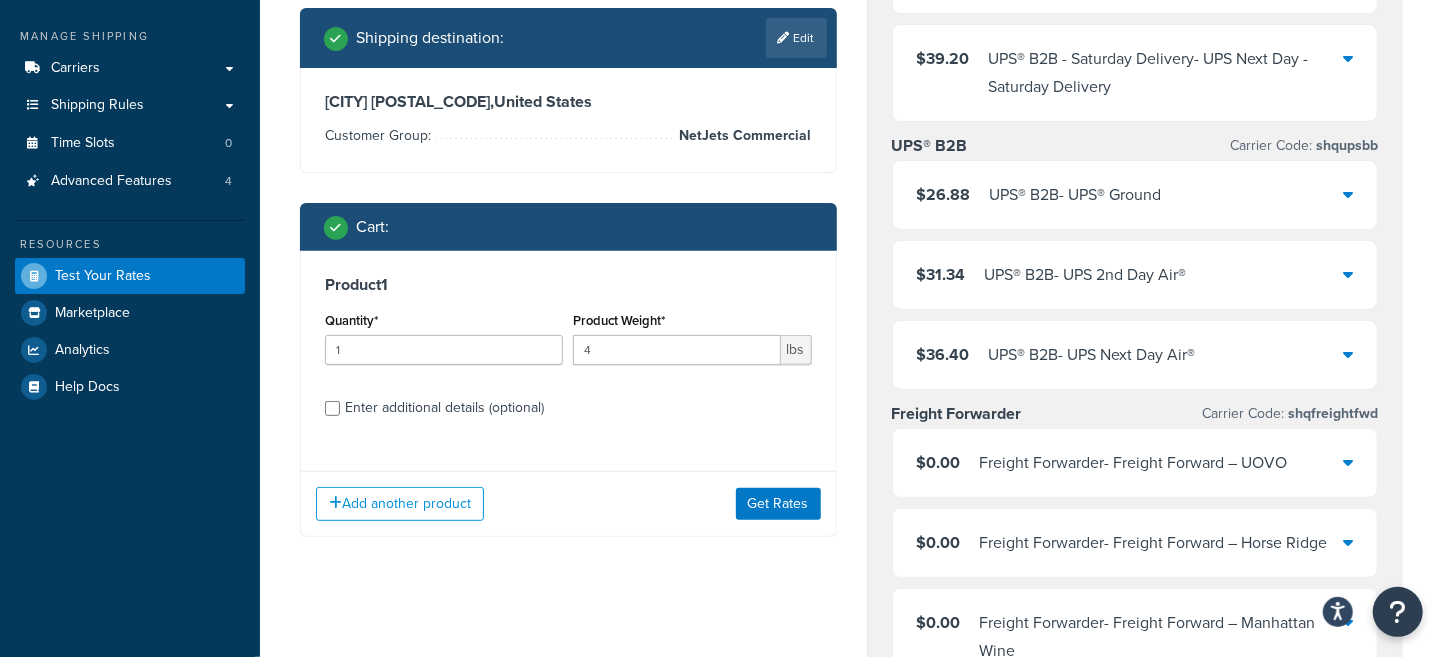 scroll, scrollTop: 249, scrollLeft: 0, axis: vertical 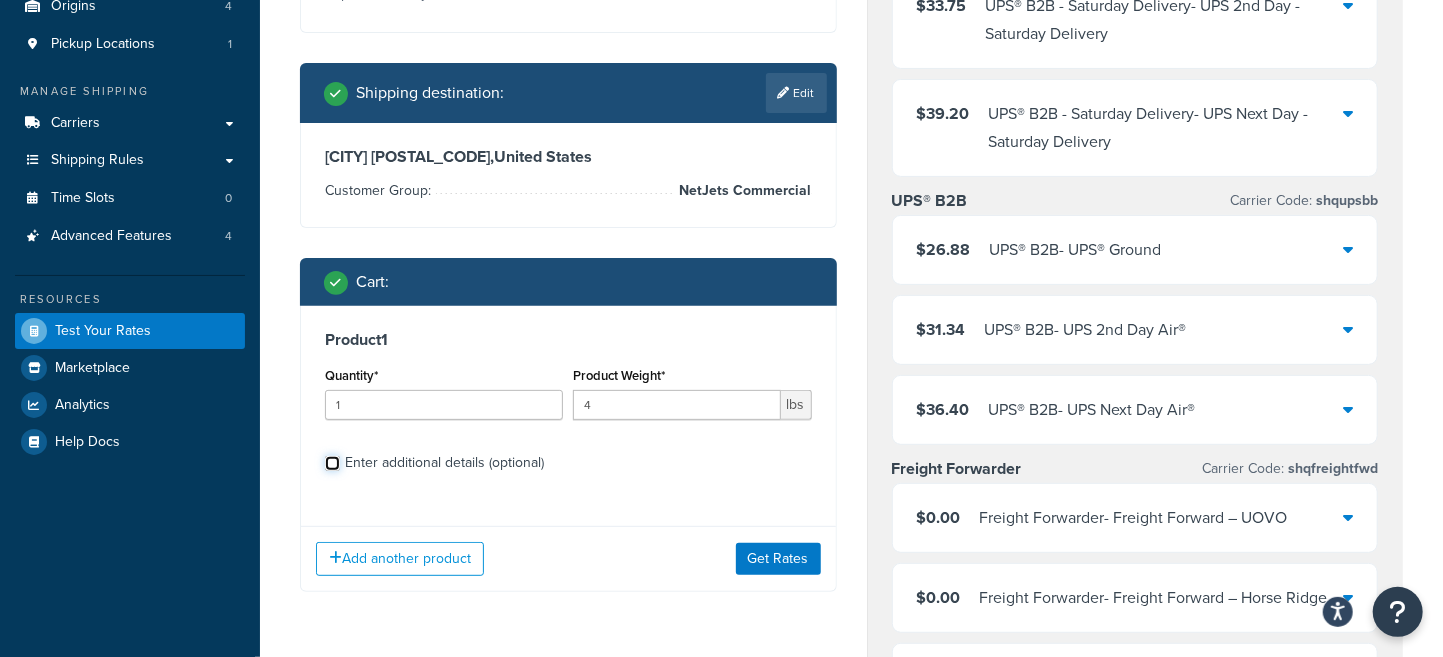 click on "Enter additional details (optional)" at bounding box center [332, 463] 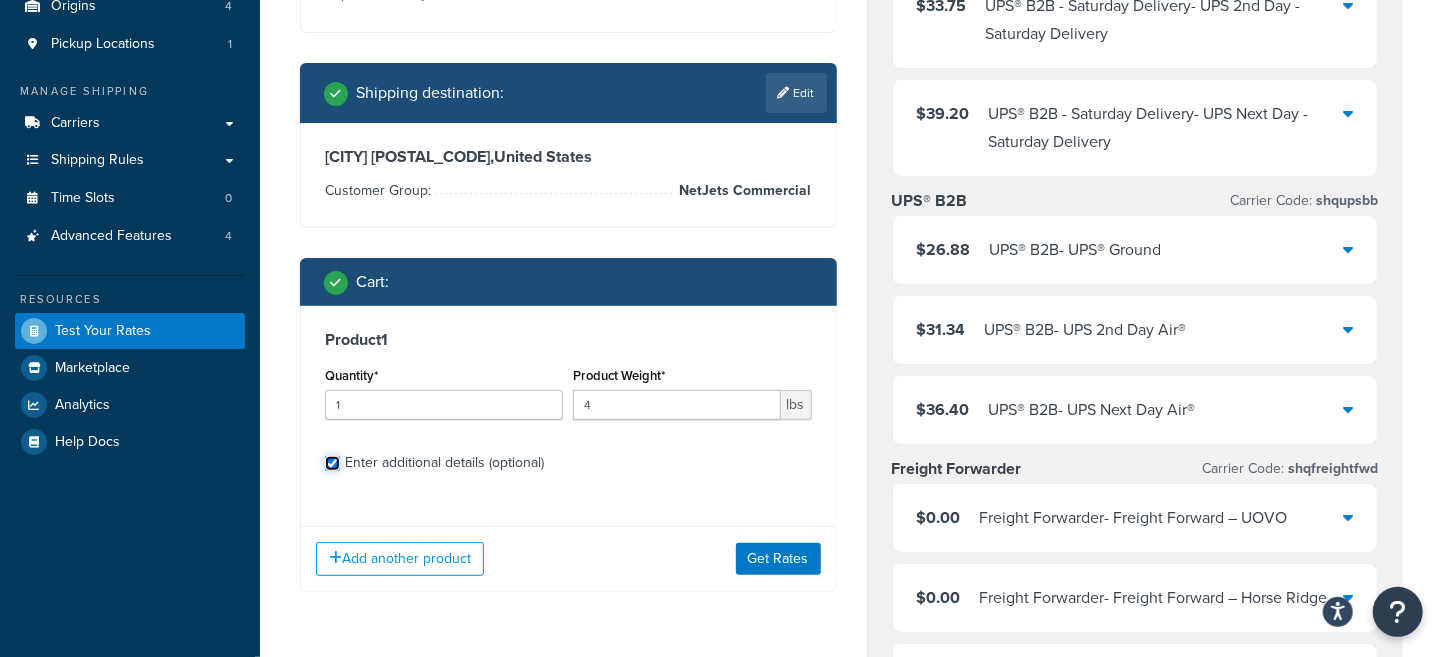 checkbox on "true" 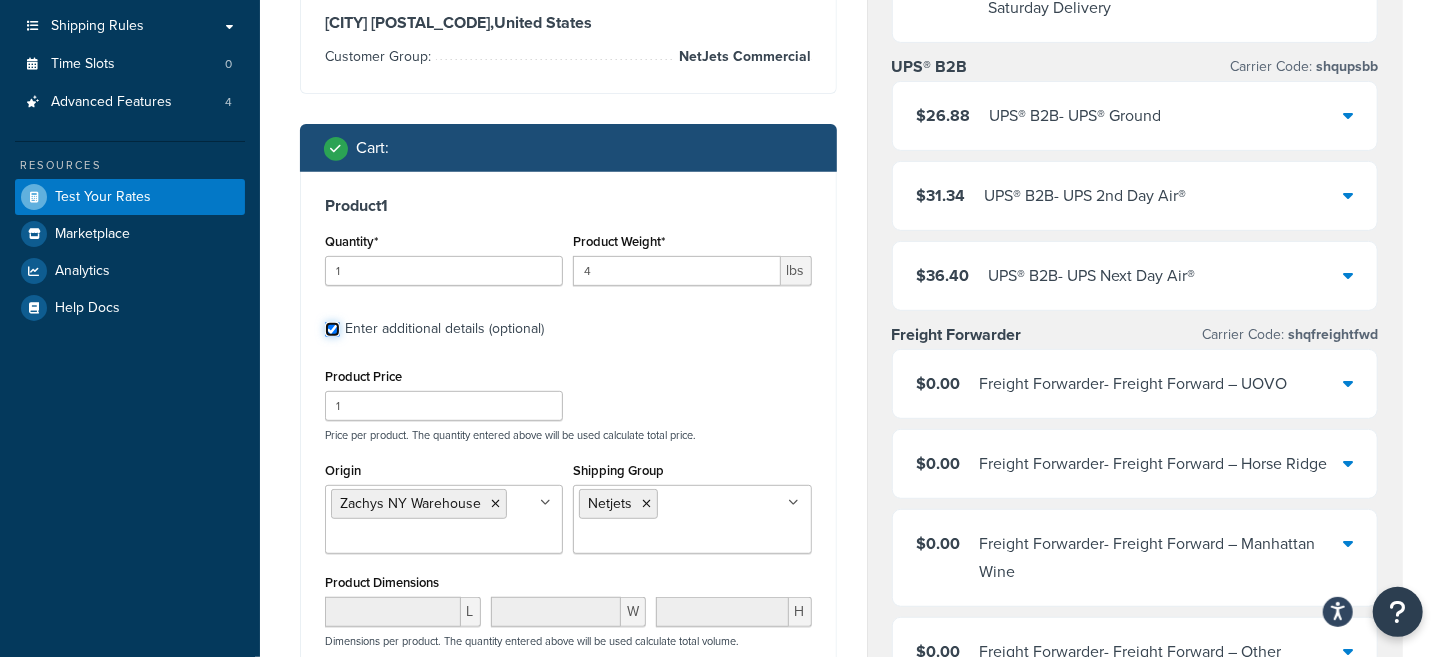 scroll, scrollTop: 499, scrollLeft: 0, axis: vertical 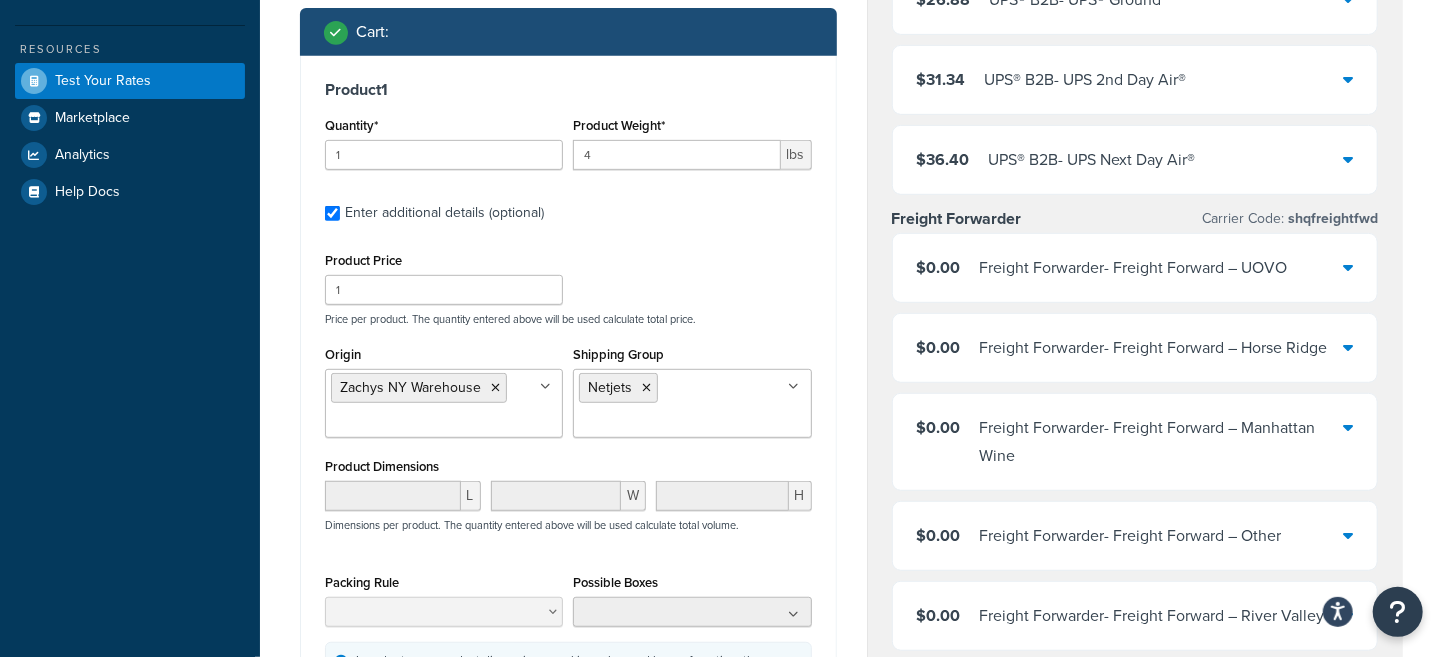 click at bounding box center (794, 387) 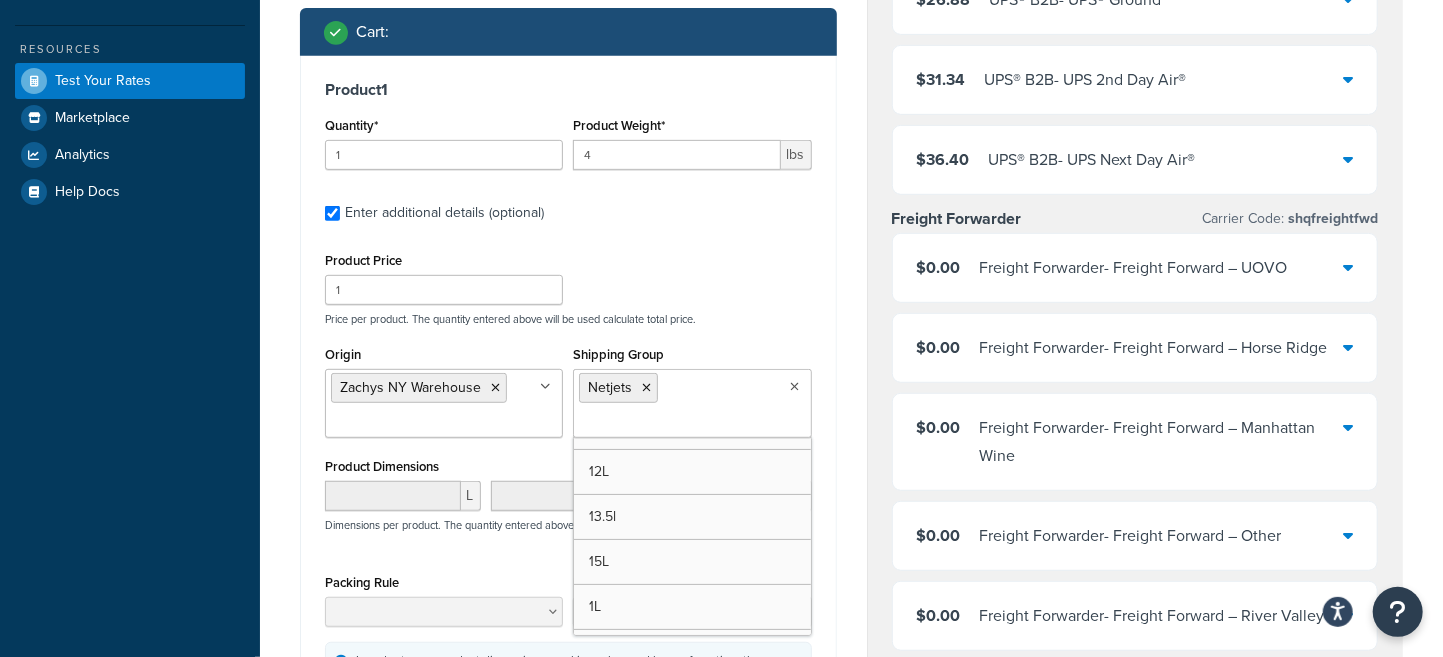 scroll, scrollTop: 499, scrollLeft: 0, axis: vertical 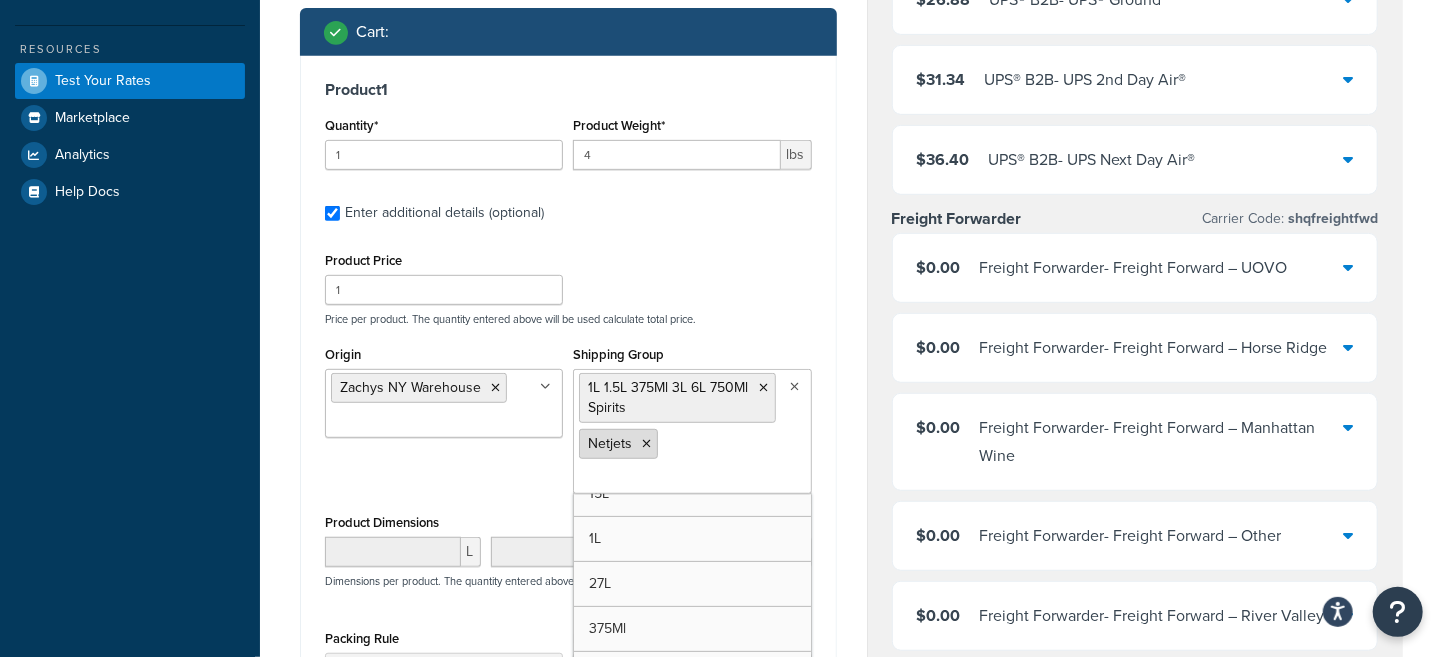click at bounding box center [646, 444] 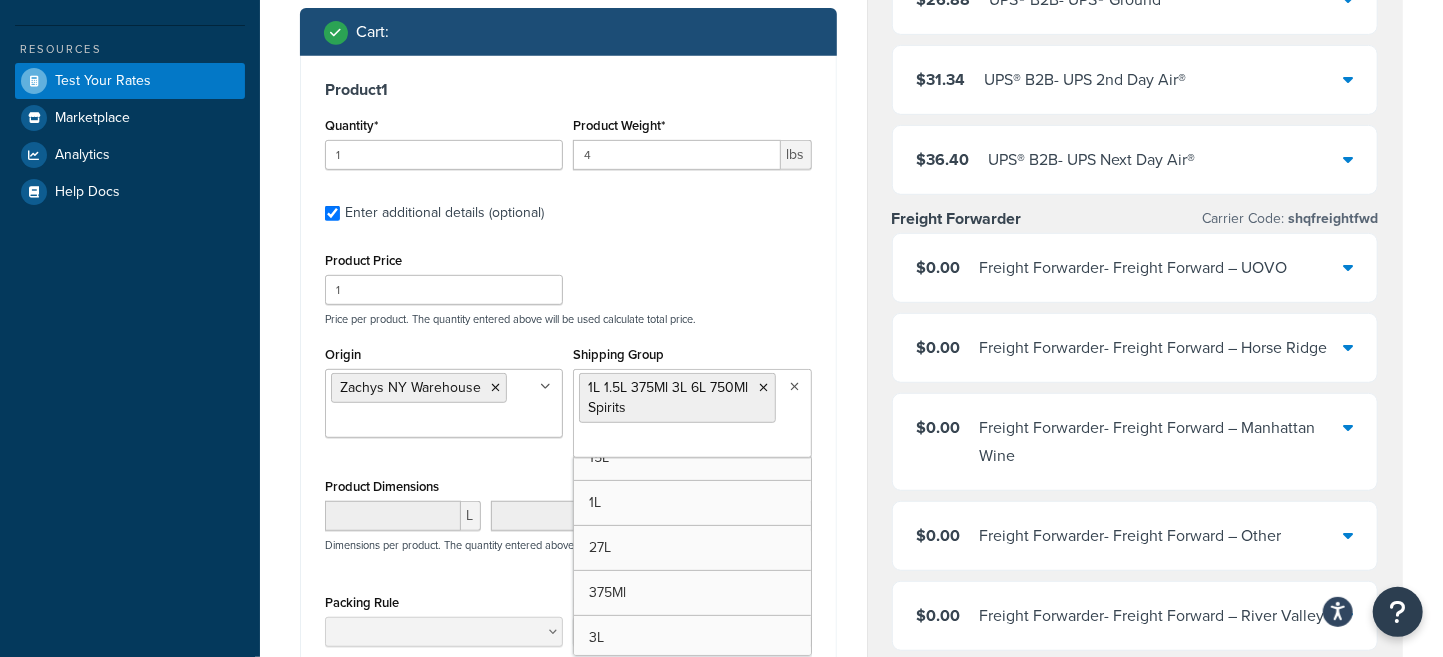 click on "Product Price   1 Price per product. The quantity entered above will be used calculate total price. Origin   Zachys NY Warehouse   Zachys Delaware Zachys NY Future Arrival Zachys NYFWS Shipping Group   1L 1.5L 375Ml 3L 6L 750Ml Spirits   1.5L 1.5L 375Ml 3L 6L 750Ml 1.5L 375Ml 3L 6L 750Ml ORIN 1.5L 375Ml 3L 6L 750Ml ORIN Spirits 1.5L 3L 6L 750Ml 1.5L 3L 6L 750Ml ORIN 12.5L 12.8L 12L 13.5l 15L 1L 27L 375Ml 3L 6 Pack Promotion 6L 750Ml 9L April Flat Surcharge Netjets ORIN Perishable Spirits stockup Product Dimensions   L   W   H Dimensions per product. The quantity entered above will be used calculate total volume. Packing Rule     Possible Boxes   No results found In order to use product dimensions, packing rules, and boxes for rating, the Dimensional Packing   feature must be activated" at bounding box center (568, 482) 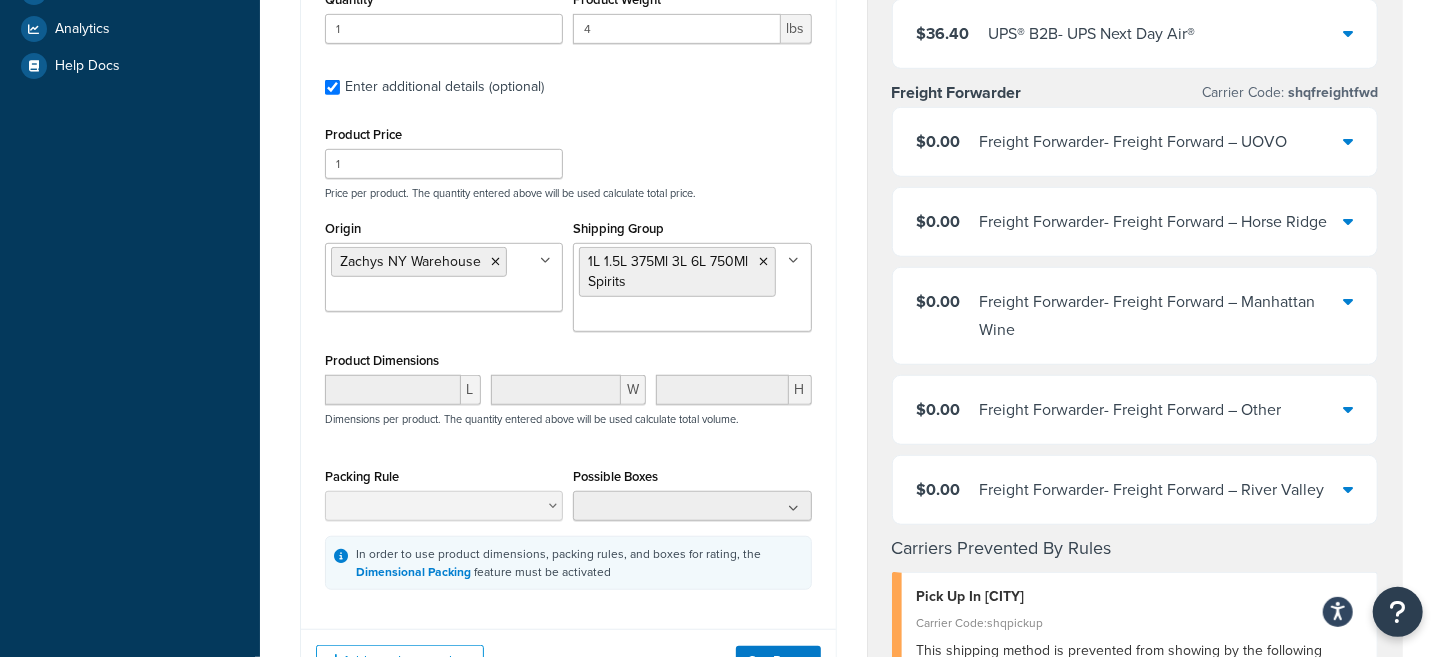 scroll, scrollTop: 750, scrollLeft: 0, axis: vertical 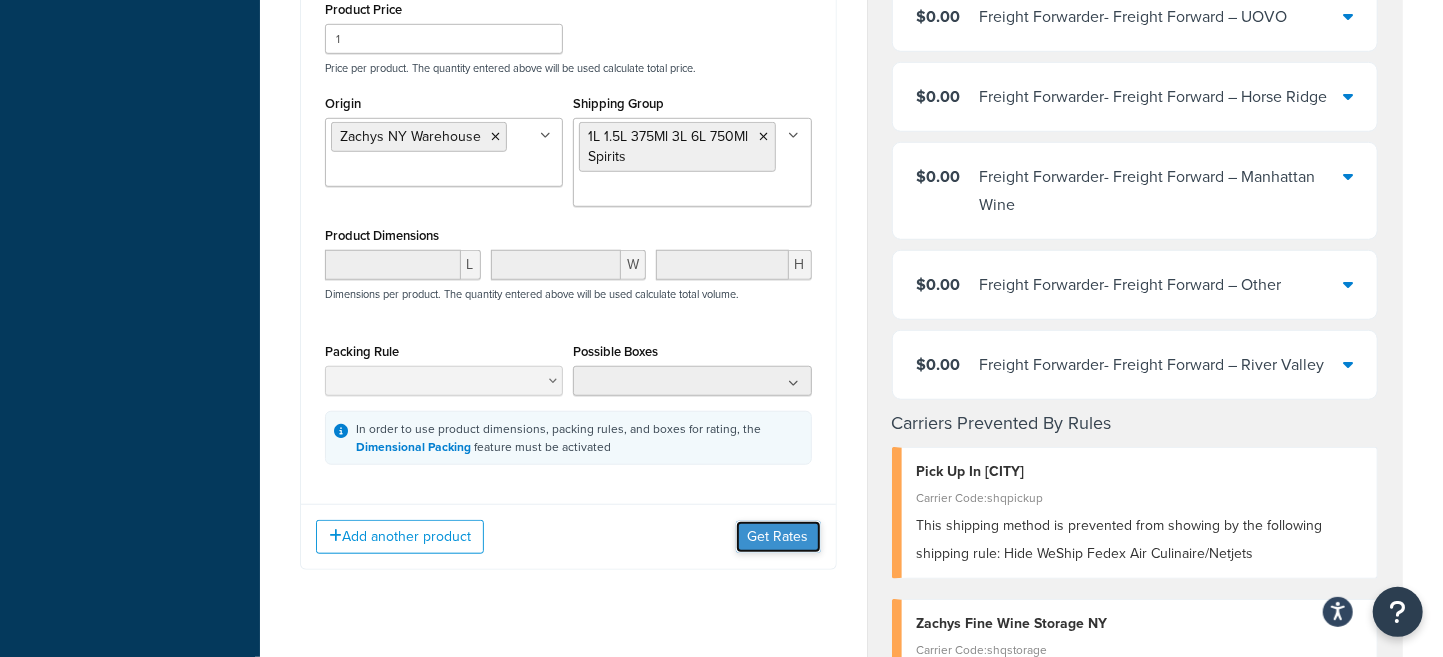 click on "Get Rates" at bounding box center [778, 537] 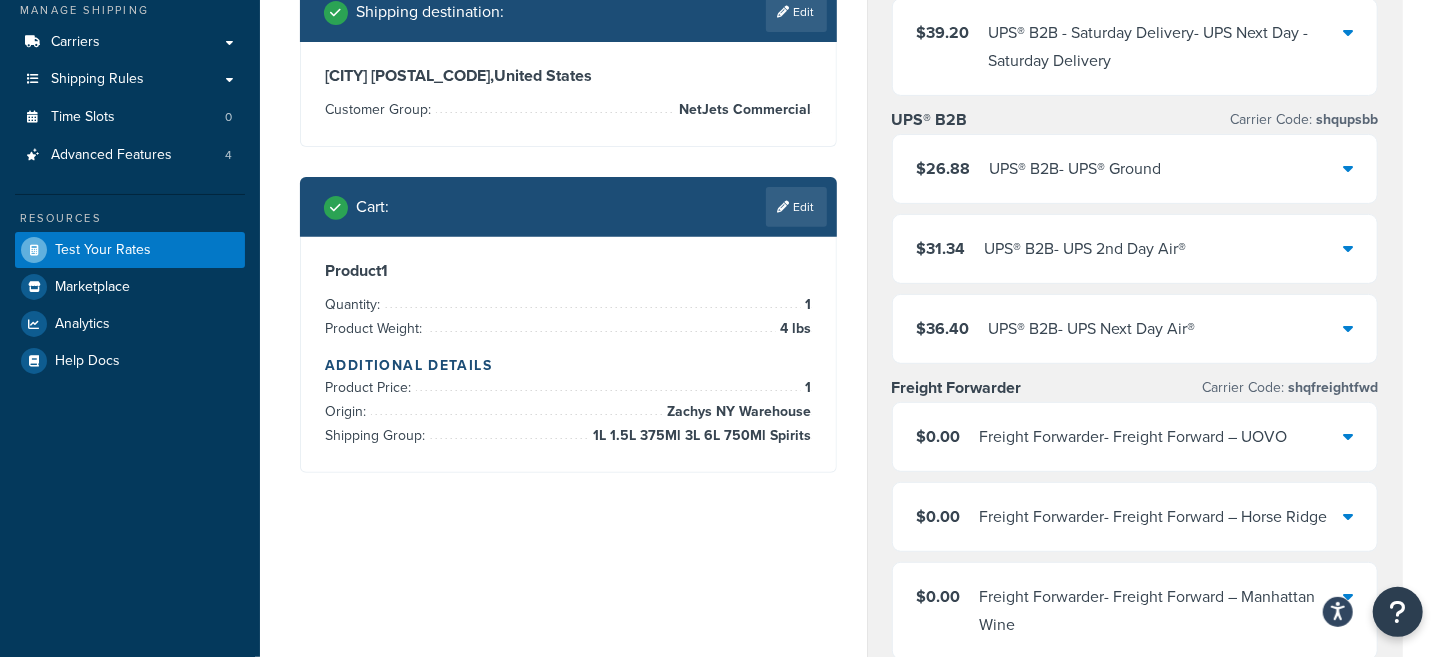 scroll, scrollTop: 375, scrollLeft: 0, axis: vertical 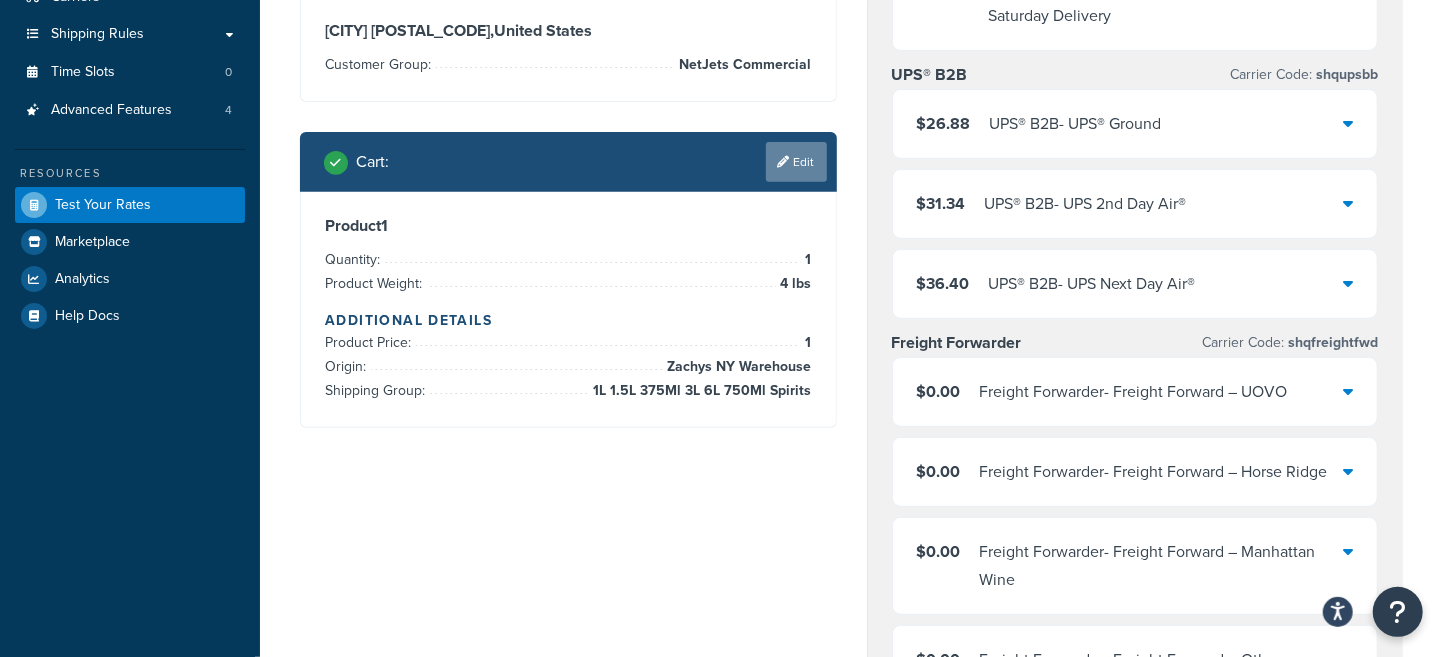 click on "Edit" at bounding box center [796, 162] 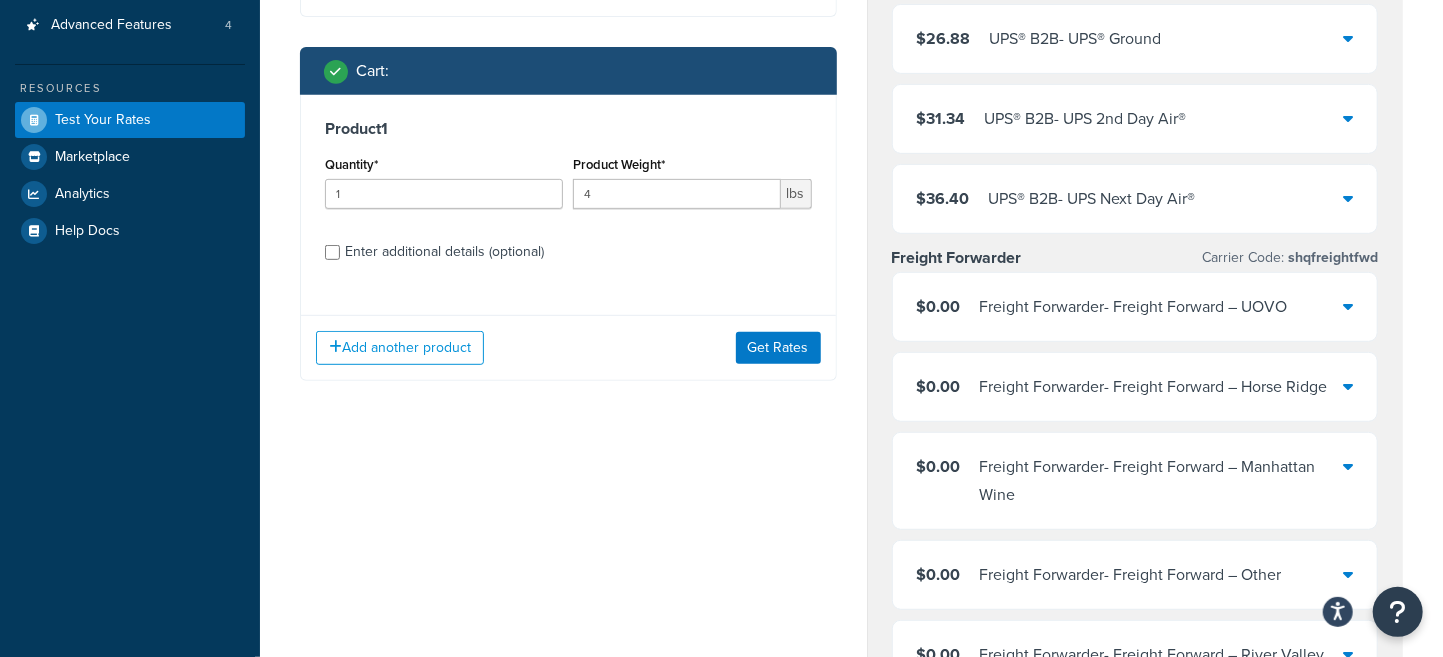 scroll, scrollTop: 499, scrollLeft: 0, axis: vertical 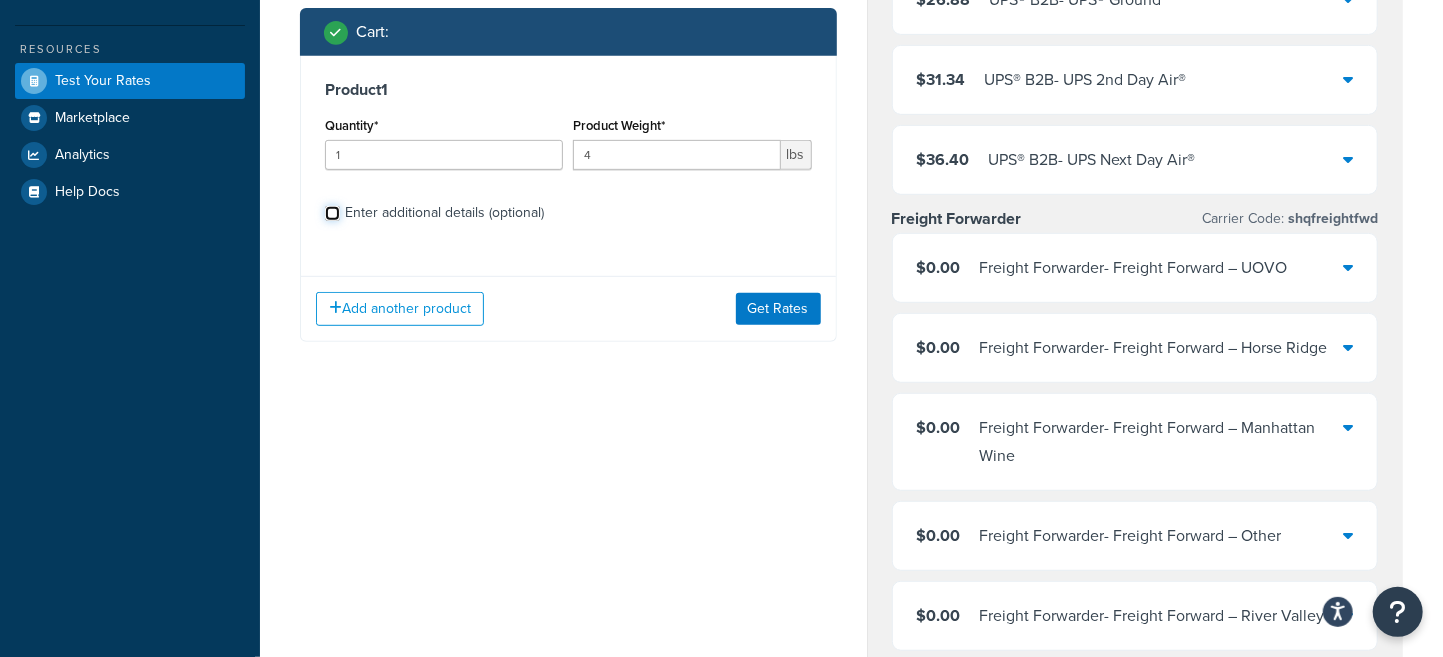 click on "Enter additional details (optional)" at bounding box center (332, 213) 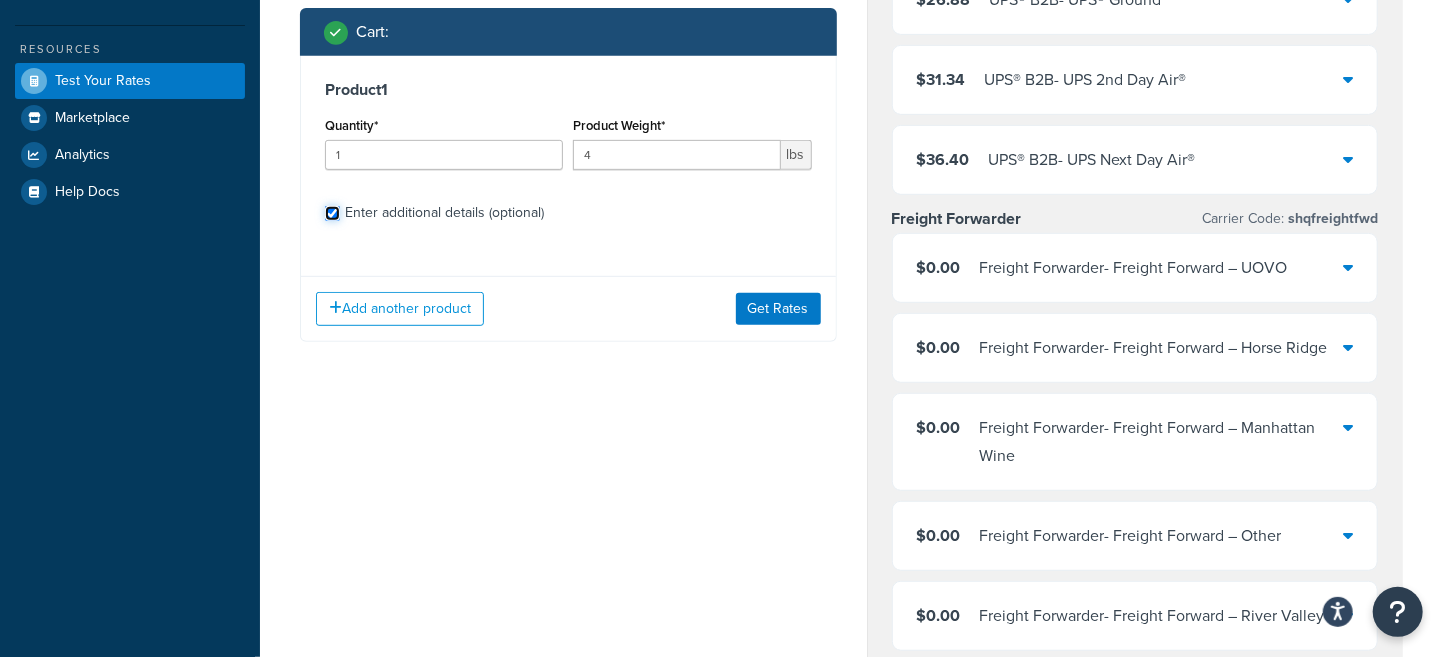 checkbox on "true" 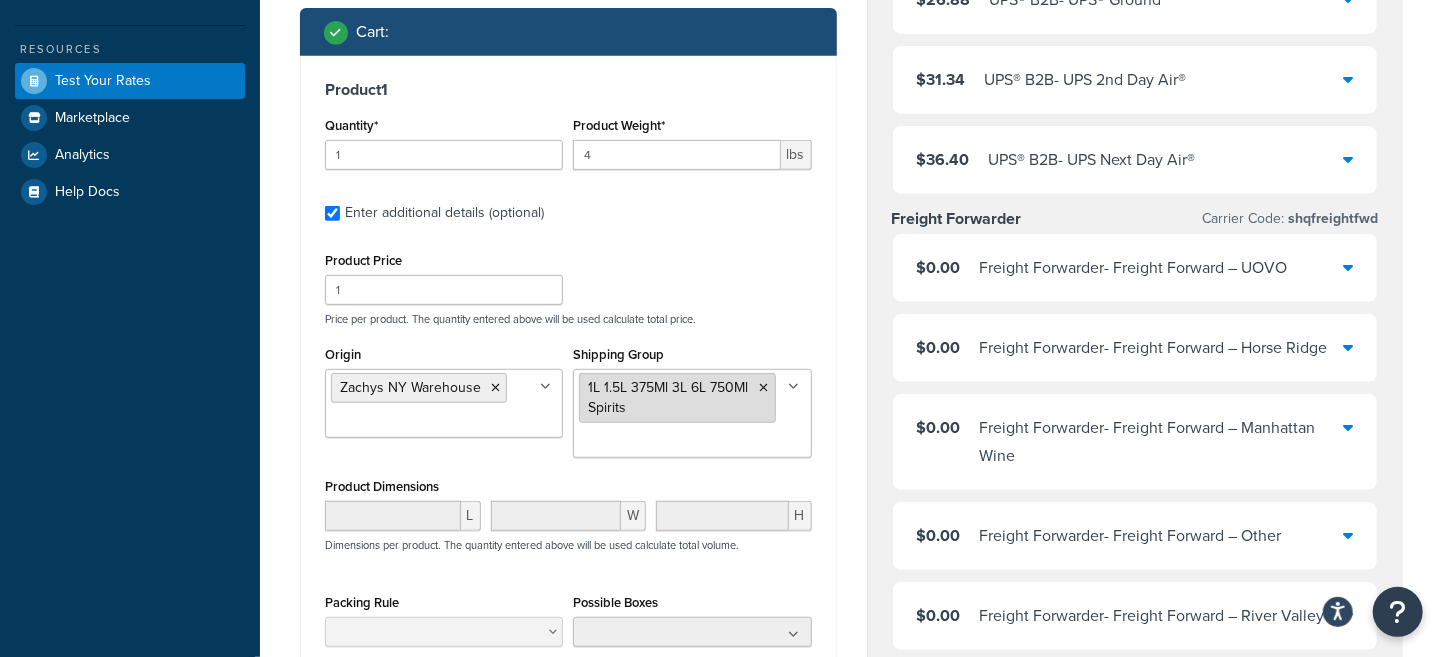 click at bounding box center [764, 388] 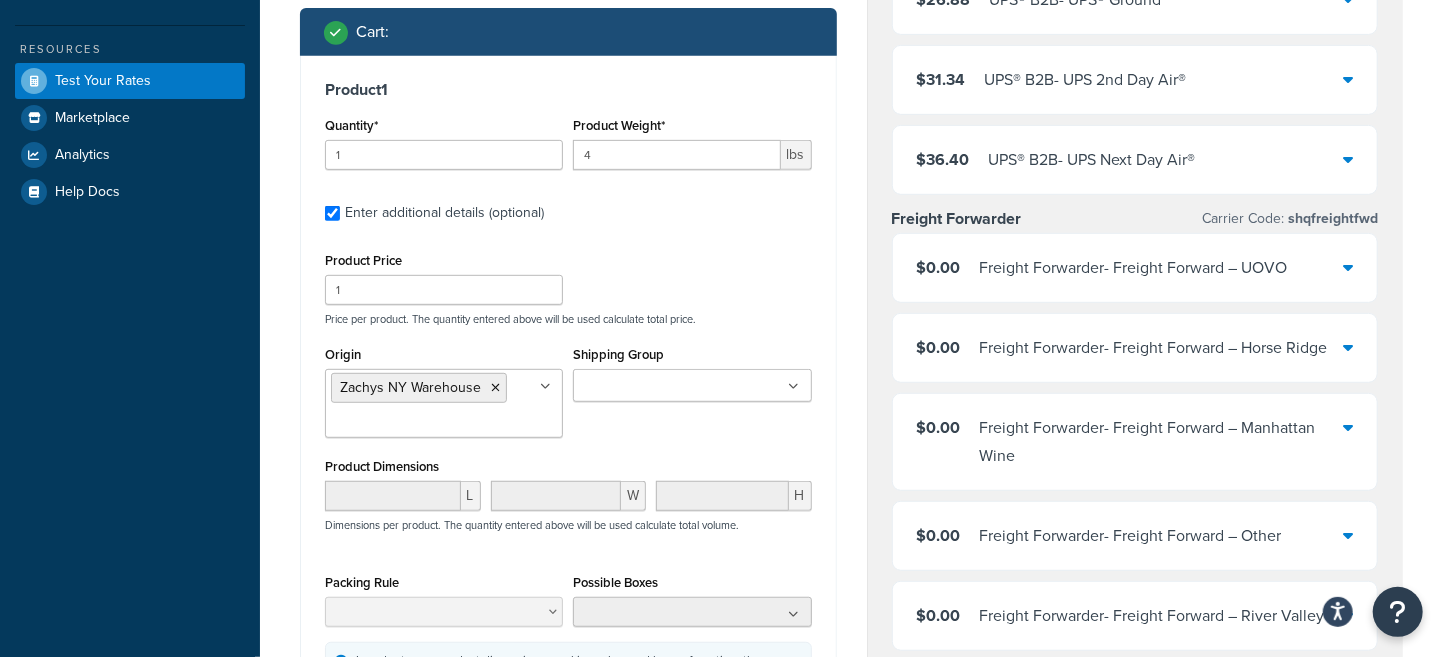click on "Product Price   1 Price per product. The quantity entered above will be used calculate total price." at bounding box center [568, 286] 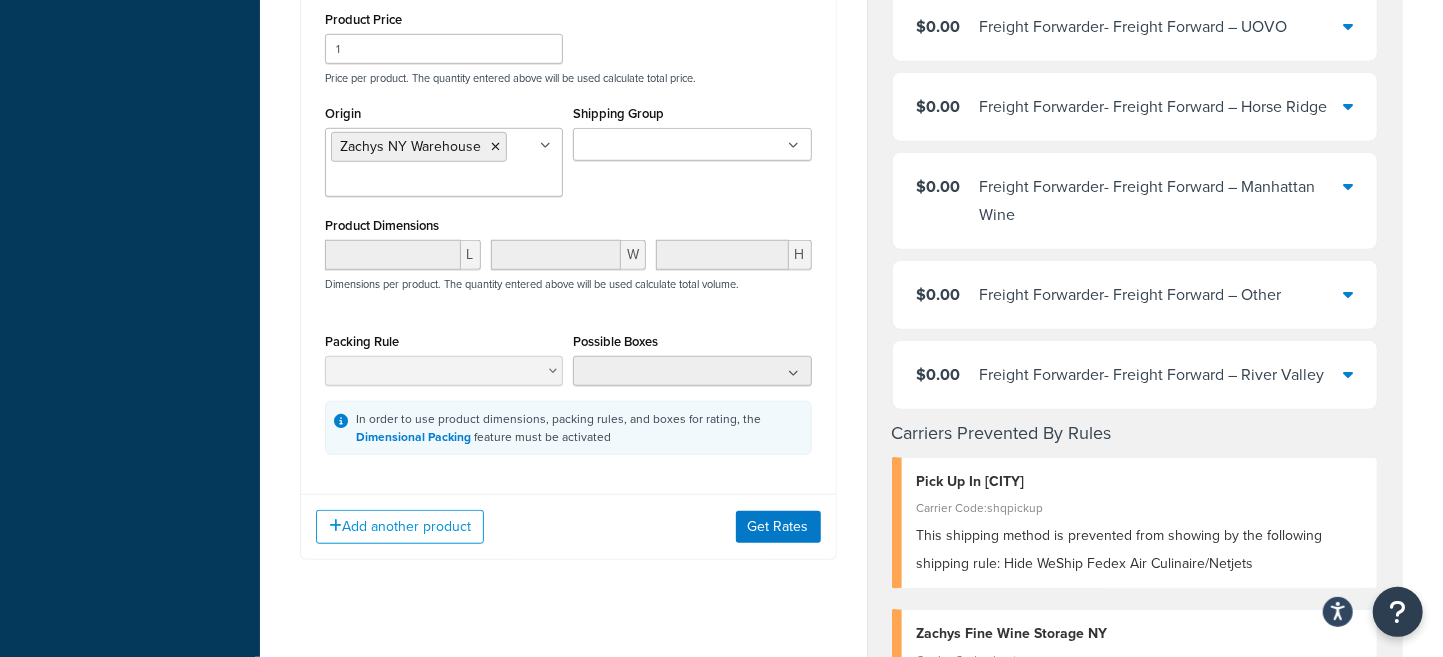 scroll, scrollTop: 750, scrollLeft: 0, axis: vertical 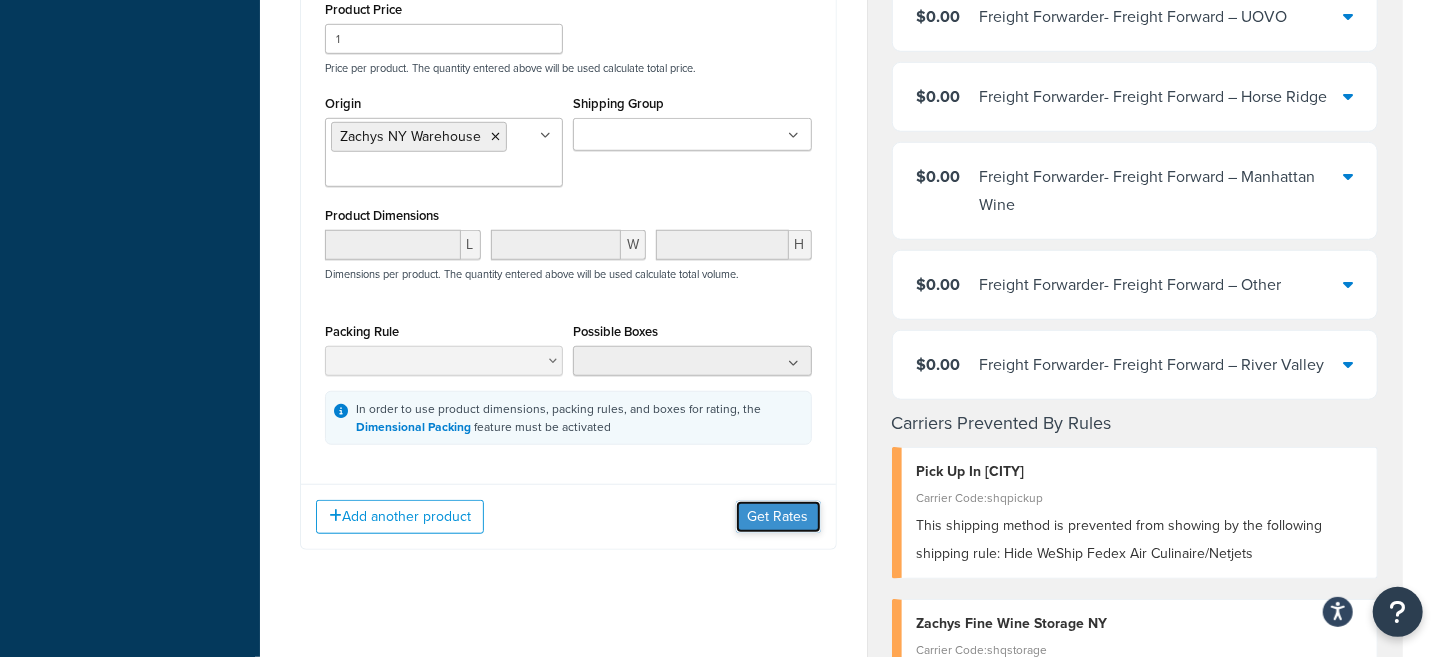 click on "Get Rates" at bounding box center [778, 517] 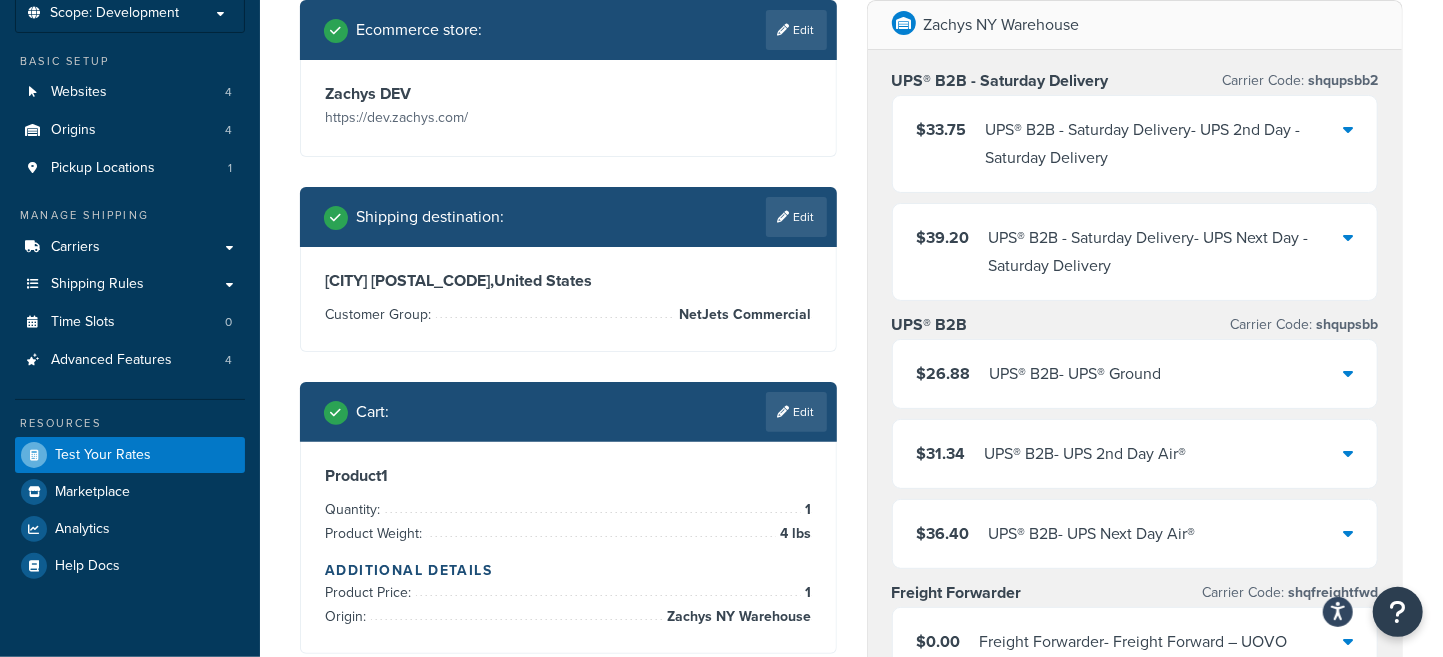 scroll, scrollTop: 124, scrollLeft: 0, axis: vertical 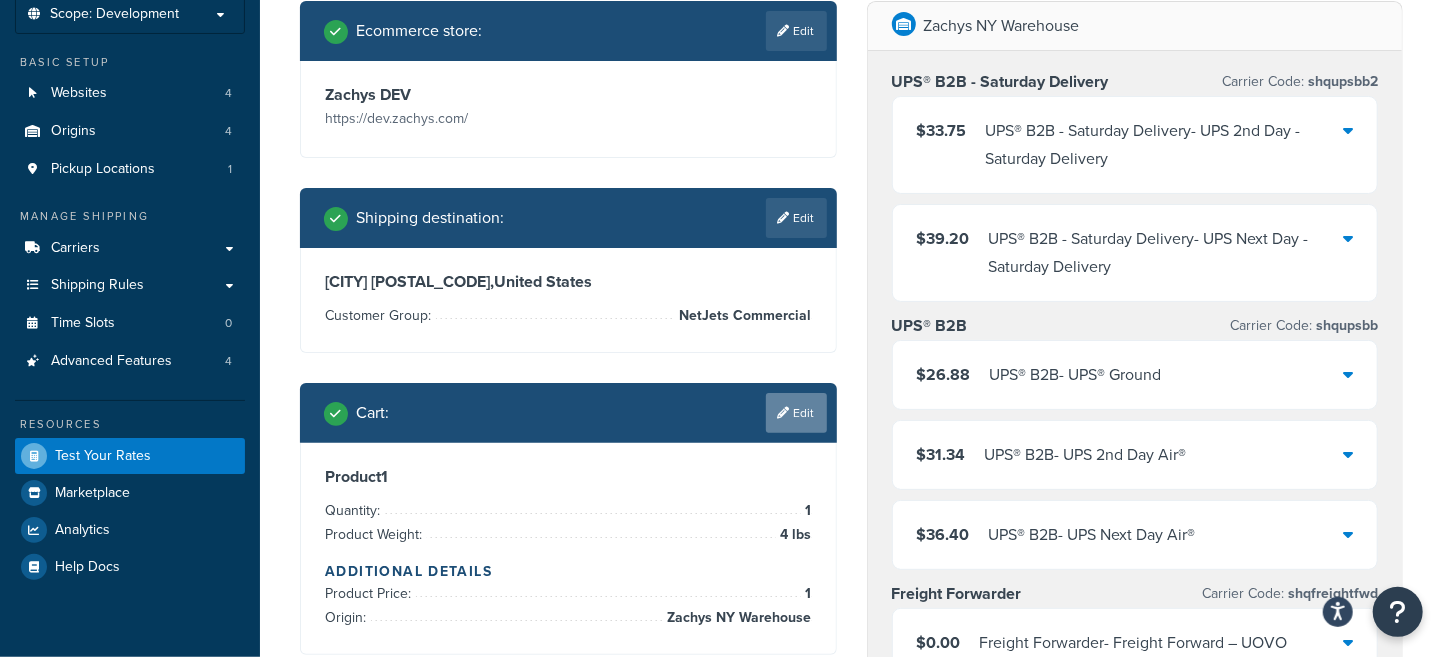 click on "Edit" at bounding box center (796, 413) 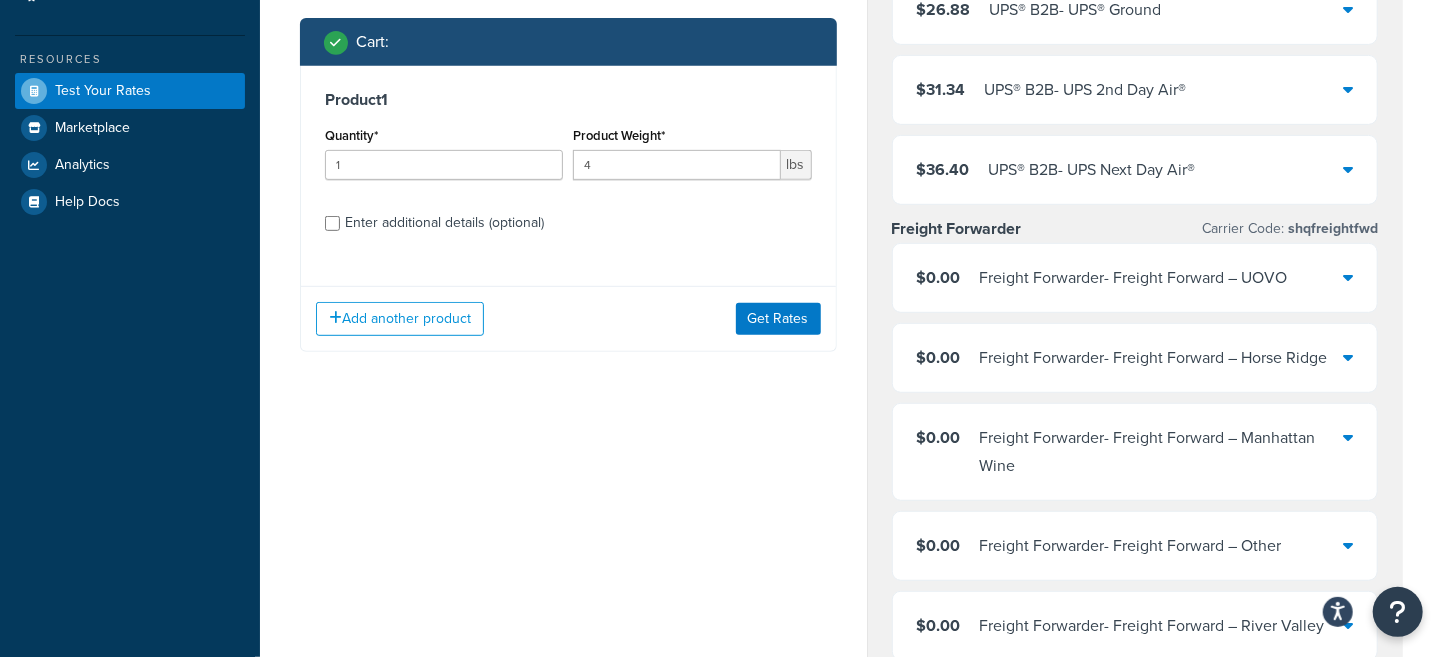 scroll, scrollTop: 499, scrollLeft: 0, axis: vertical 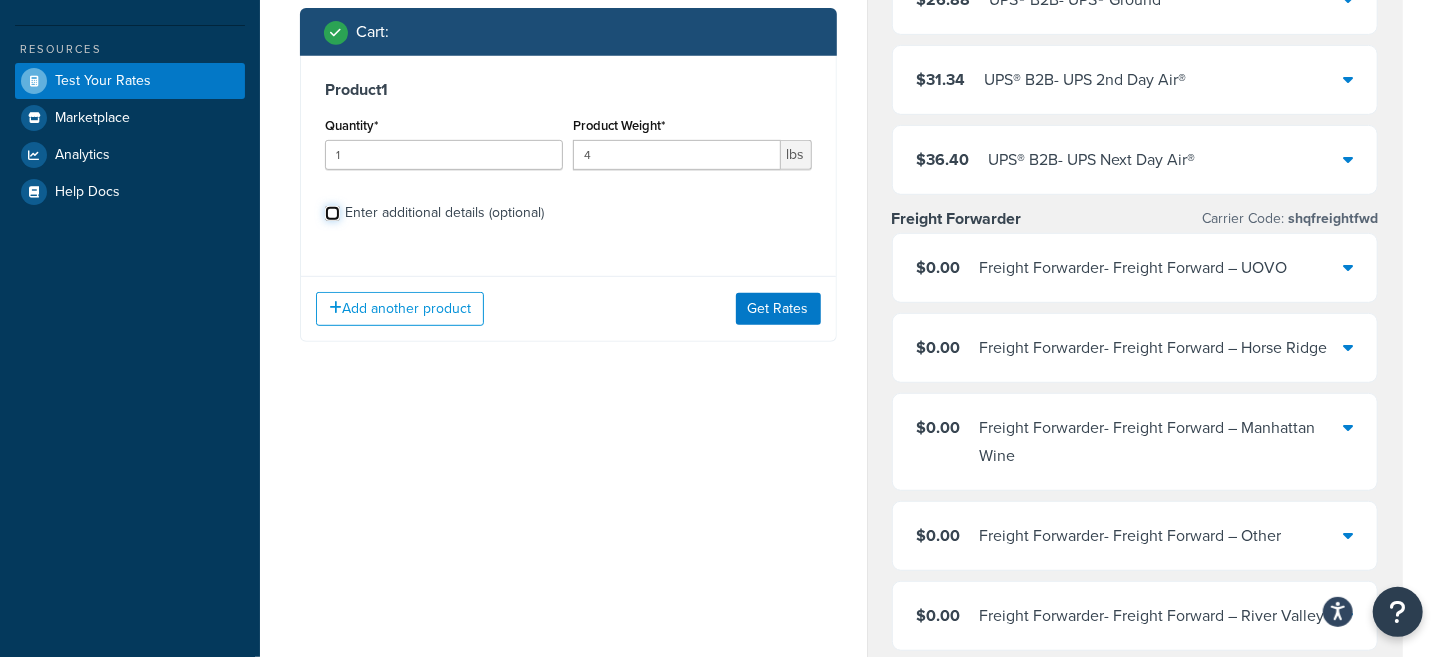 click on "Enter additional details (optional)" at bounding box center [332, 213] 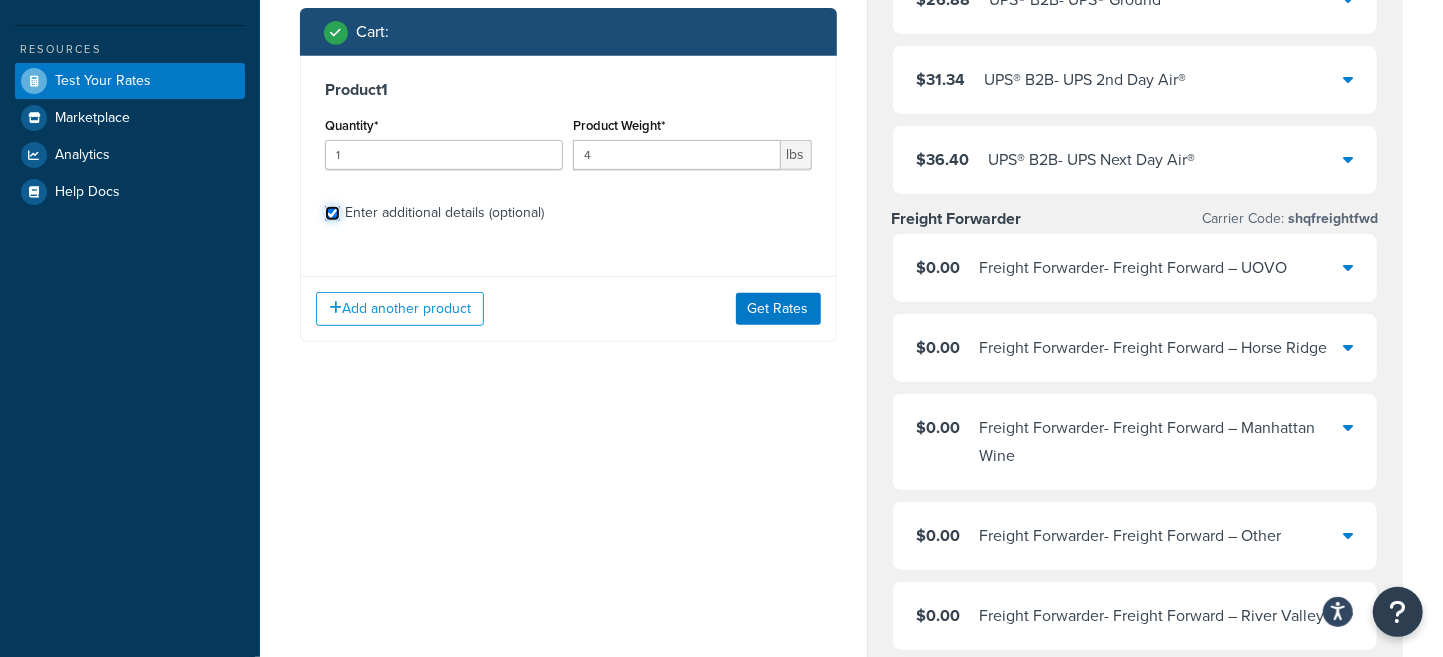 checkbox on "true" 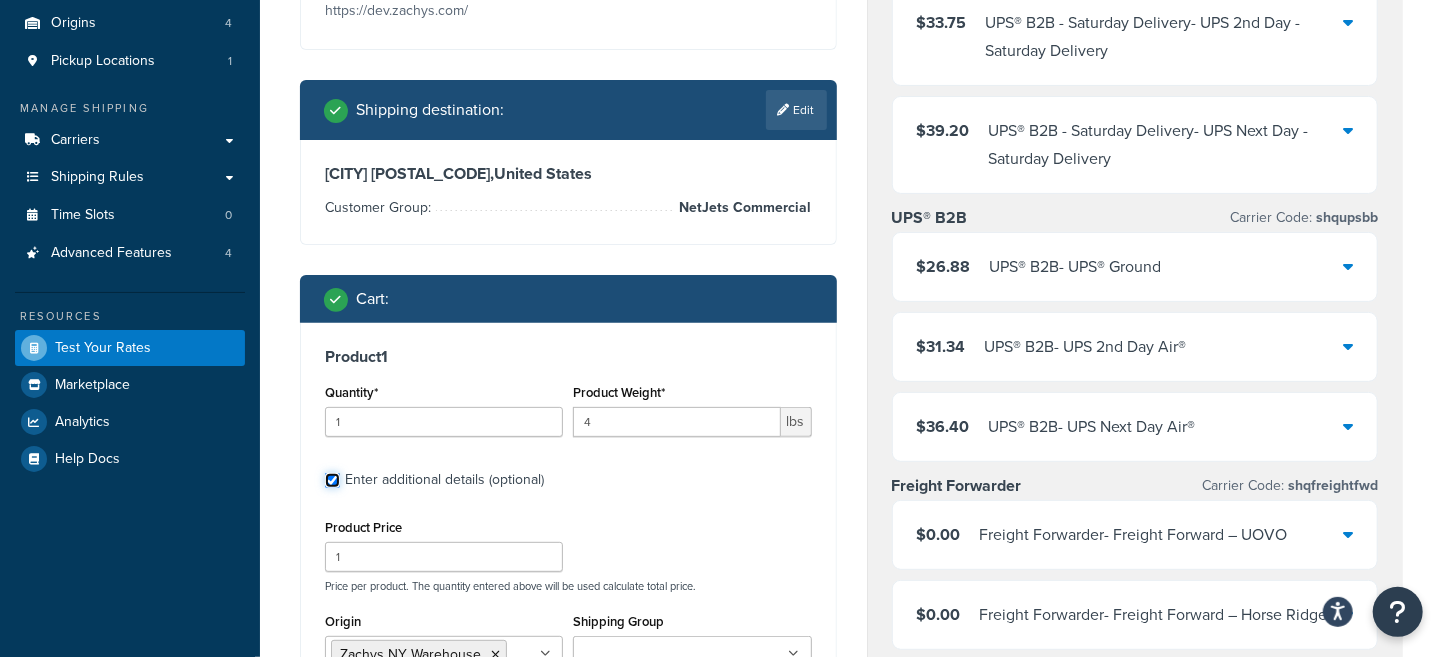 scroll, scrollTop: 0, scrollLeft: 0, axis: both 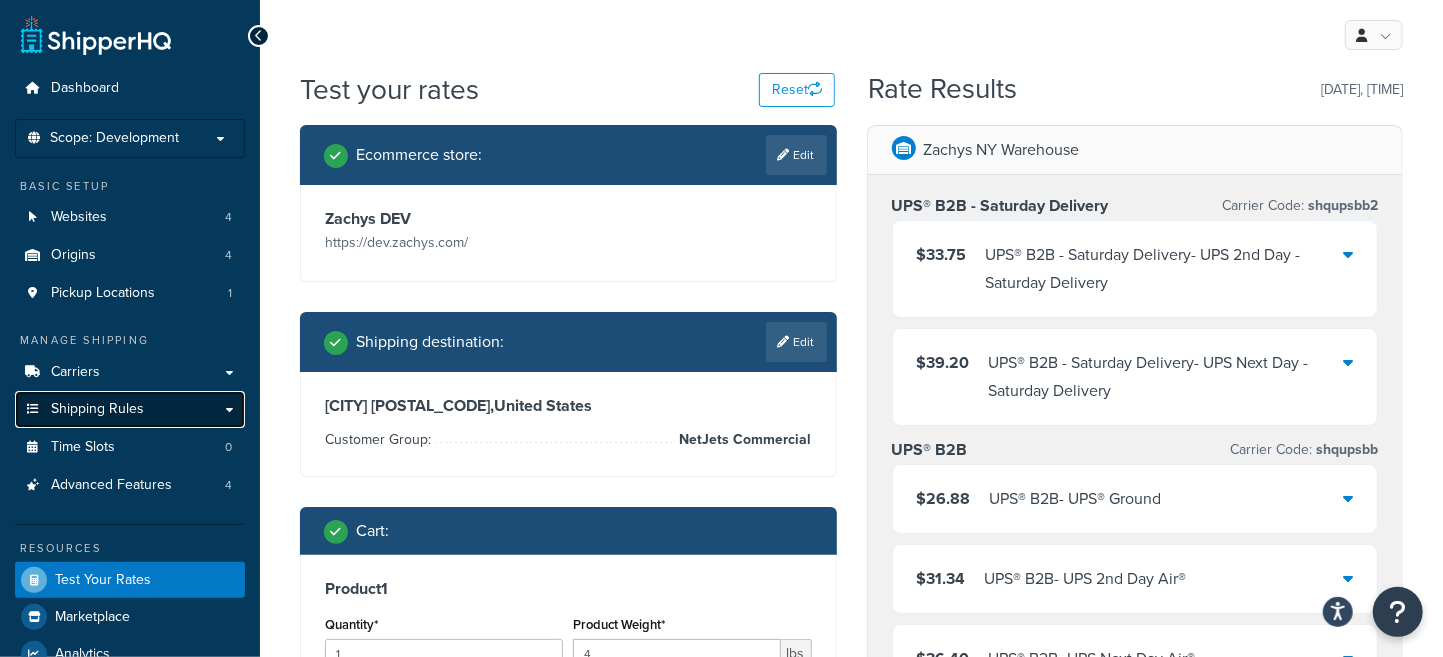 click on "Shipping Rules" at bounding box center [97, 409] 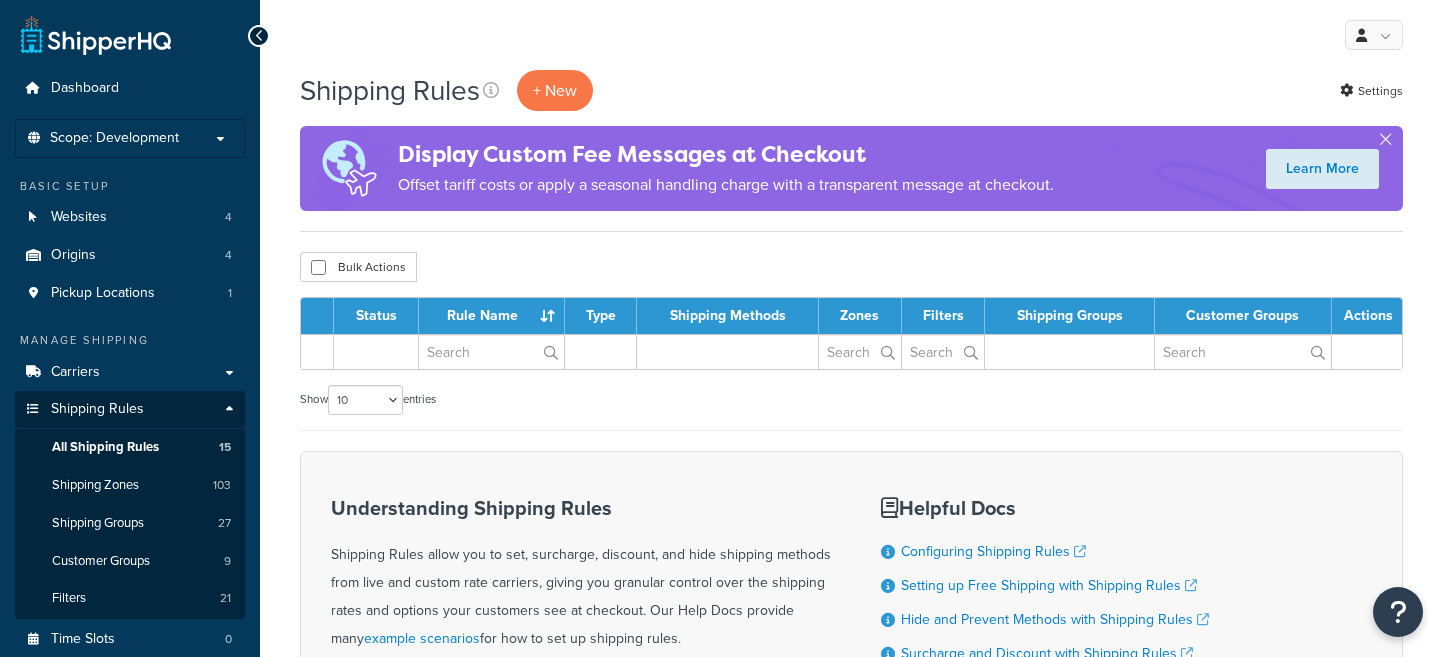 scroll, scrollTop: 0, scrollLeft: 0, axis: both 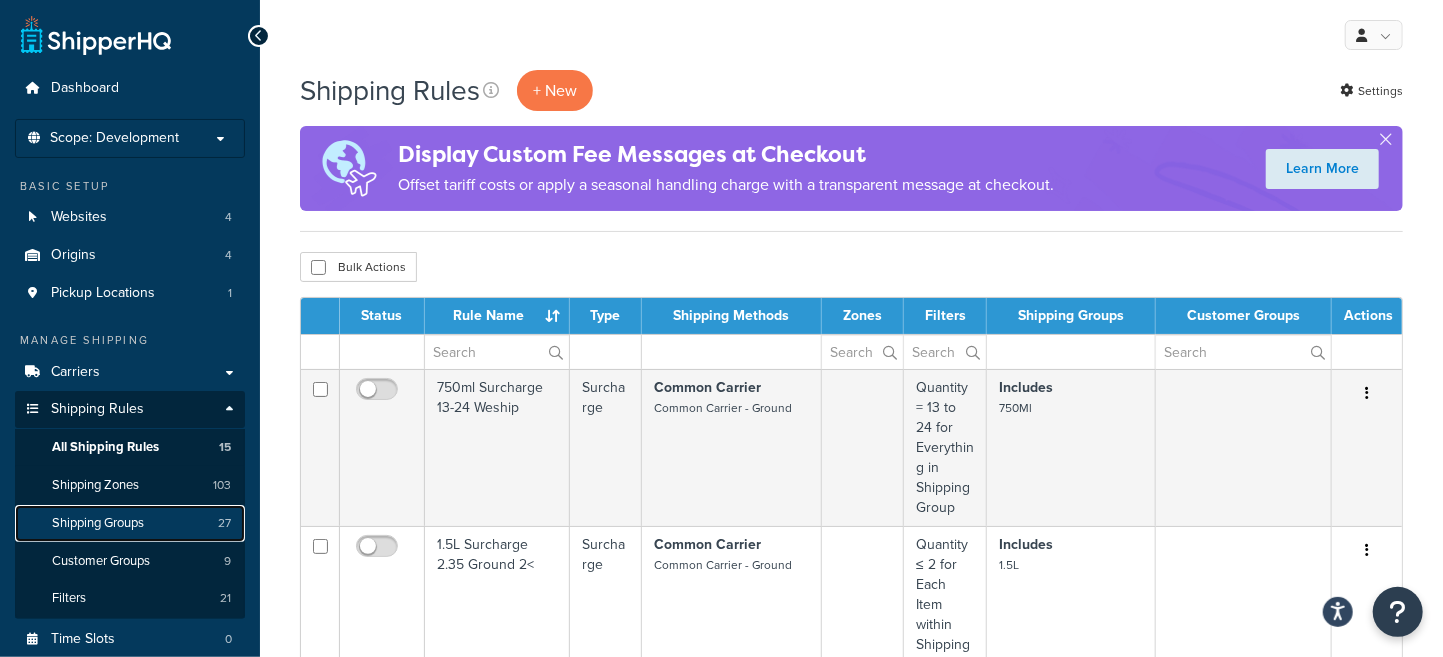 click on "Shipping Groups" at bounding box center (98, 523) 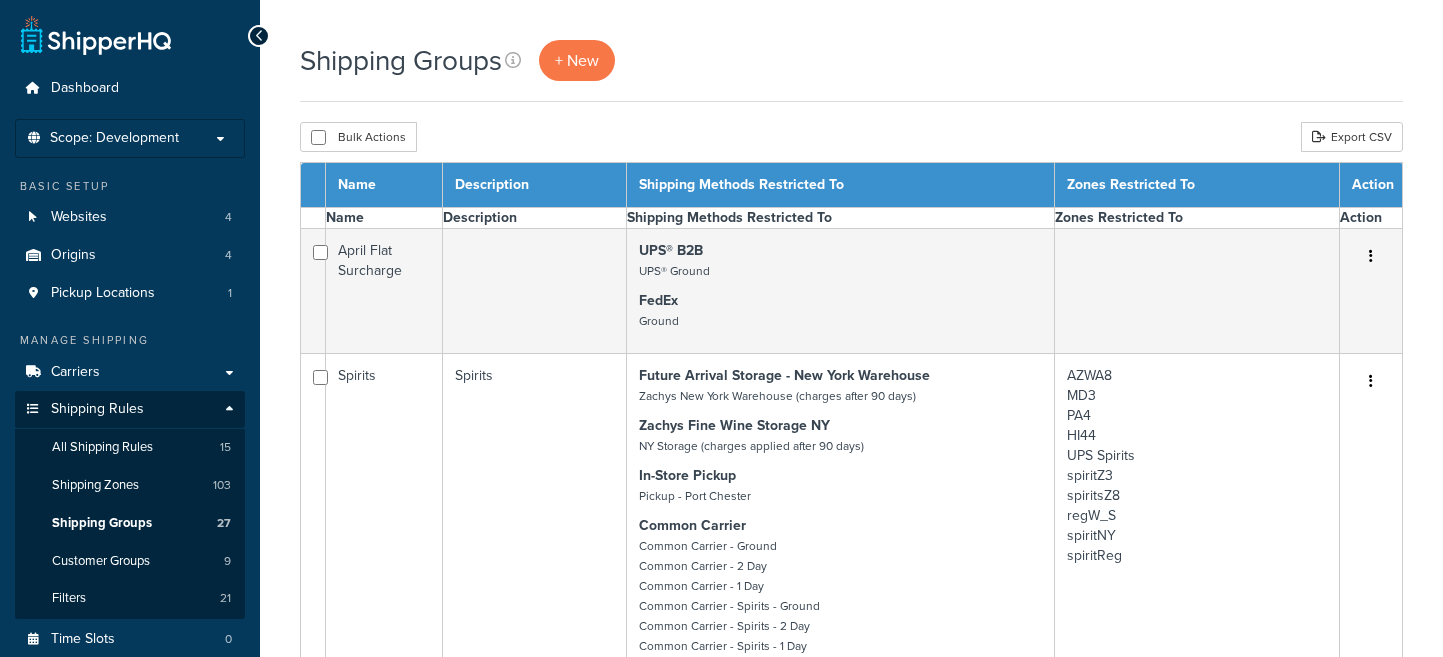 scroll, scrollTop: 0, scrollLeft: 0, axis: both 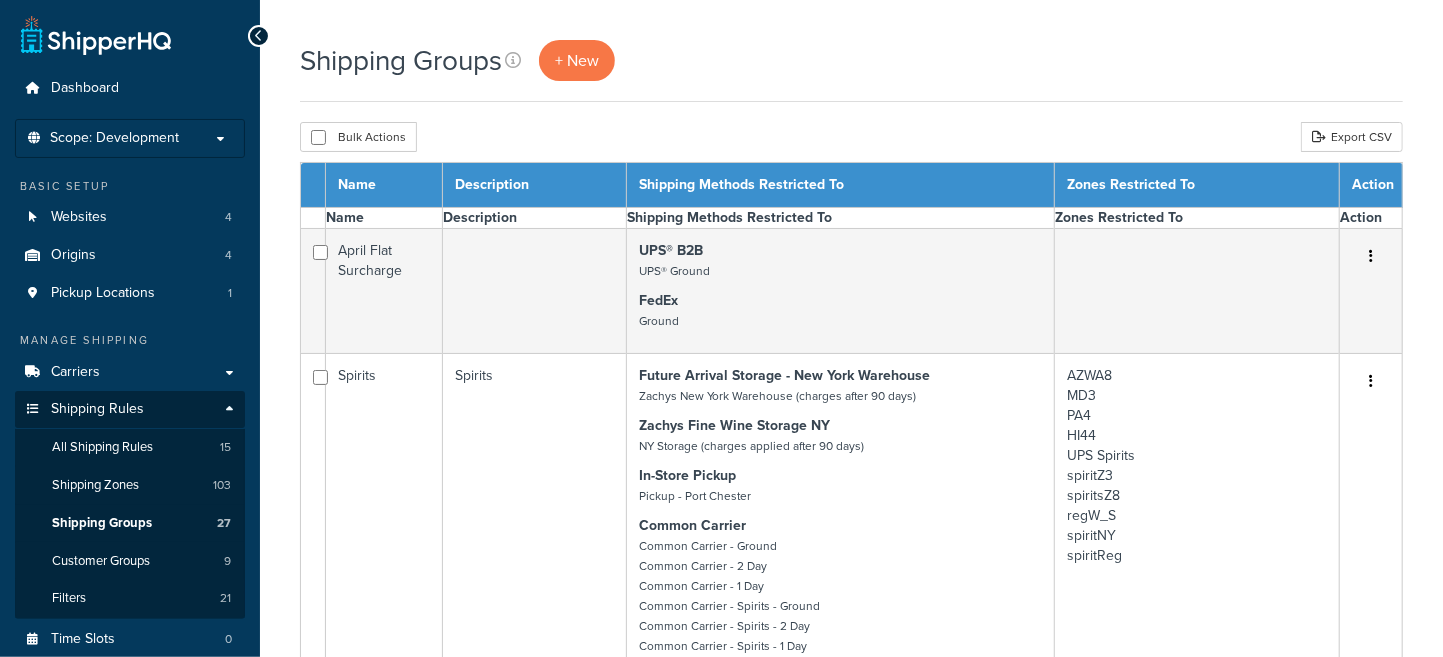 select on "15" 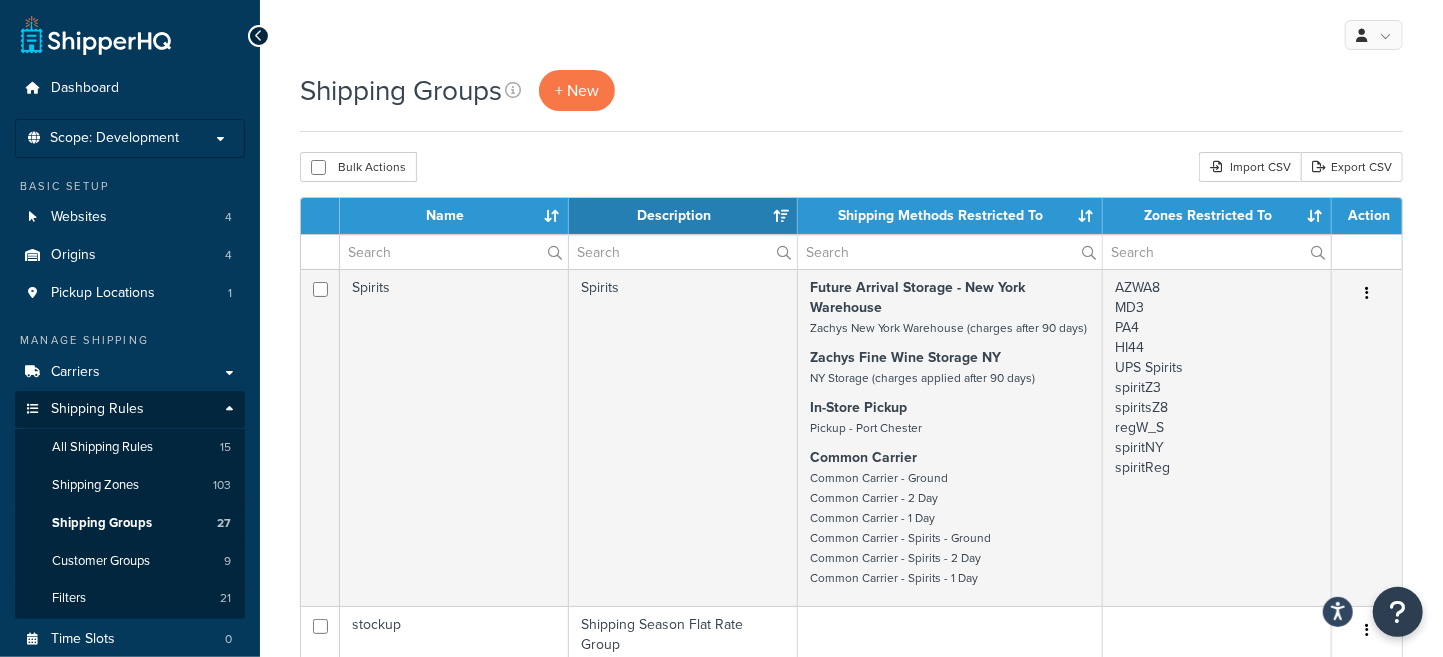 scroll, scrollTop: 0, scrollLeft: 0, axis: both 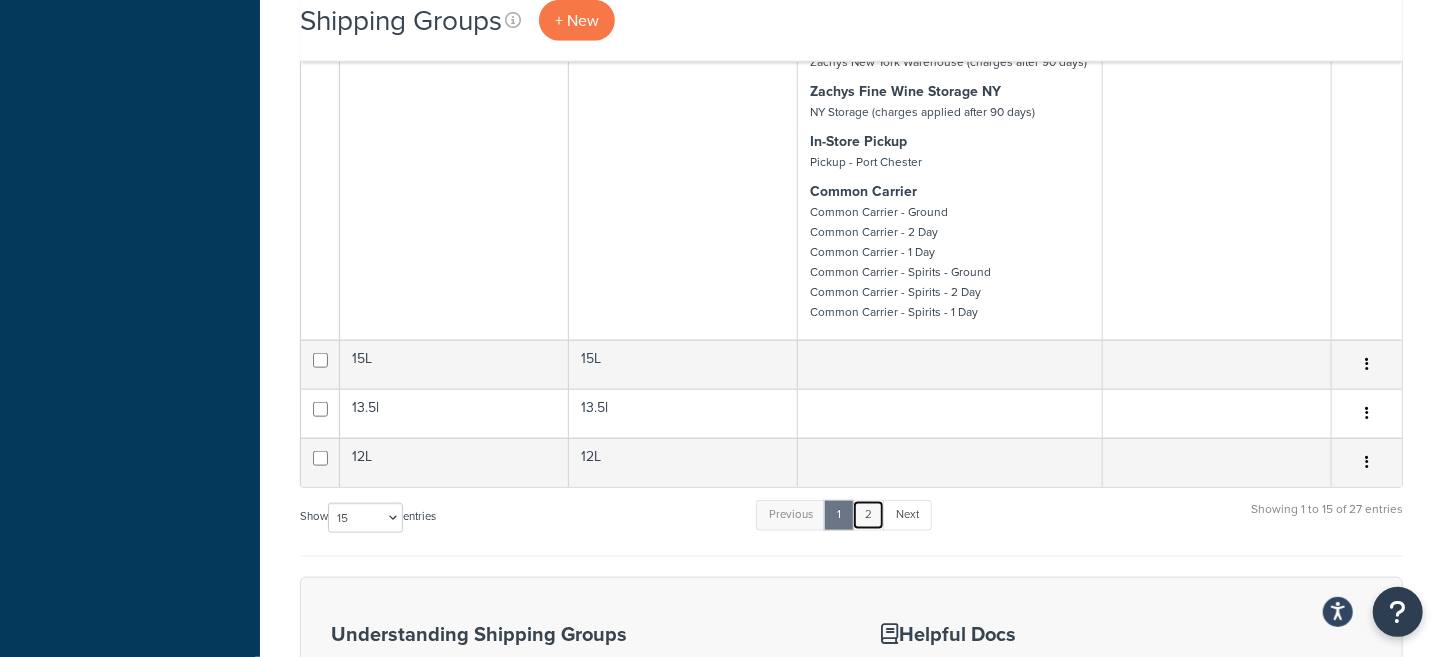 click on "2" at bounding box center [868, 515] 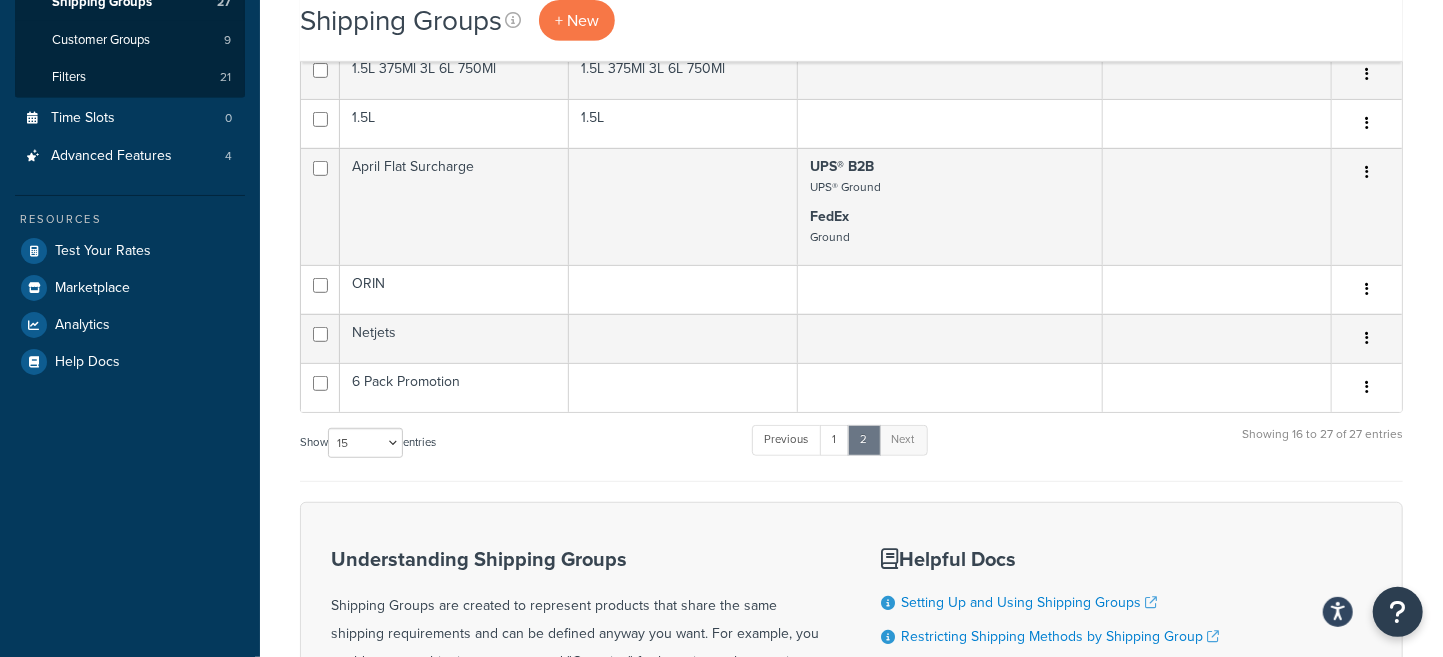 scroll, scrollTop: 519, scrollLeft: 0, axis: vertical 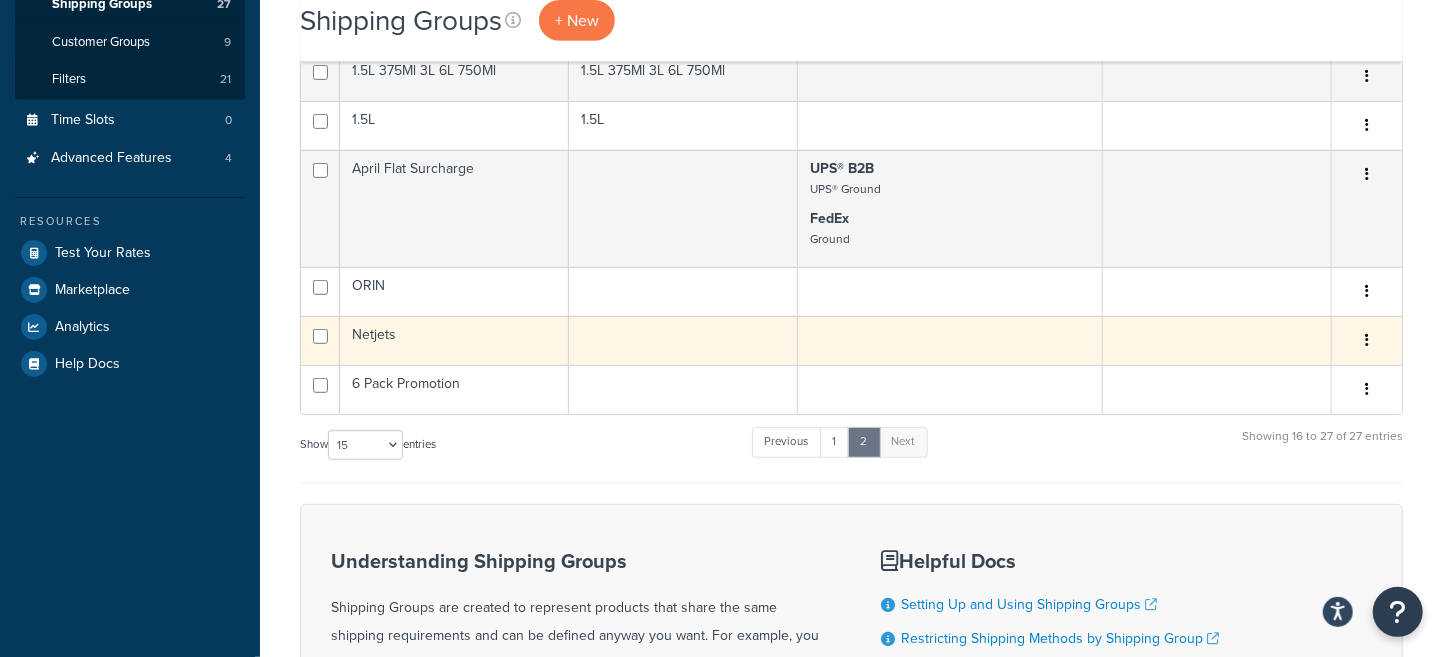 click at bounding box center (1367, 340) 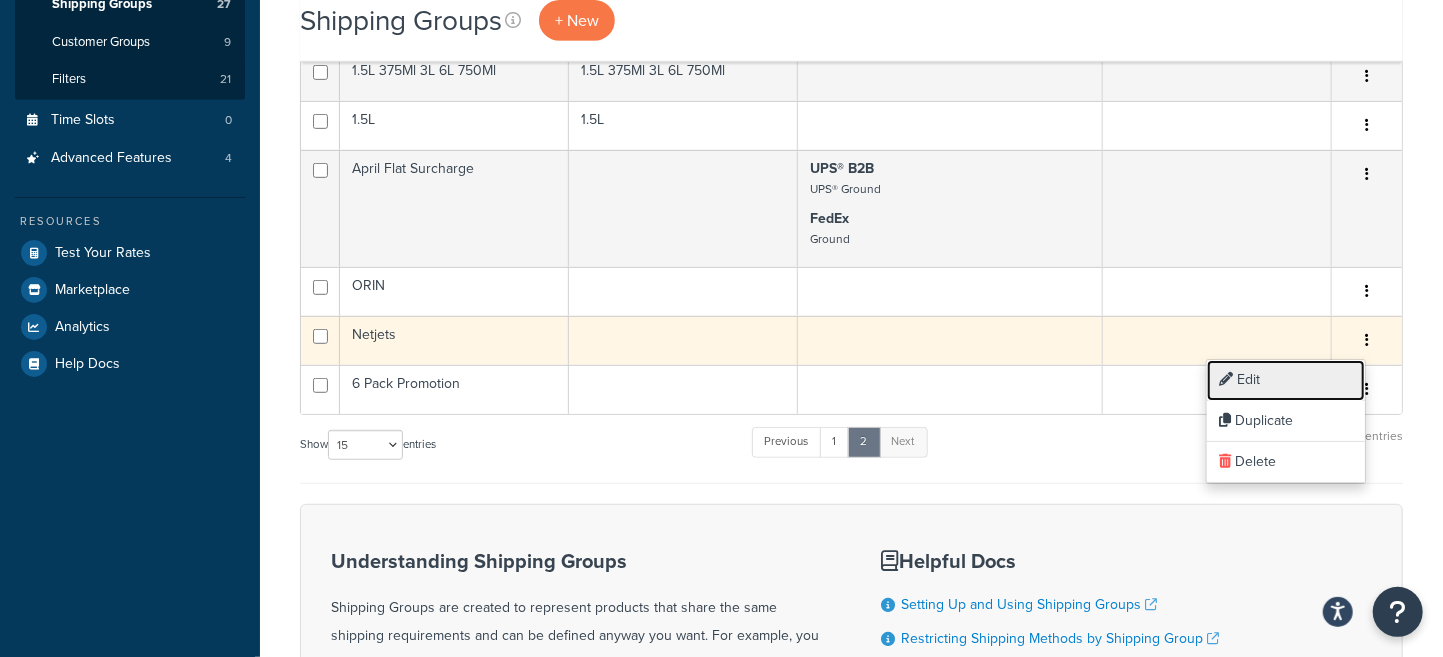 click on "Edit" at bounding box center [1286, 380] 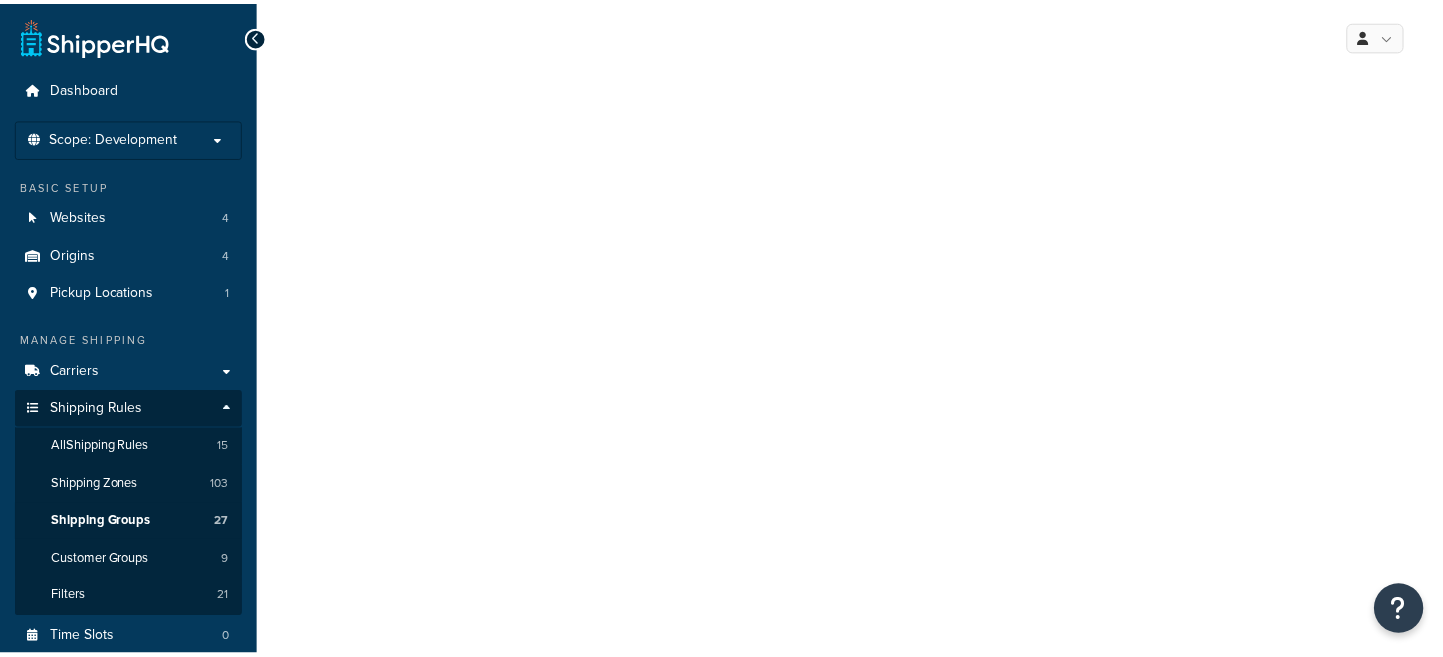 scroll, scrollTop: 0, scrollLeft: 0, axis: both 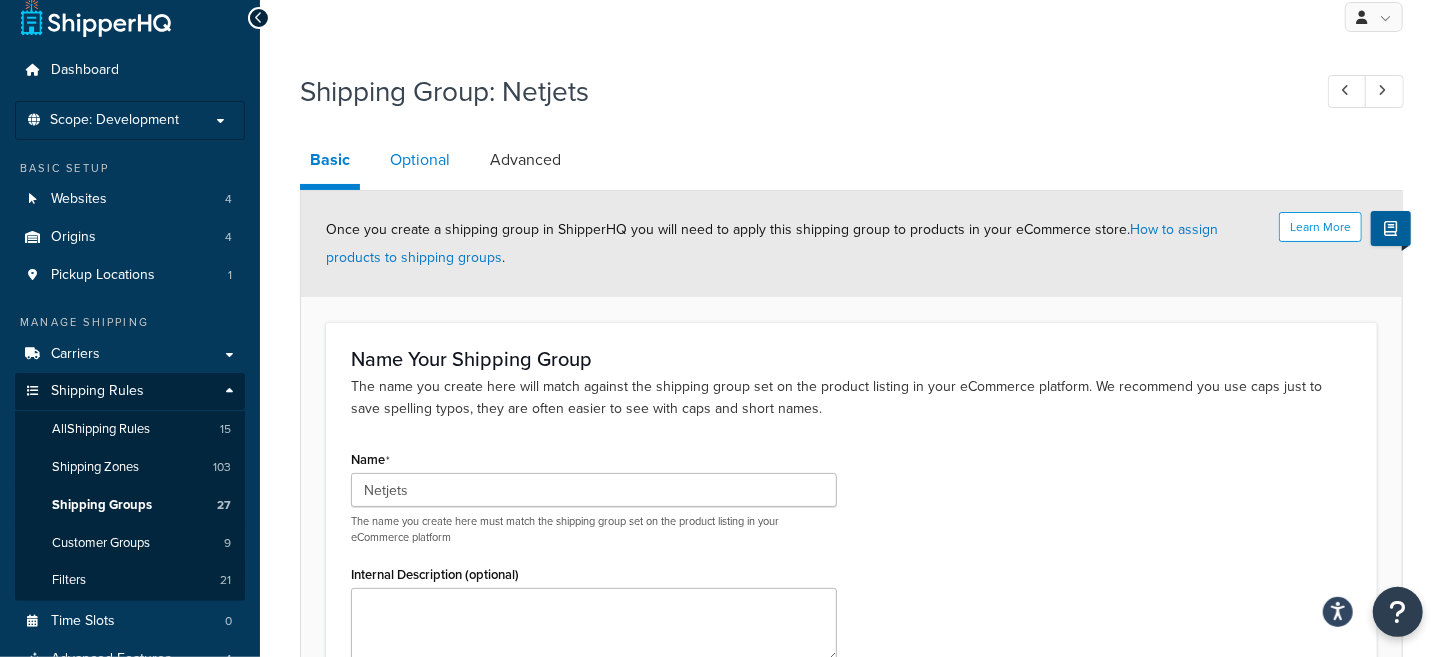 click on "Optional" at bounding box center [420, 160] 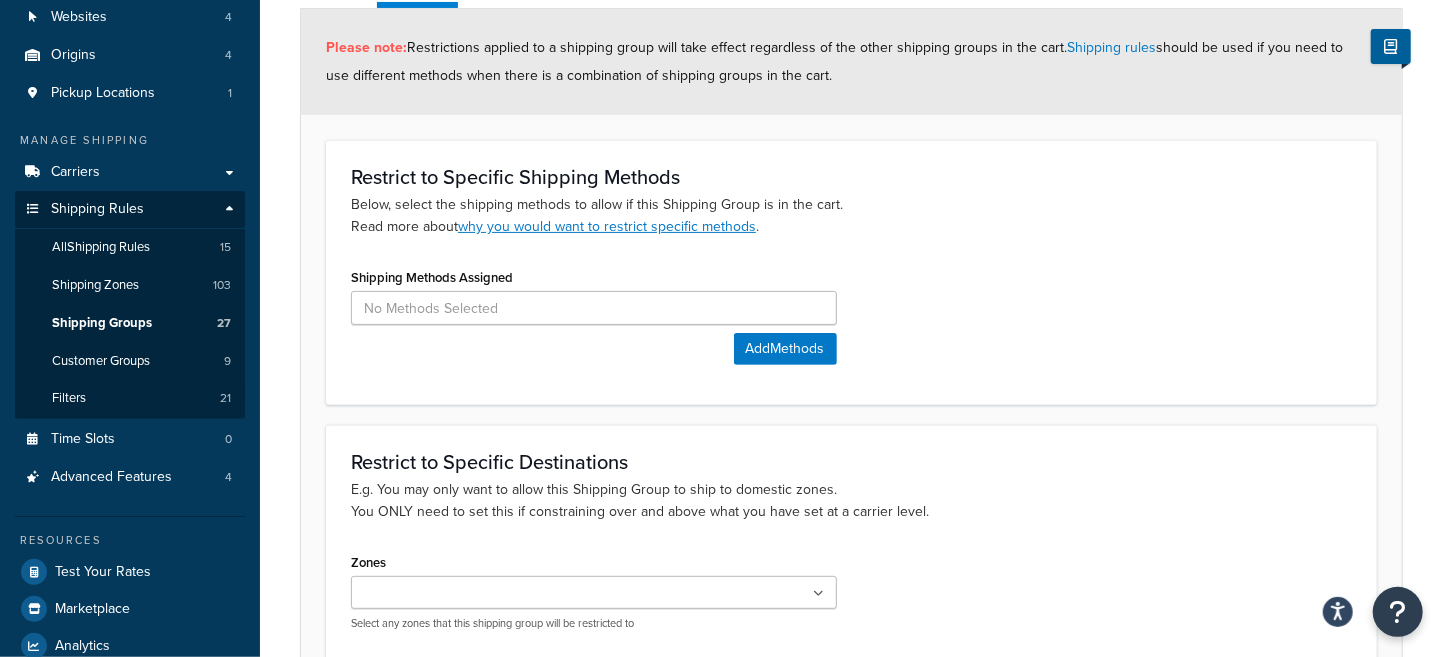 scroll, scrollTop: 148, scrollLeft: 0, axis: vertical 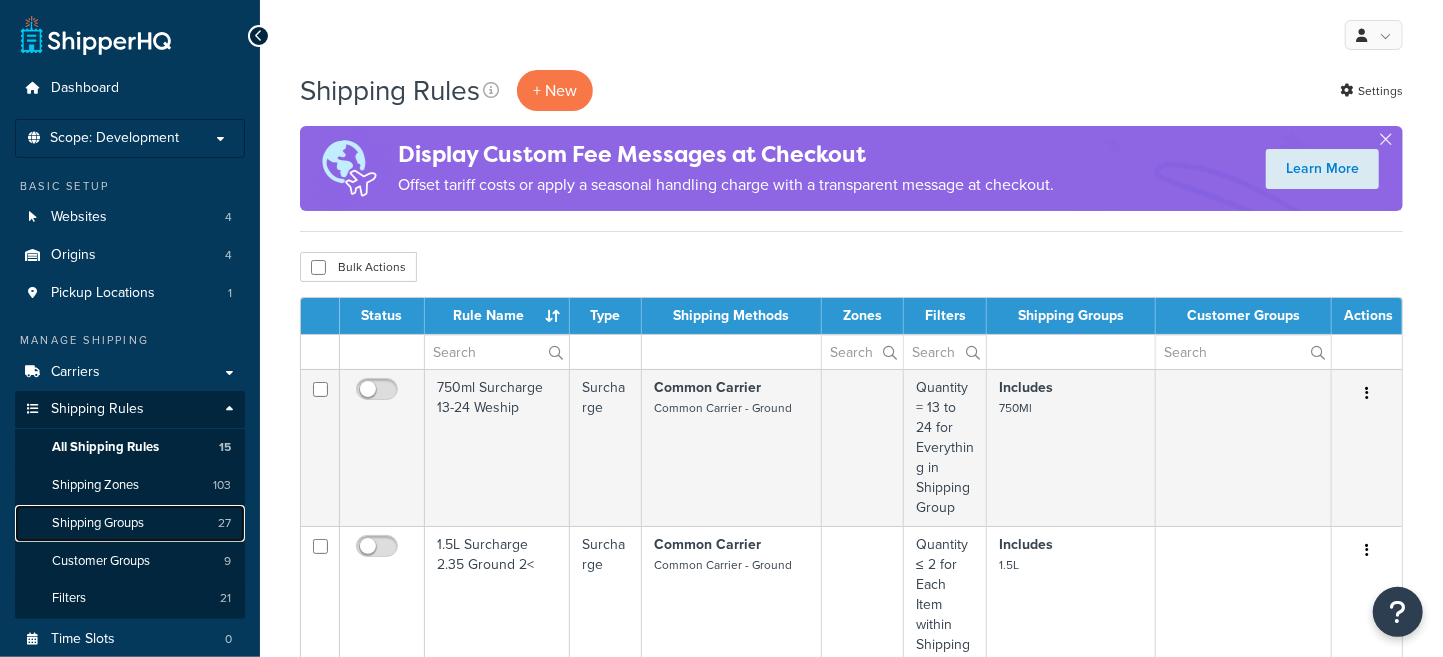 click on "Shipping Groups" at bounding box center [98, 523] 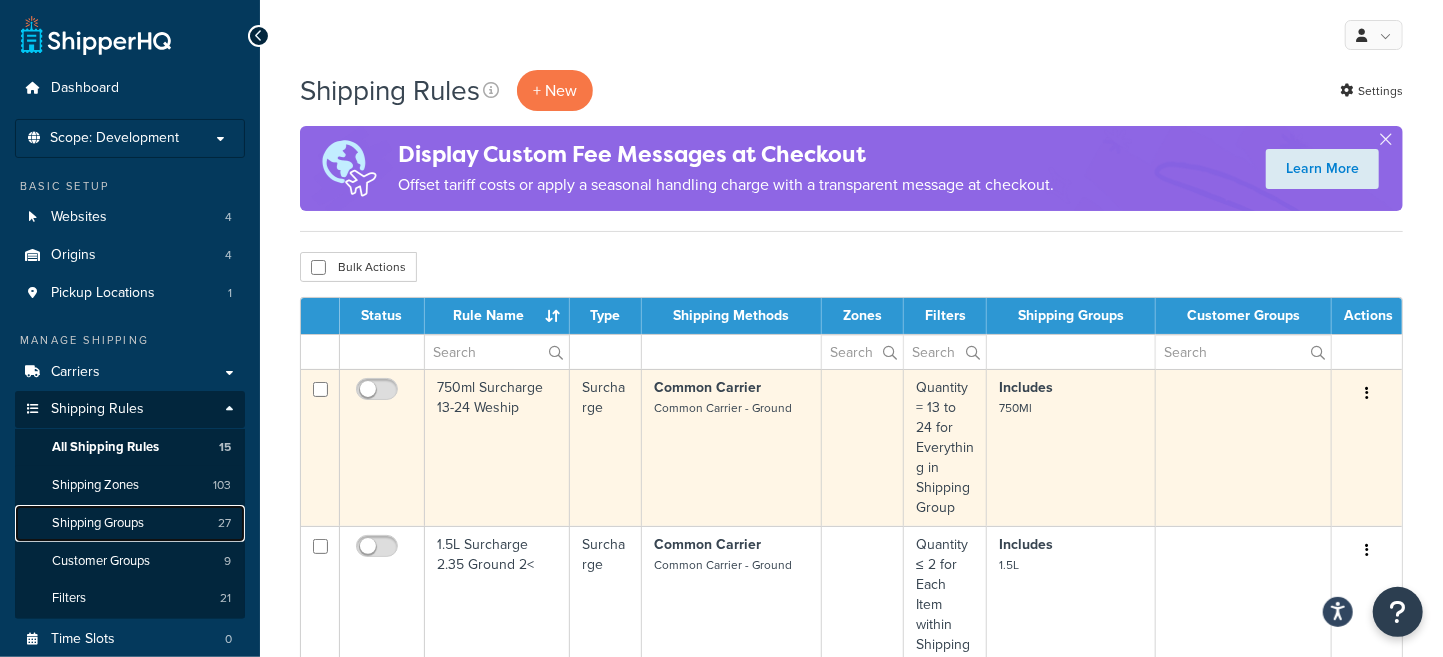 scroll, scrollTop: 0, scrollLeft: 0, axis: both 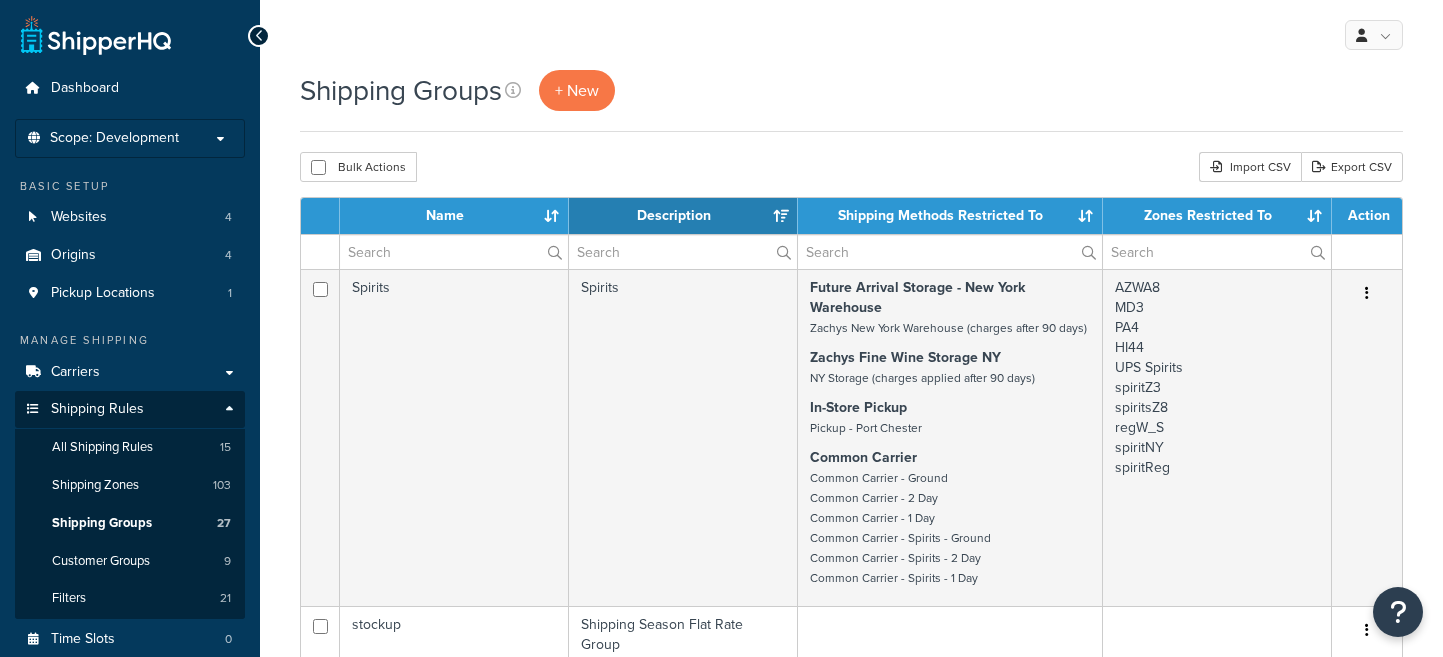 select on "15" 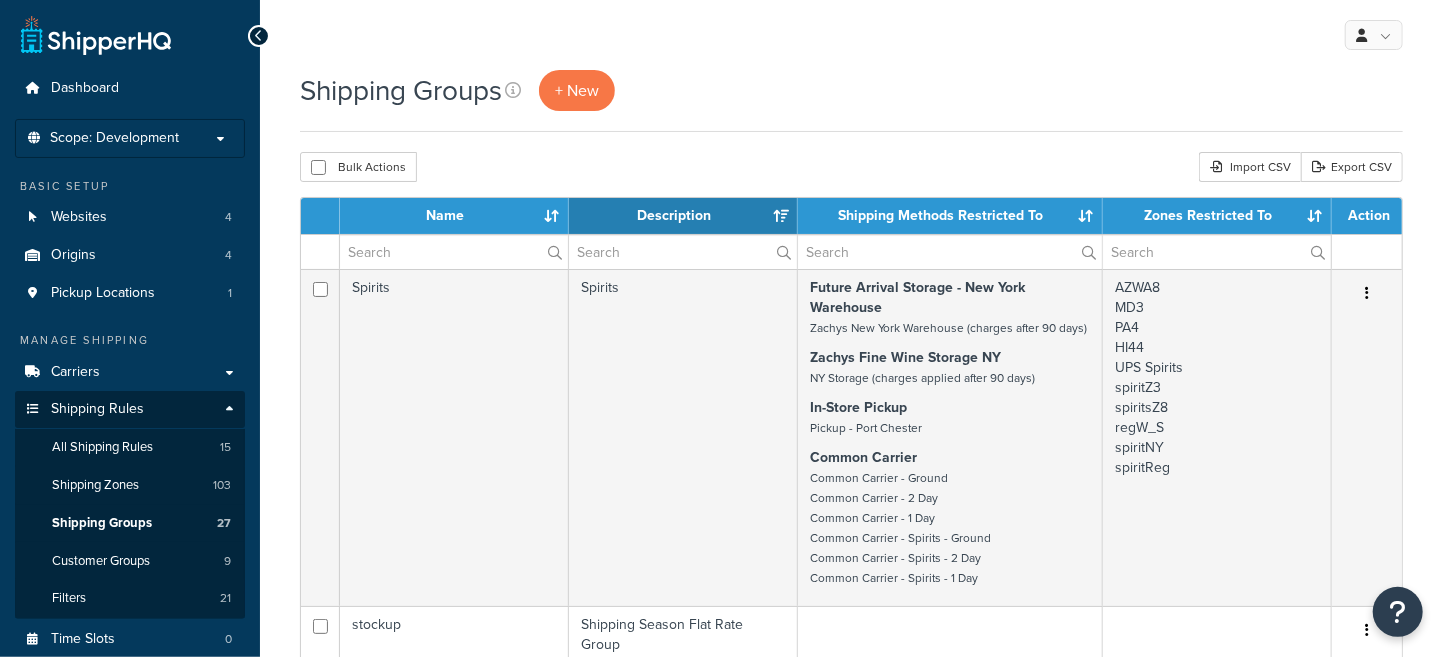 scroll, scrollTop: 0, scrollLeft: 0, axis: both 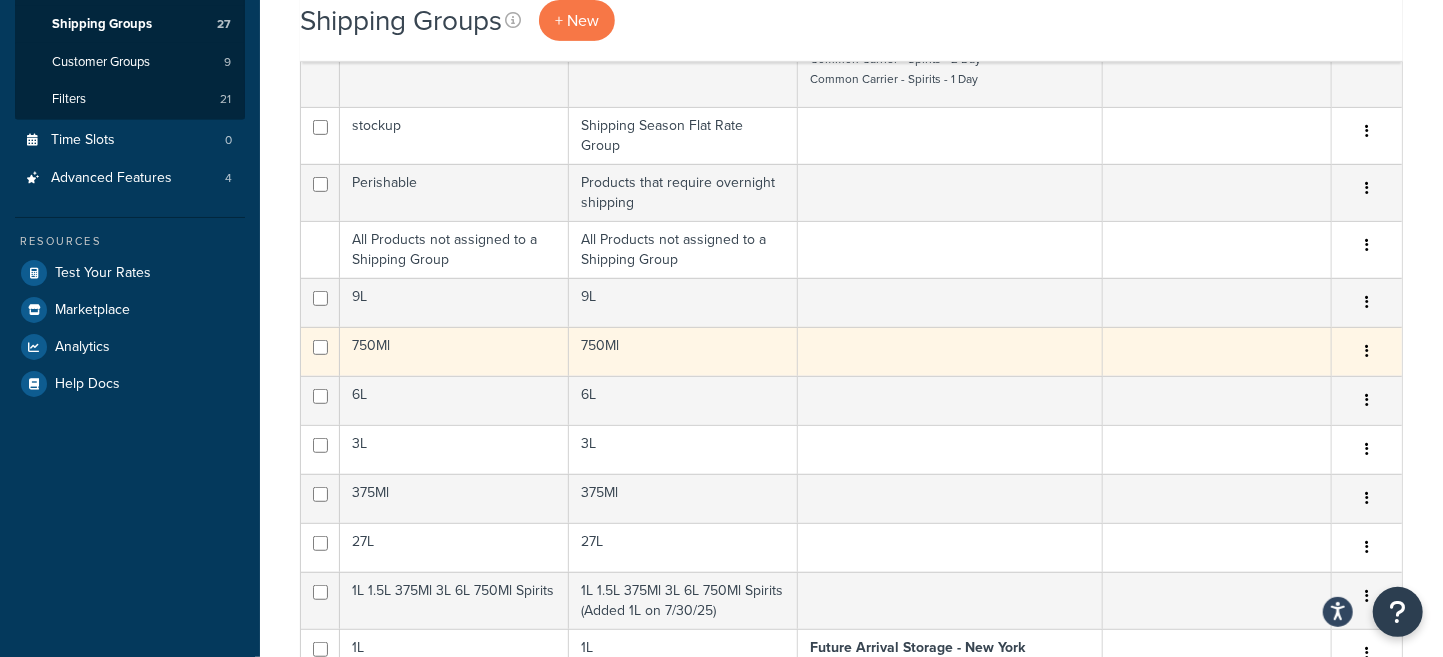 click at bounding box center [1367, 352] 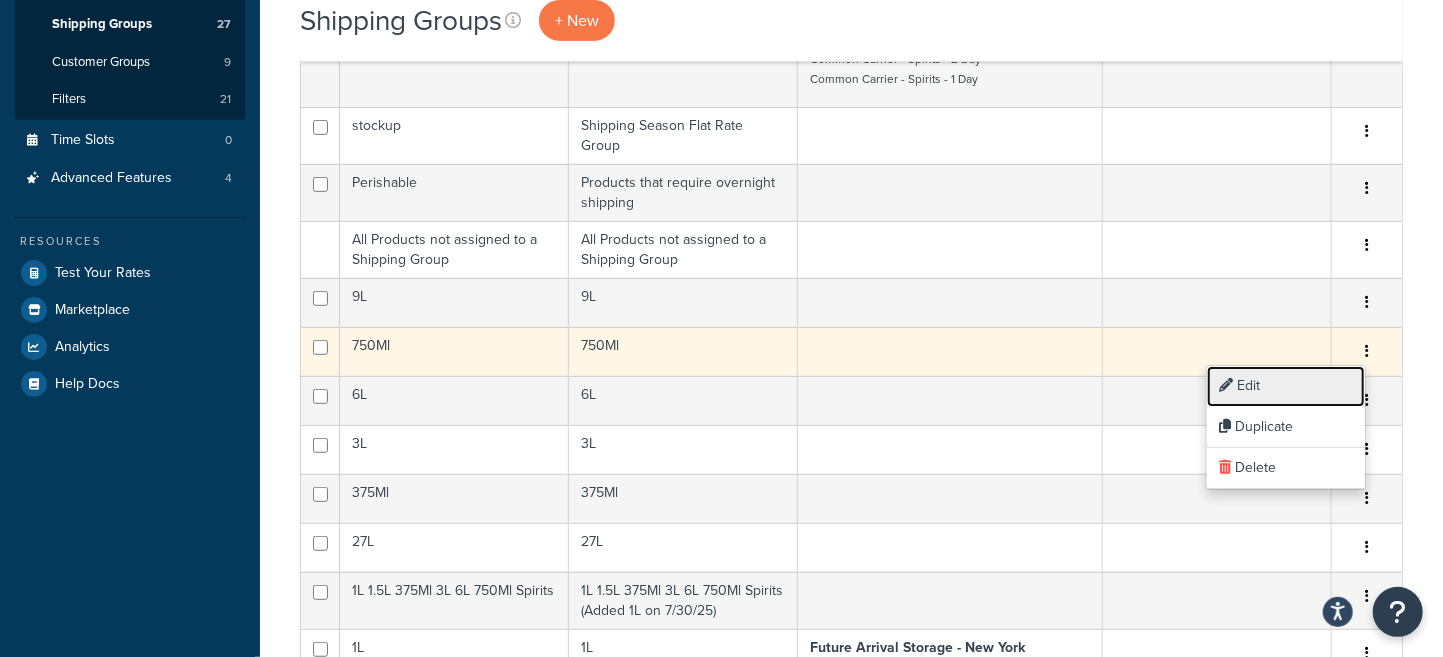 click on "Edit" at bounding box center [1286, 386] 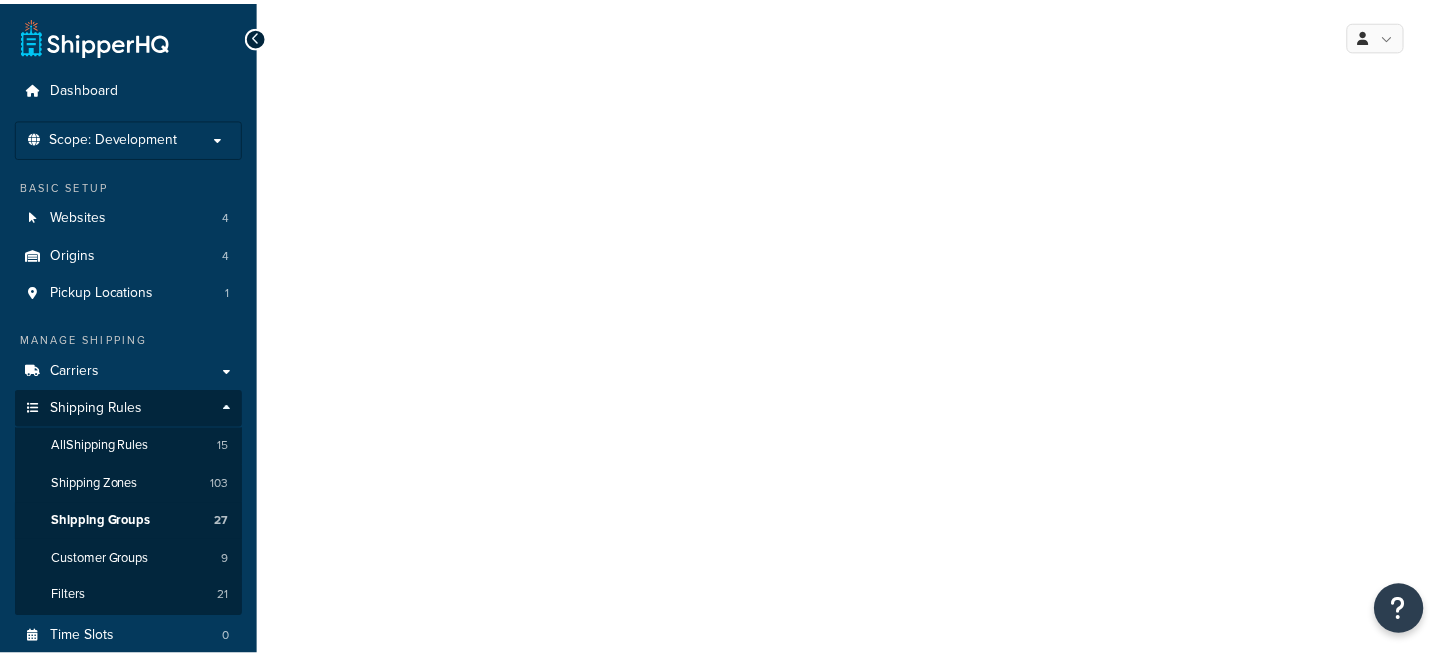 scroll, scrollTop: 0, scrollLeft: 0, axis: both 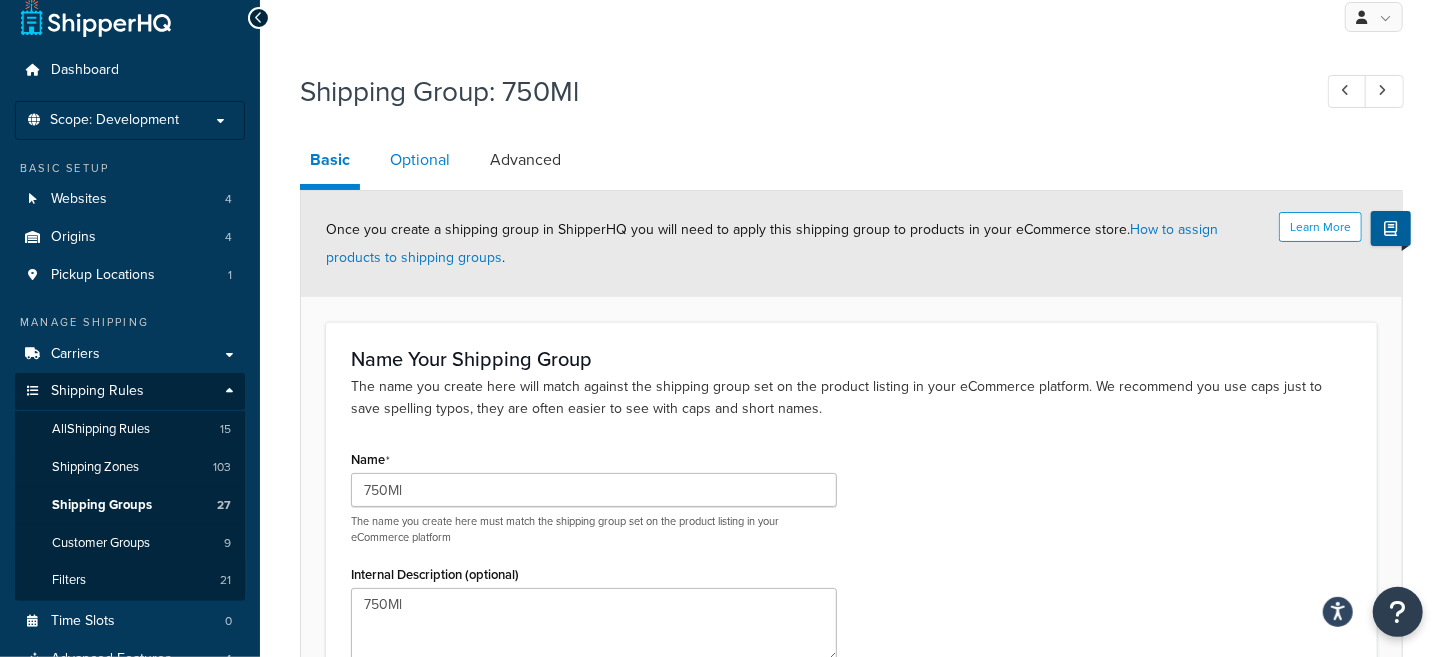 click on "Optional" at bounding box center (420, 160) 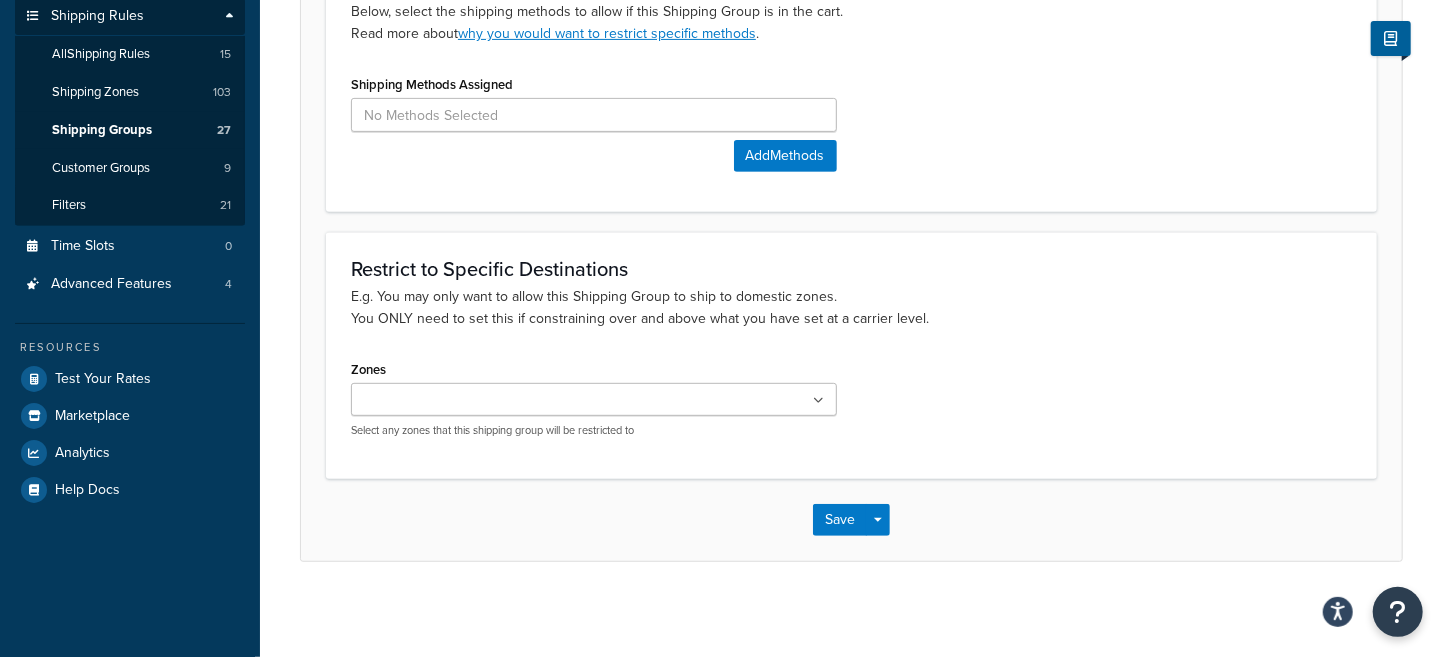 scroll, scrollTop: 398, scrollLeft: 0, axis: vertical 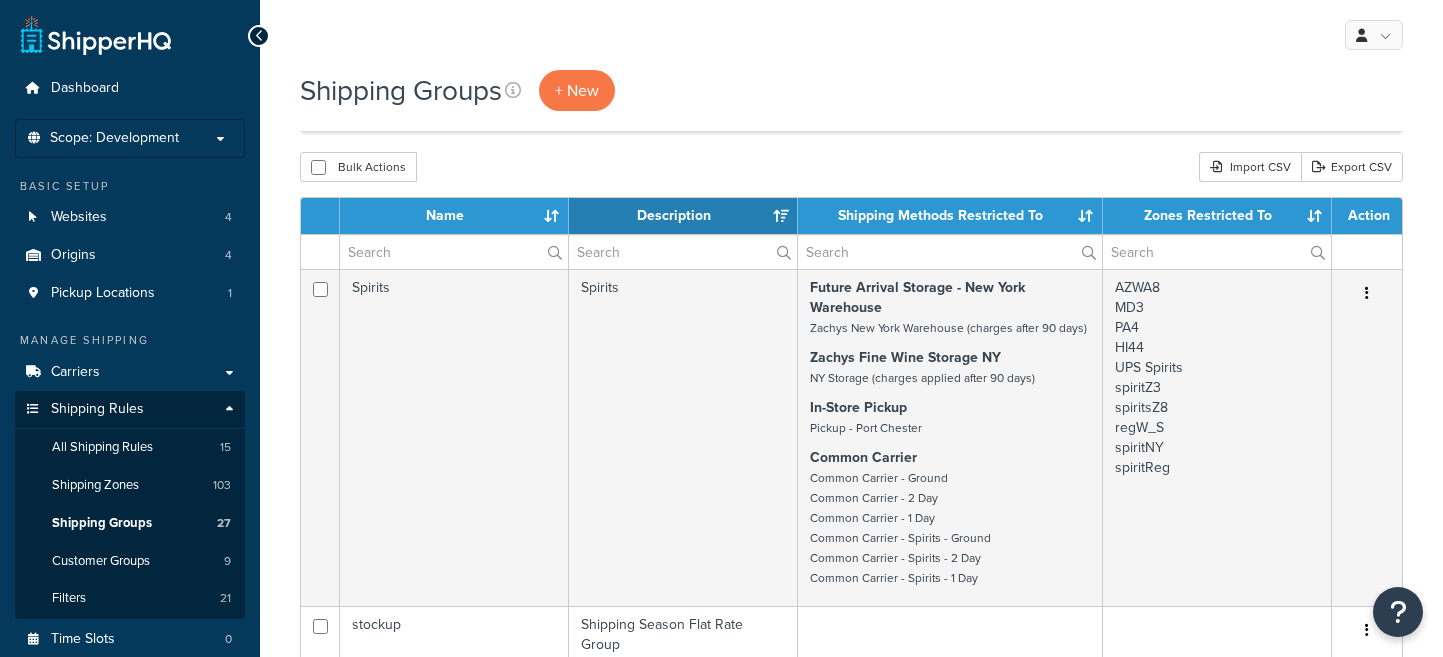 select on "15" 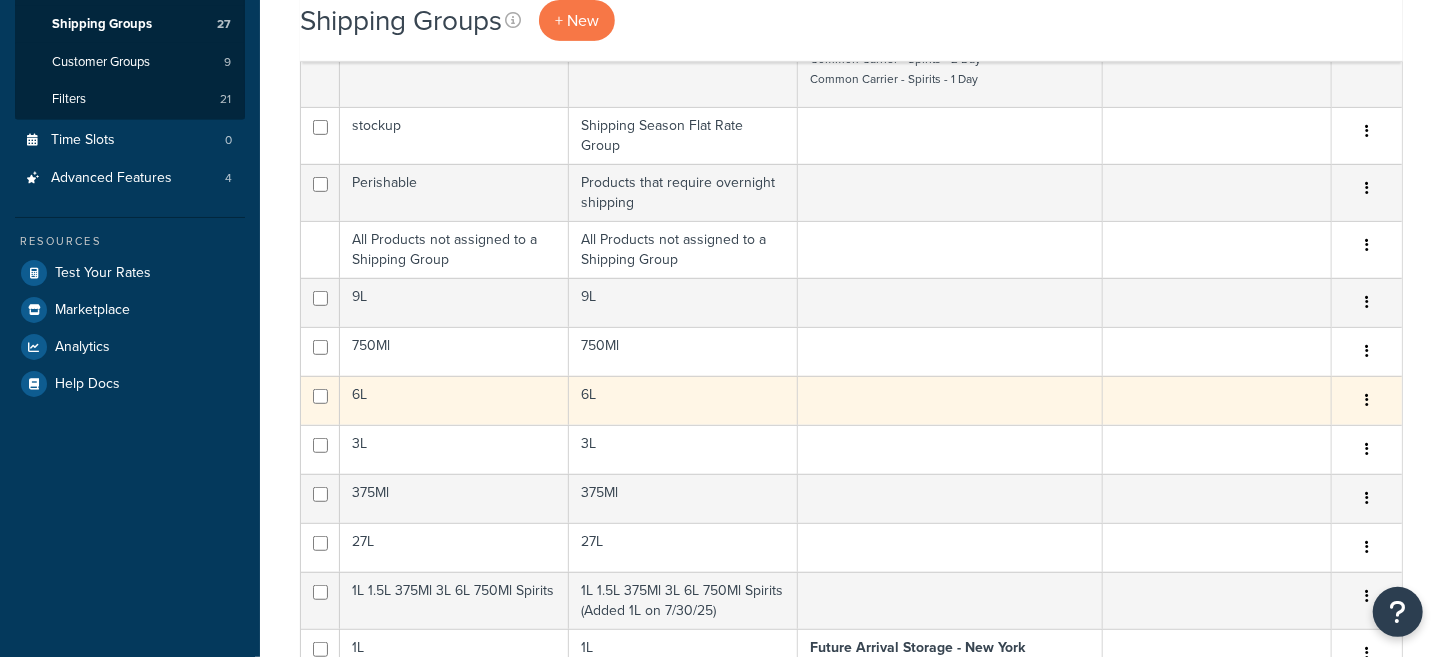 scroll, scrollTop: 0, scrollLeft: 0, axis: both 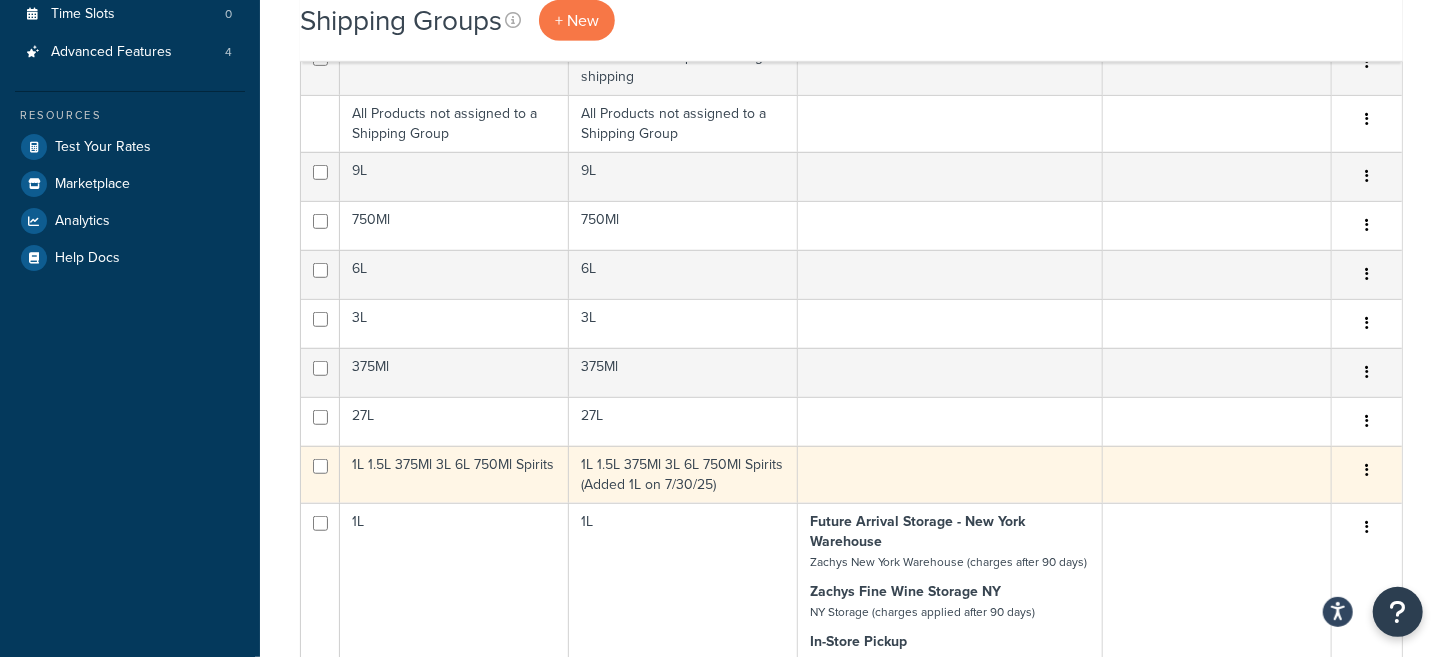 click at bounding box center [1367, 471] 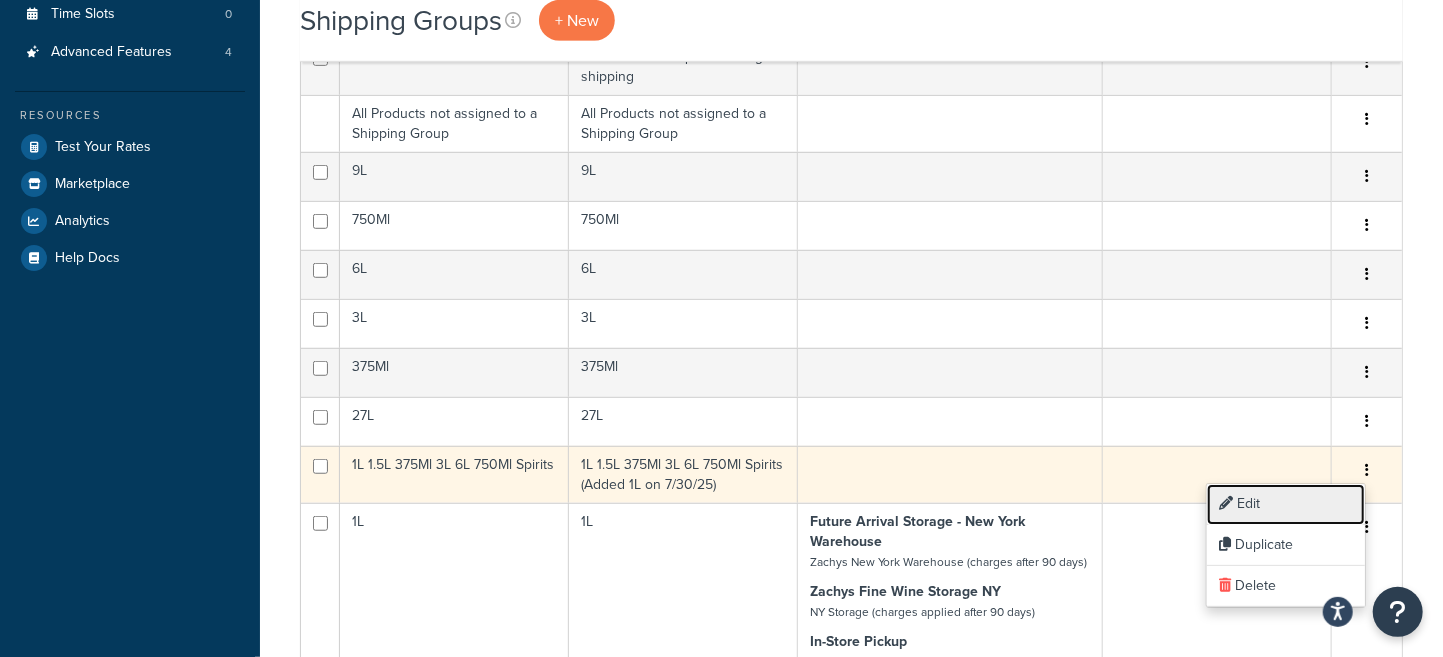 click on "Edit" at bounding box center (1286, 504) 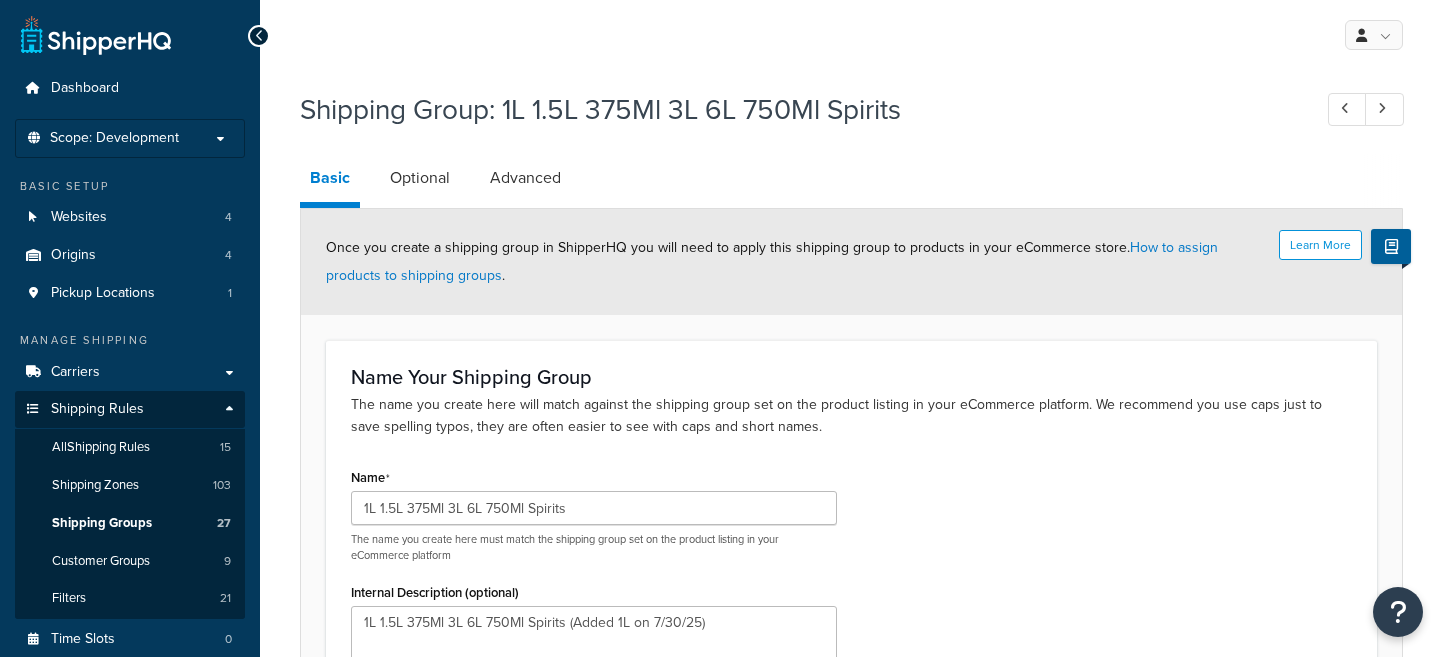 scroll, scrollTop: 0, scrollLeft: 0, axis: both 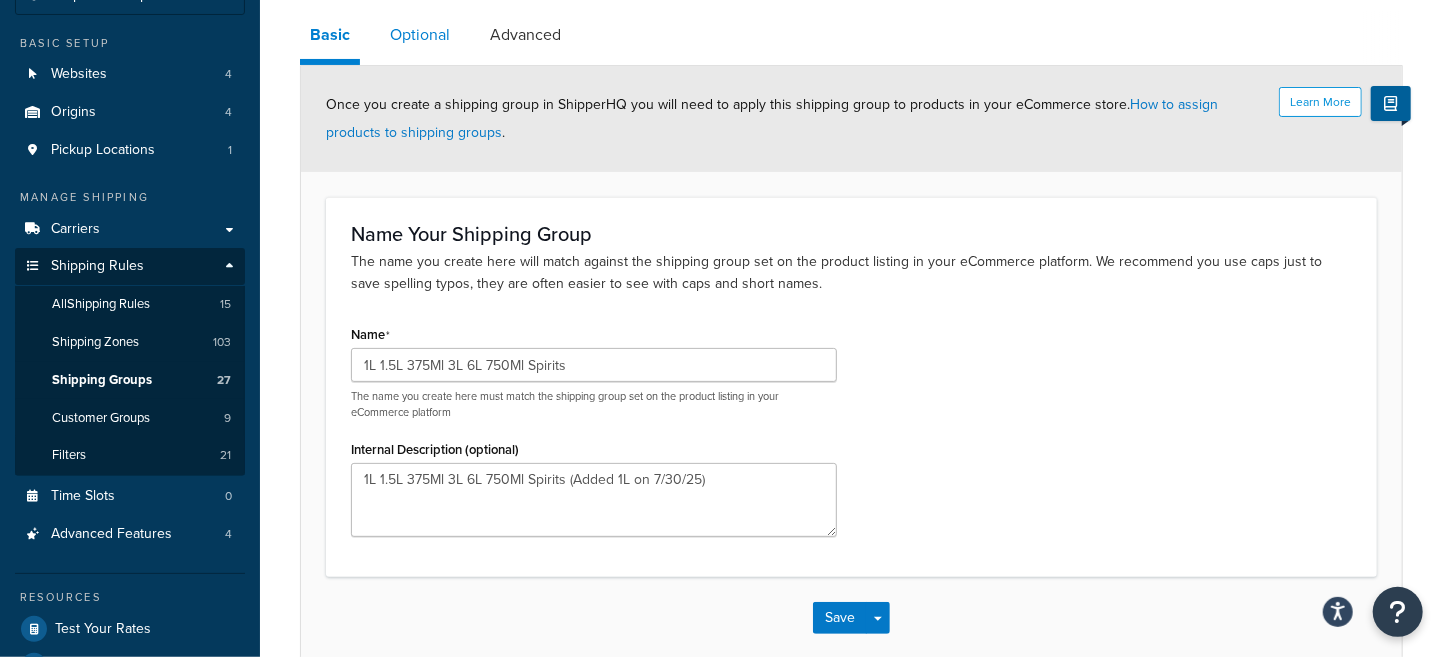 click on "Optional" at bounding box center (420, 35) 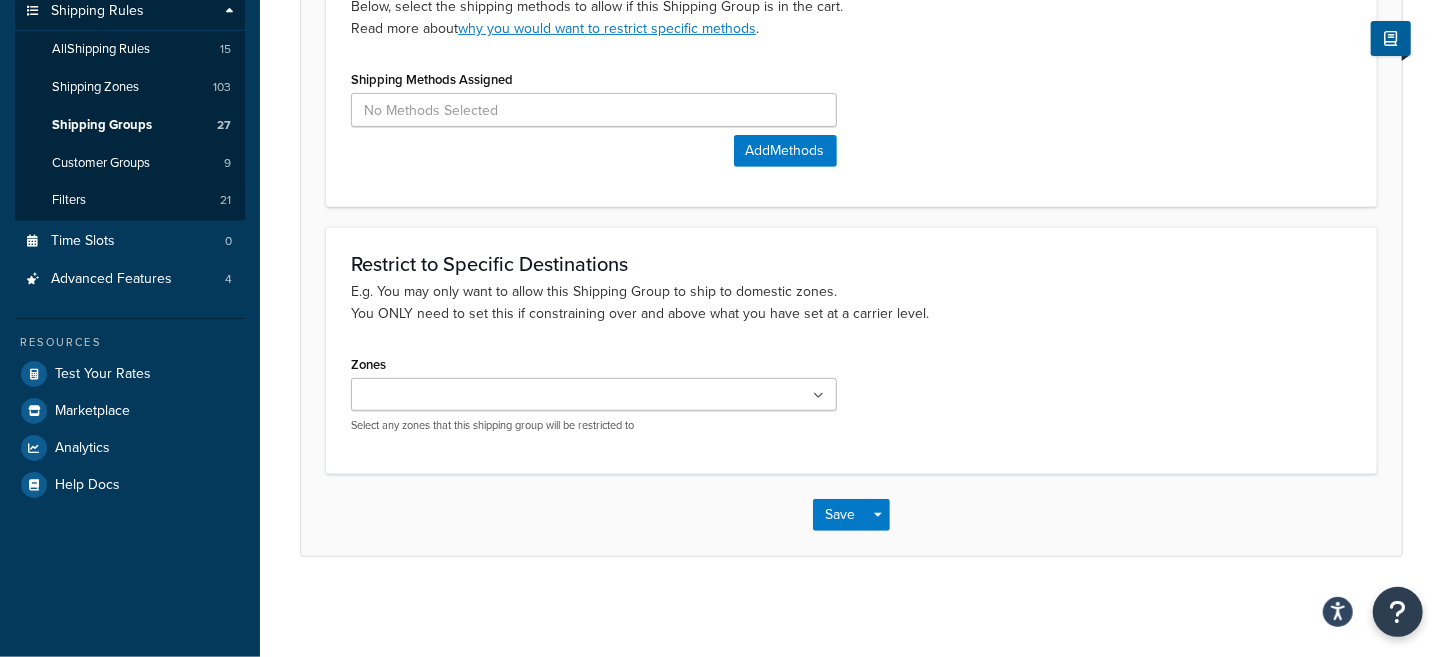 scroll, scrollTop: 23, scrollLeft: 0, axis: vertical 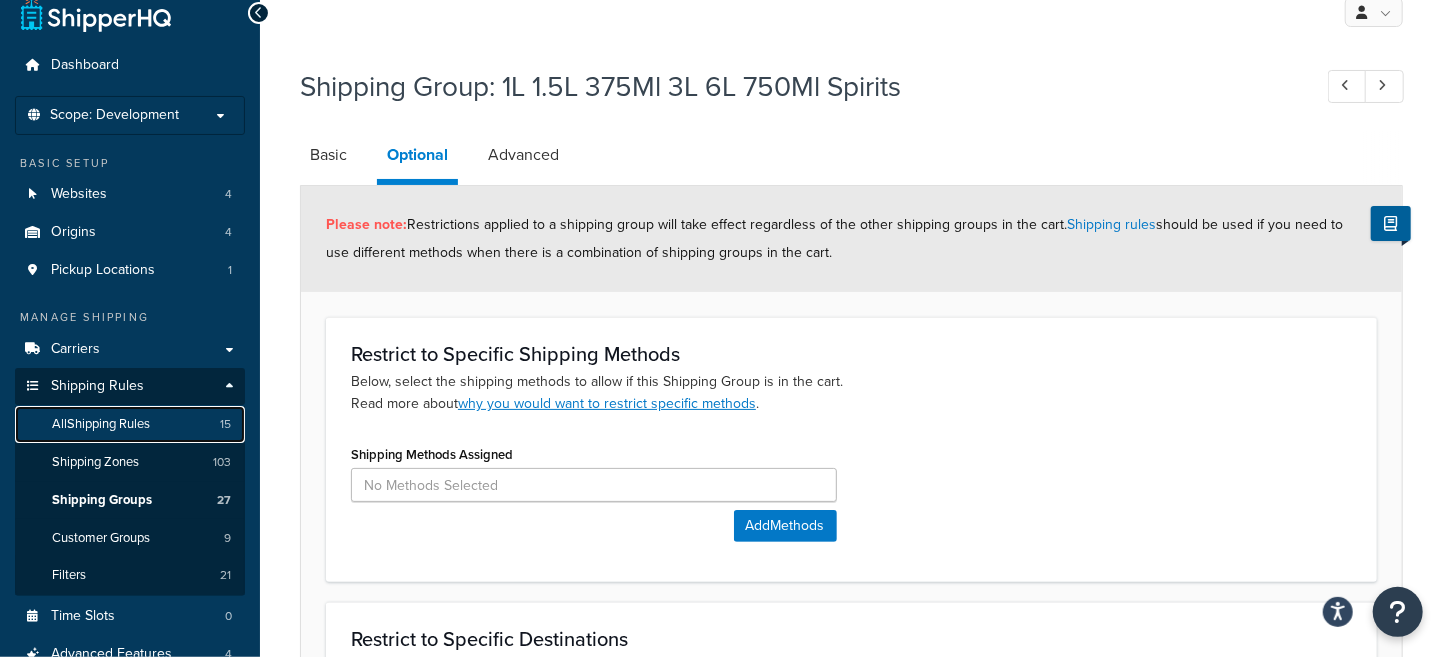 click on "All  Shipping Rules" at bounding box center [101, 424] 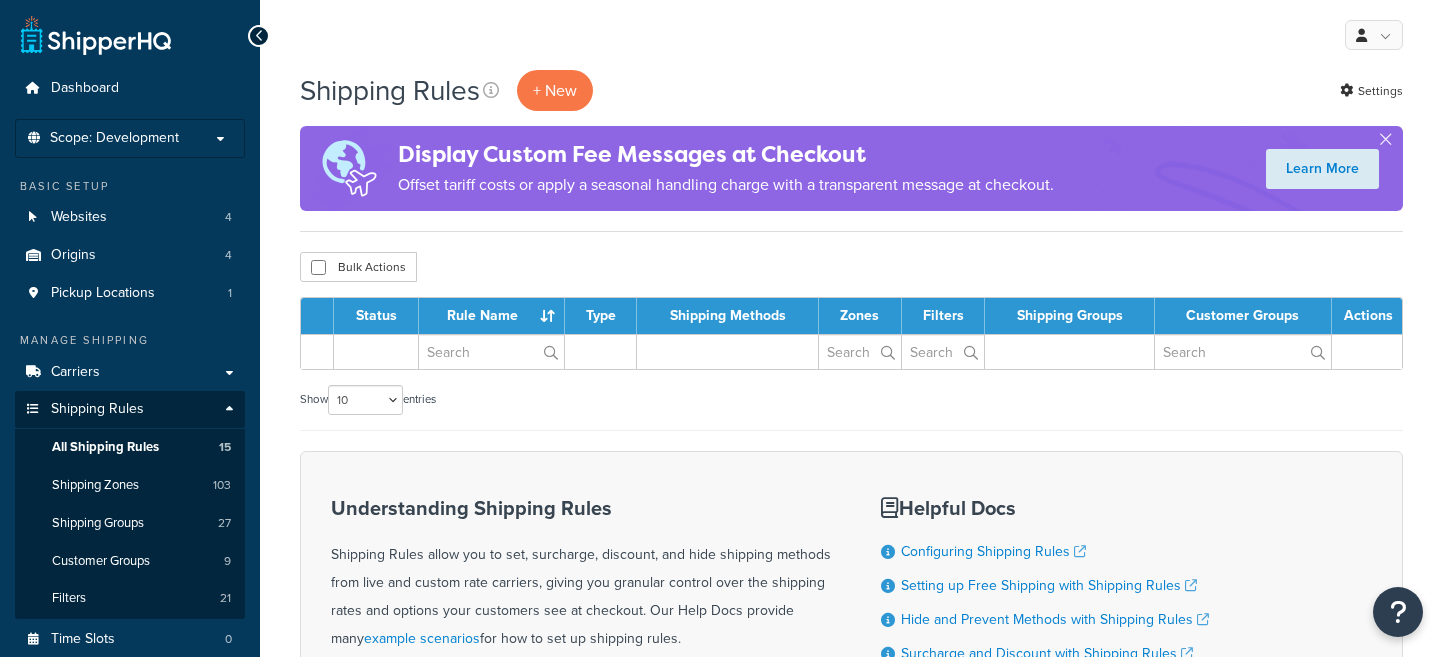 scroll, scrollTop: 0, scrollLeft: 0, axis: both 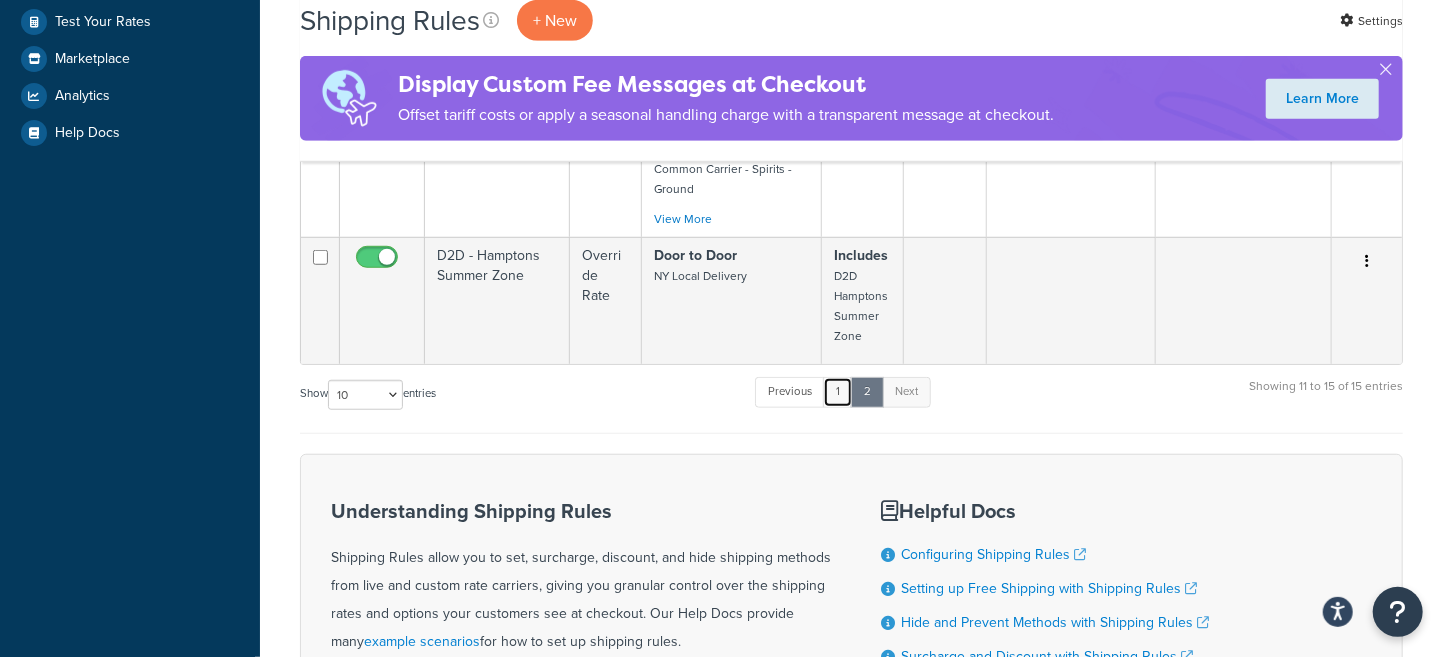 click on "1" at bounding box center [838, 392] 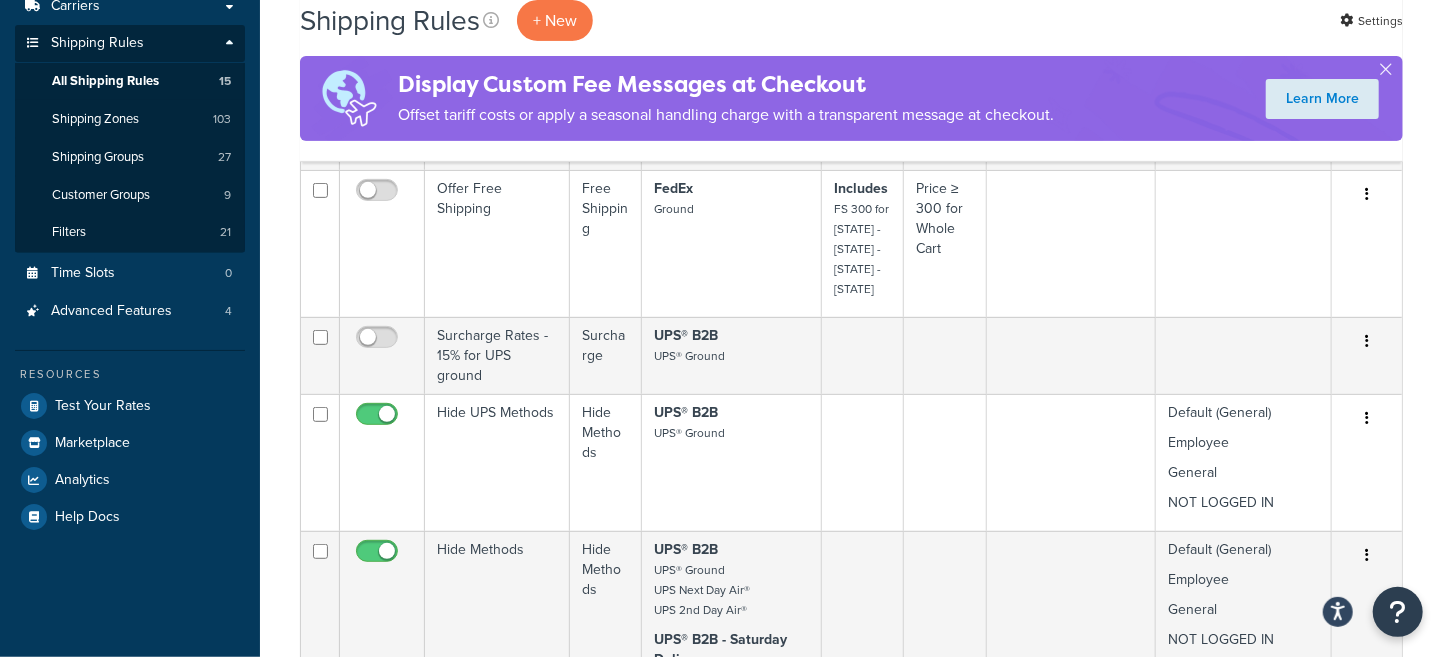 scroll, scrollTop: 491, scrollLeft: 0, axis: vertical 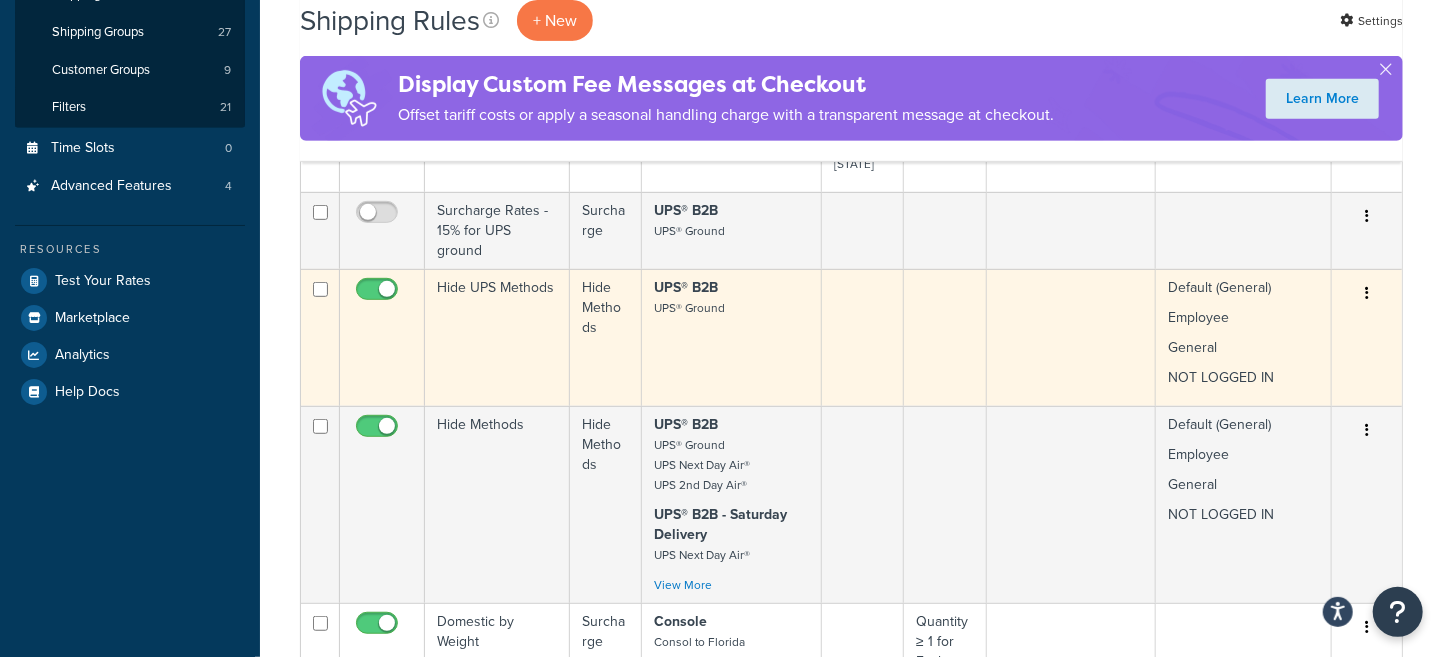 click at bounding box center (1367, 294) 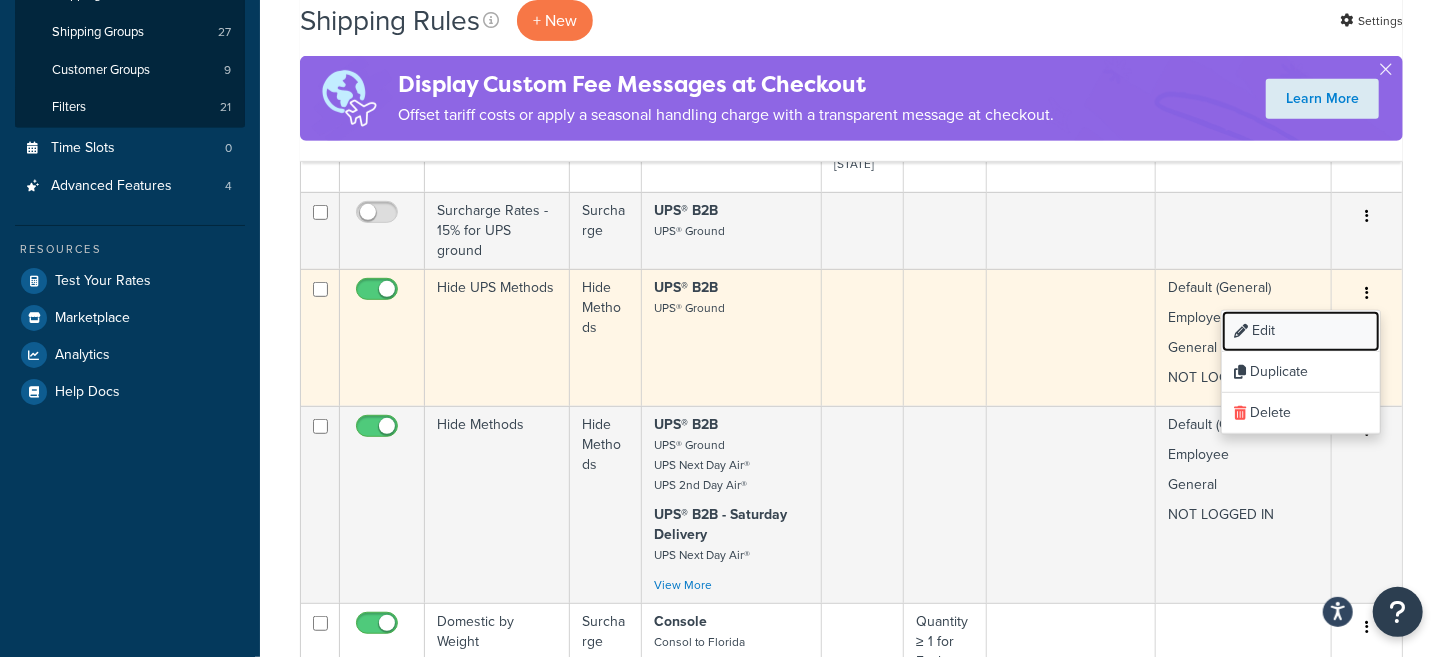 click on "Edit" at bounding box center [1301, 331] 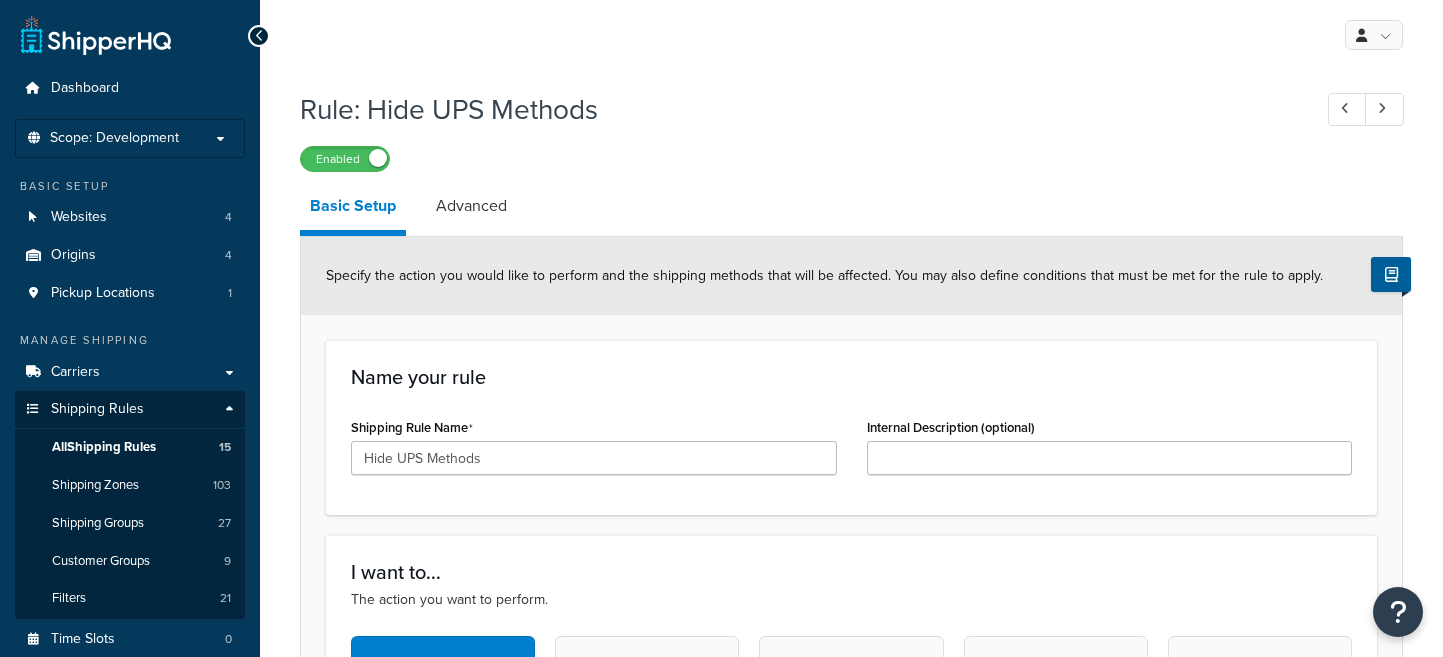 scroll, scrollTop: 0, scrollLeft: 0, axis: both 